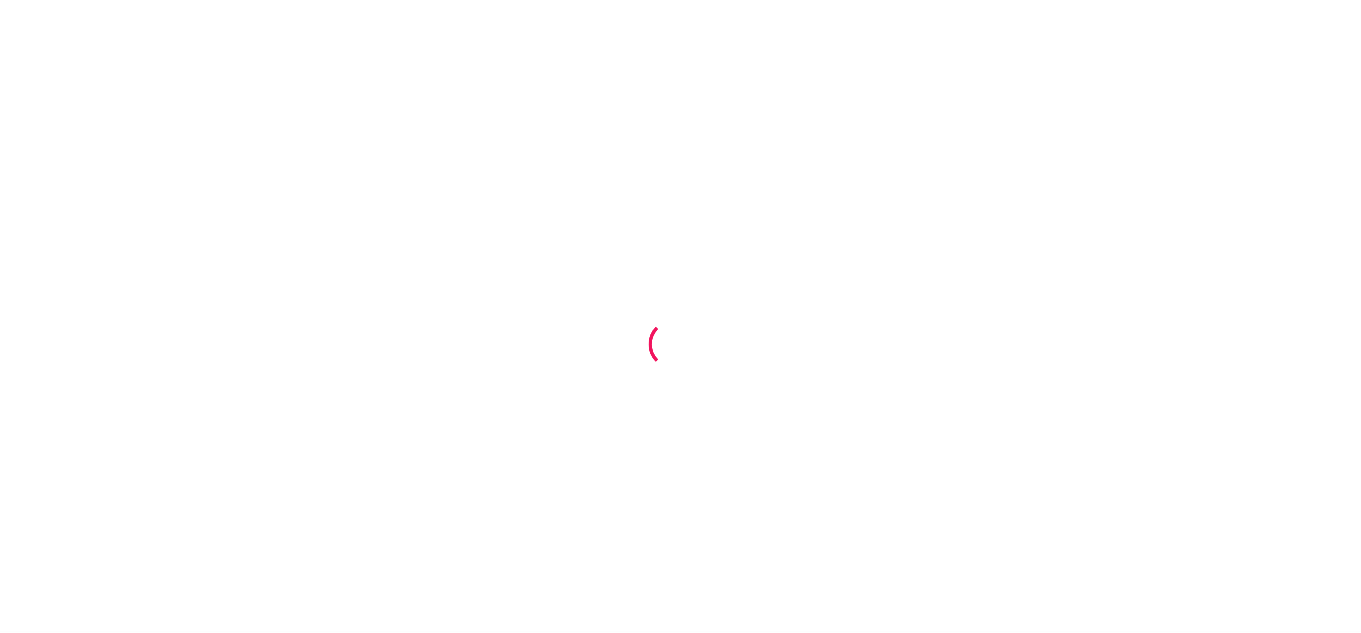 scroll, scrollTop: 0, scrollLeft: 0, axis: both 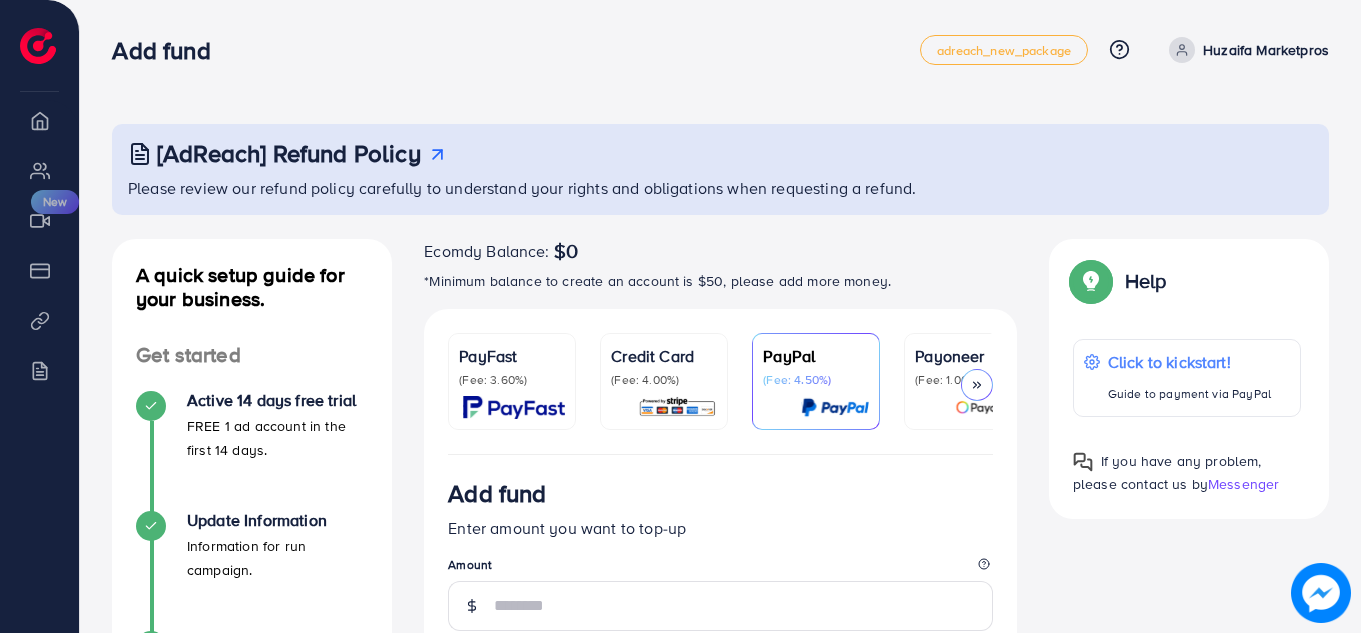 click 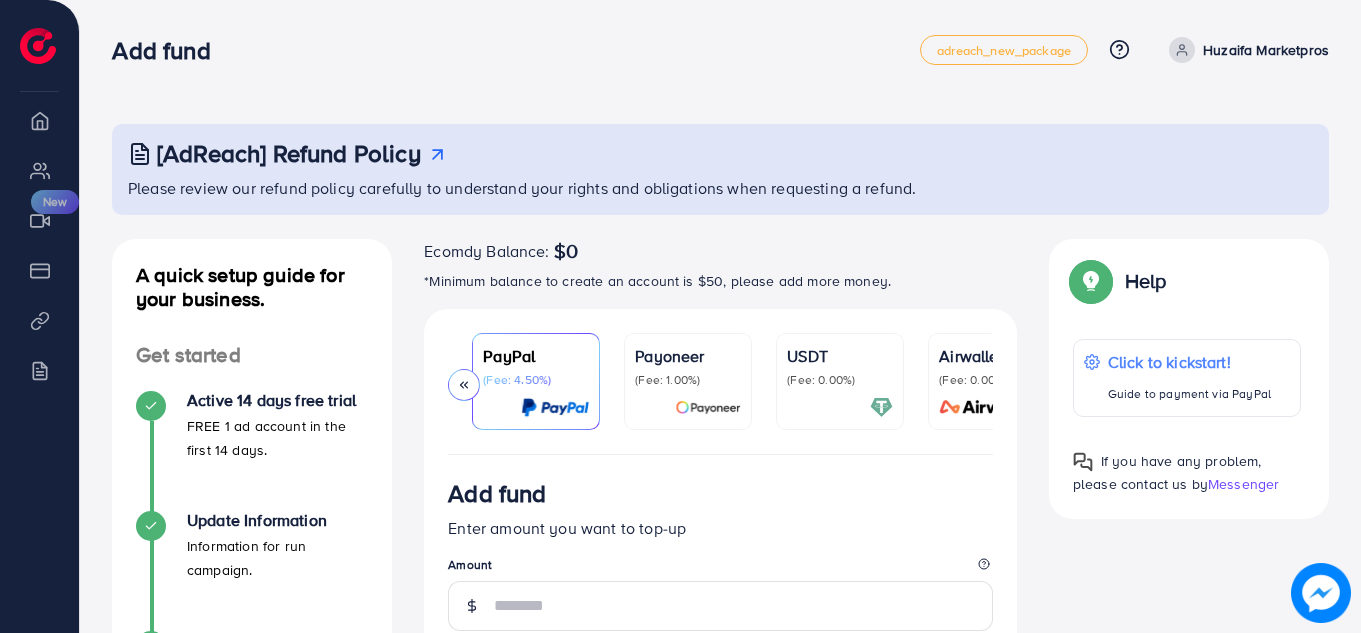 scroll, scrollTop: 0, scrollLeft: 343, axis: horizontal 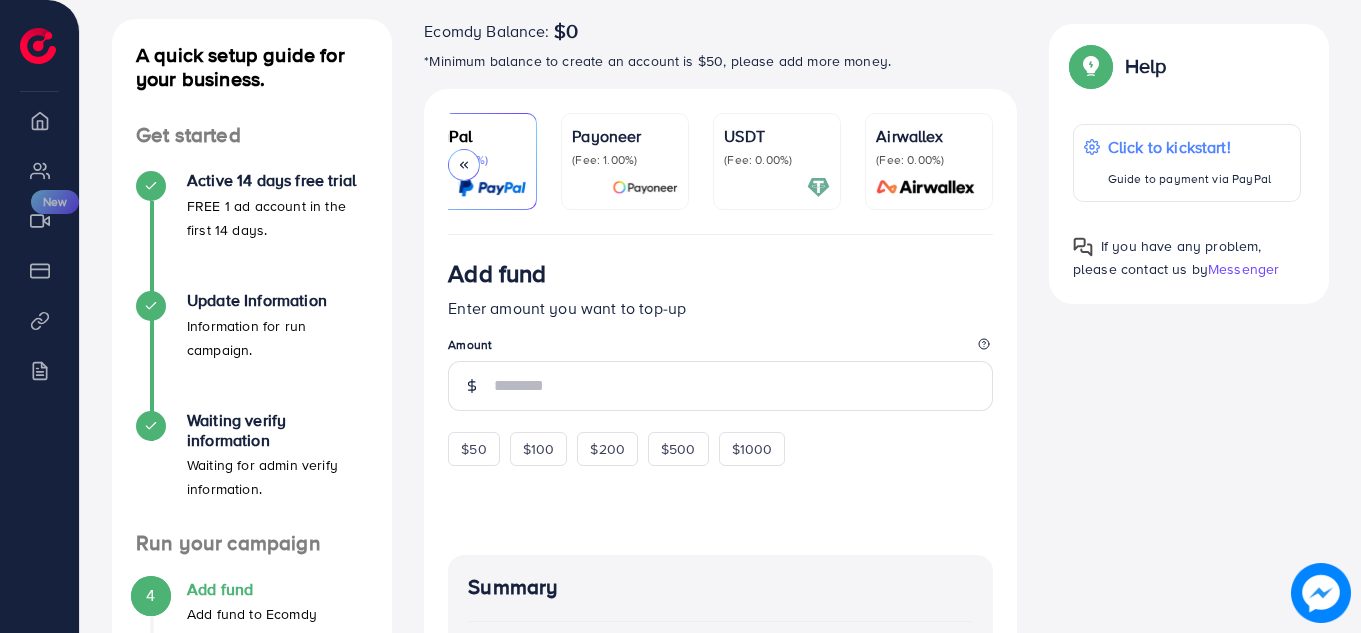 click 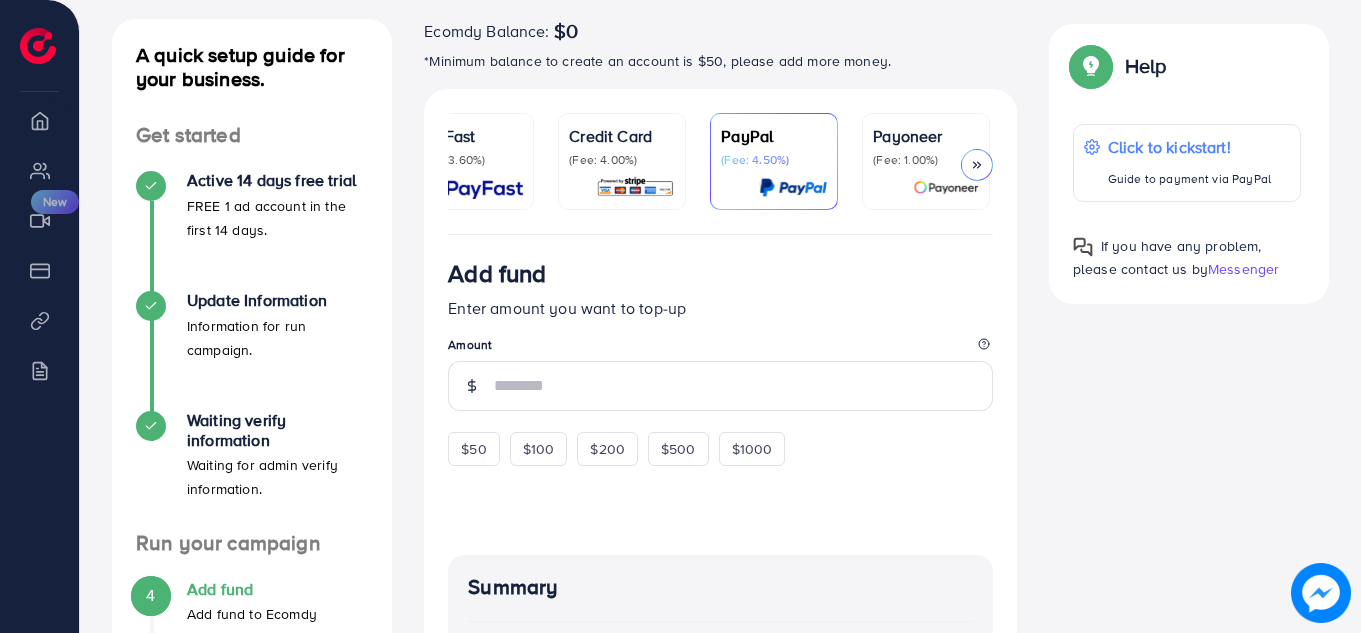 scroll, scrollTop: 0, scrollLeft: 0, axis: both 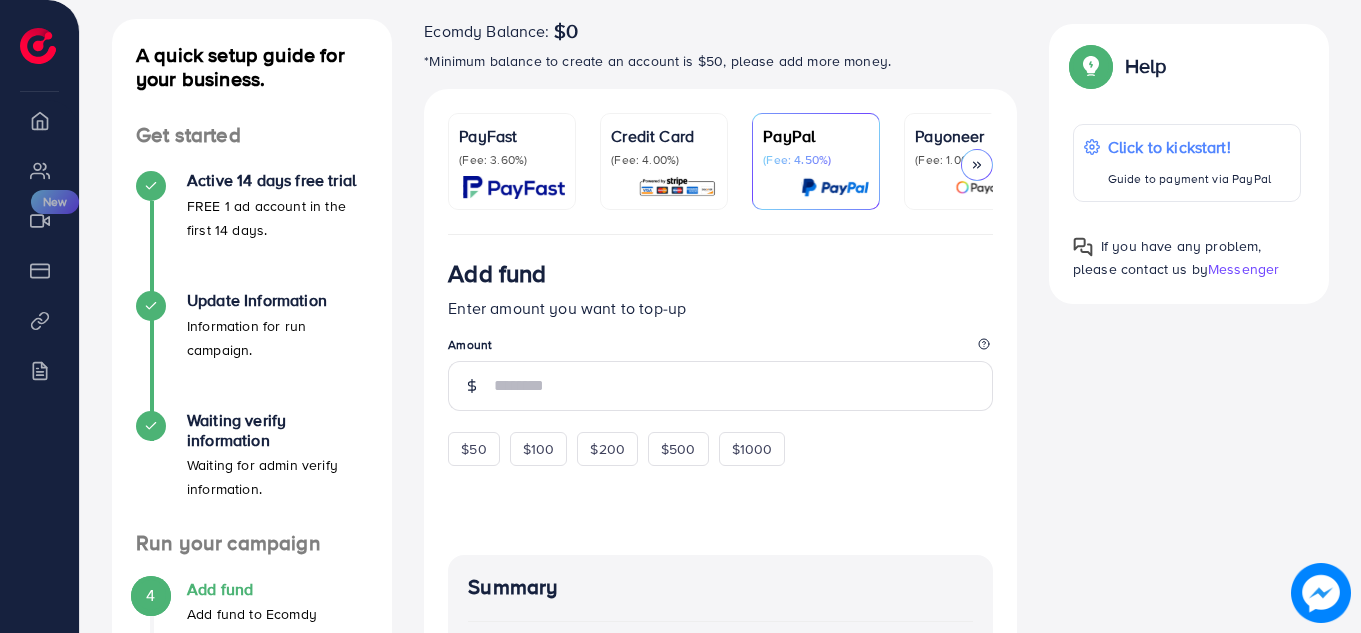 click at bounding box center (664, 187) 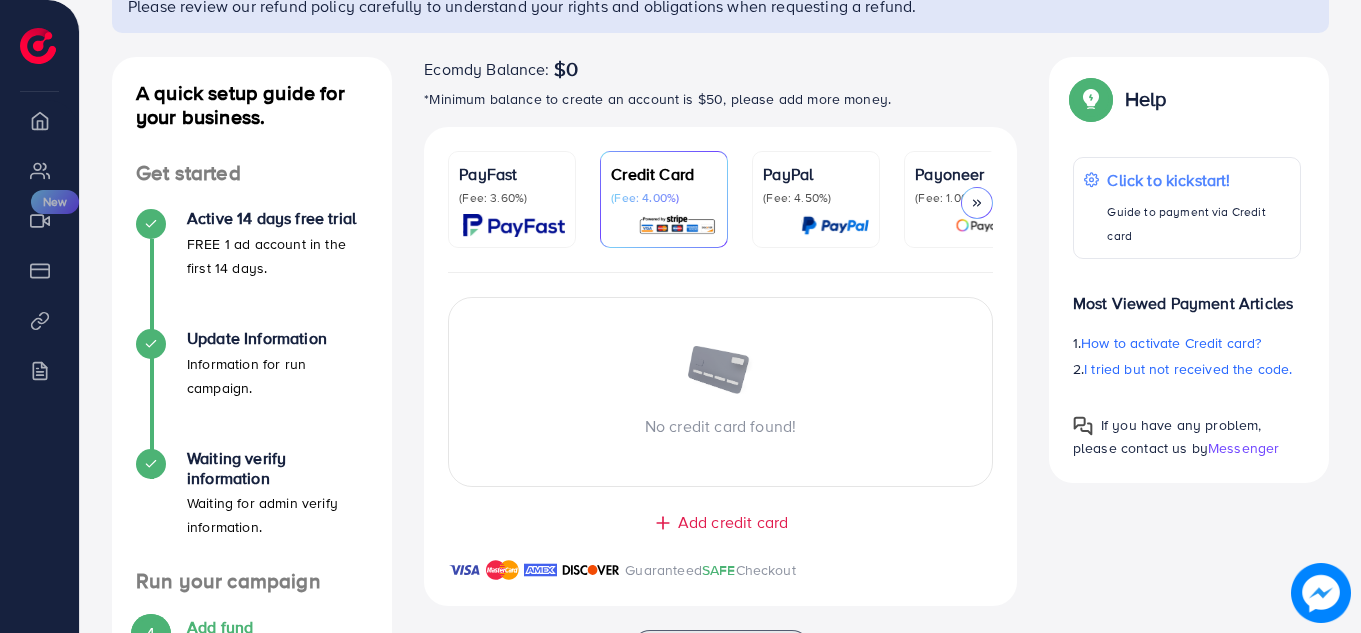 scroll, scrollTop: 156, scrollLeft: 0, axis: vertical 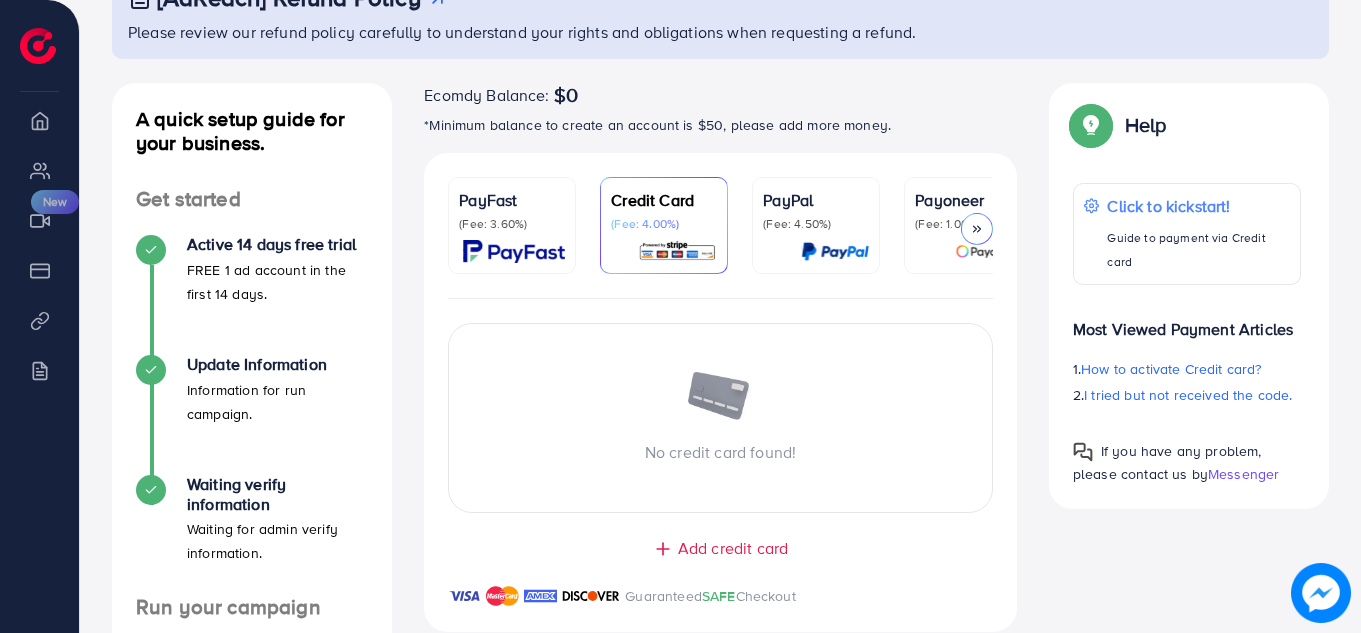 click at bounding box center (721, 398) 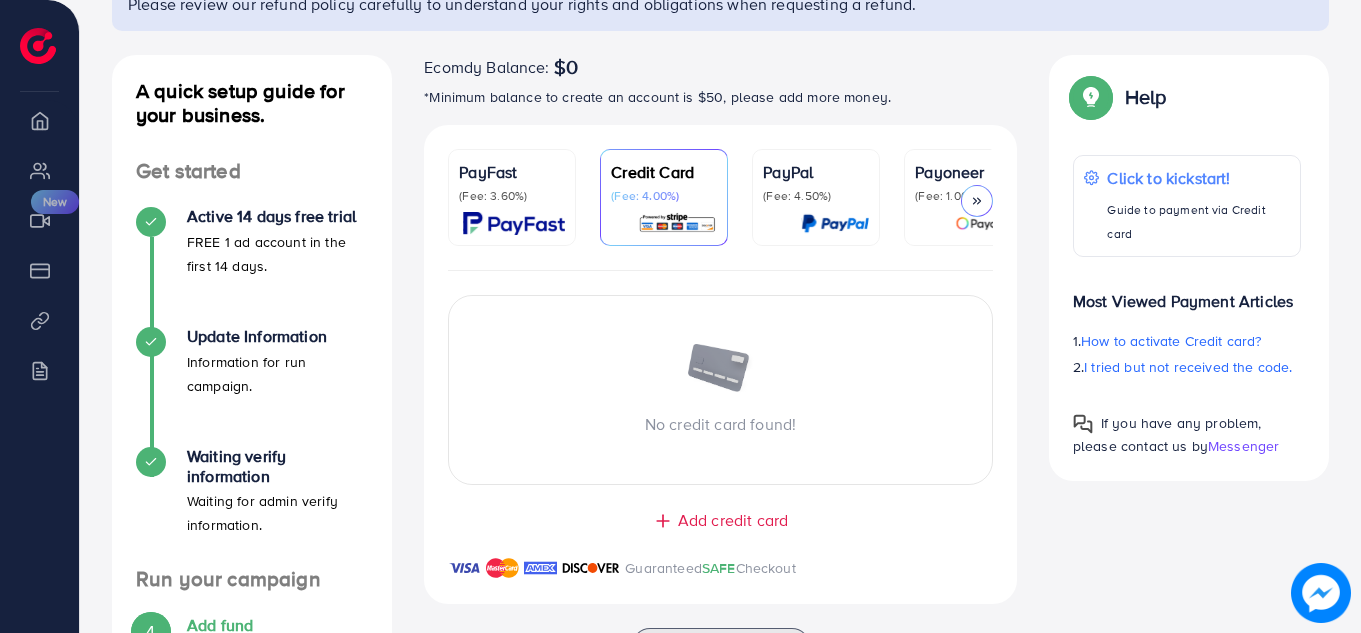 scroll, scrollTop: 263, scrollLeft: 0, axis: vertical 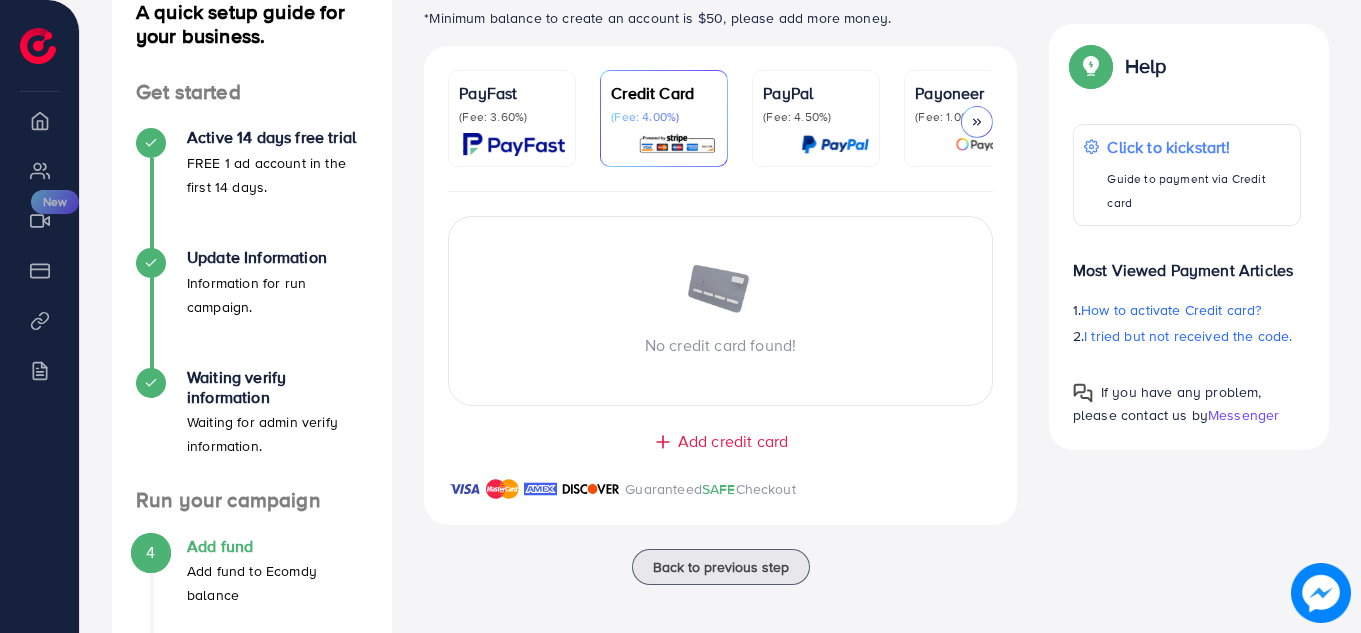 click on "Add credit card" at bounding box center [733, 441] 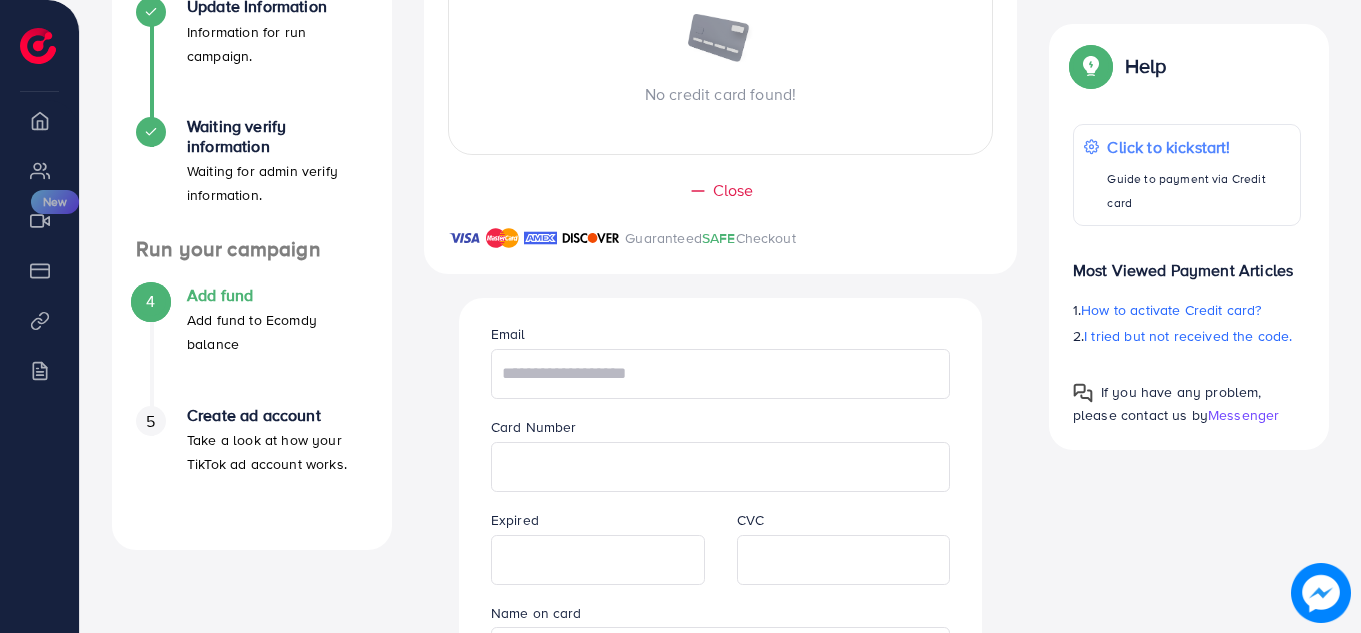 scroll, scrollTop: 536, scrollLeft: 0, axis: vertical 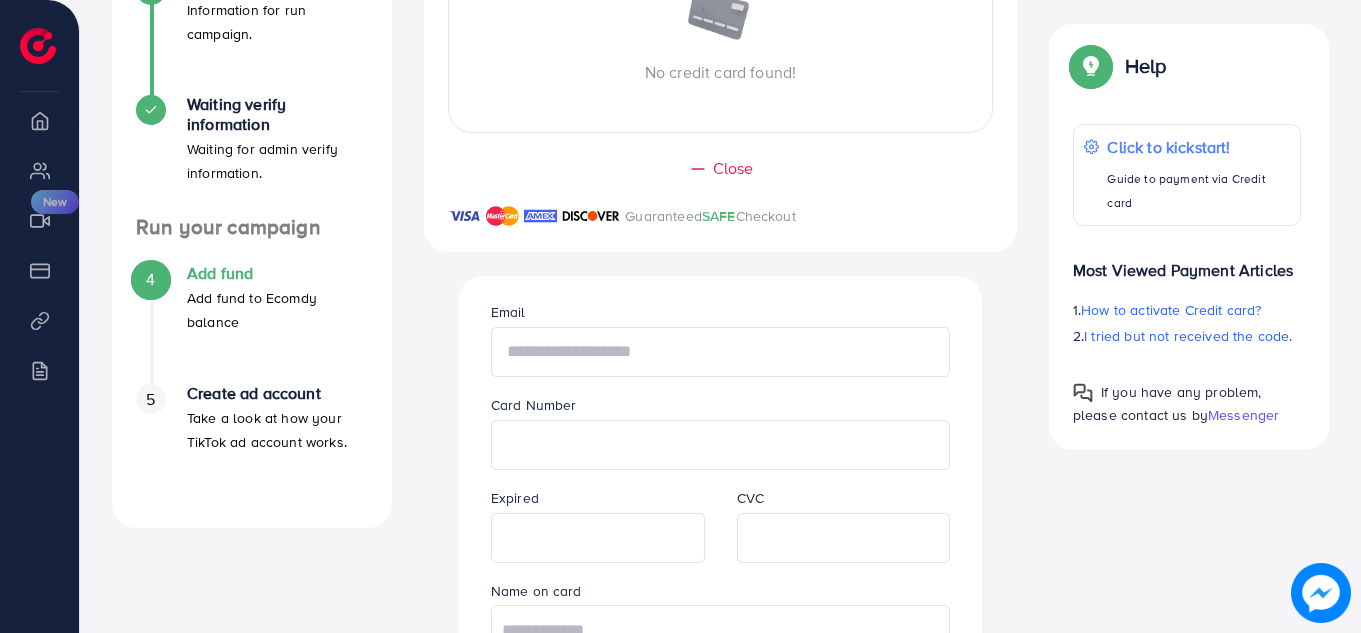 click at bounding box center (721, 352) 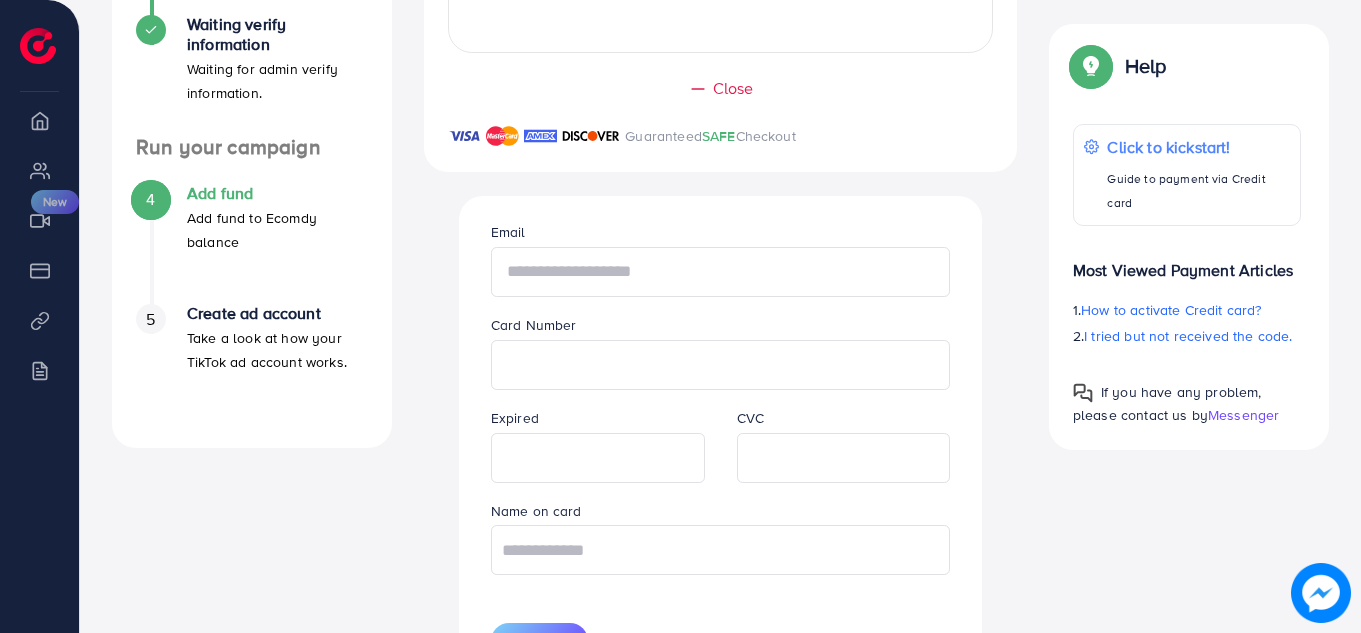 scroll, scrollTop: 630, scrollLeft: 0, axis: vertical 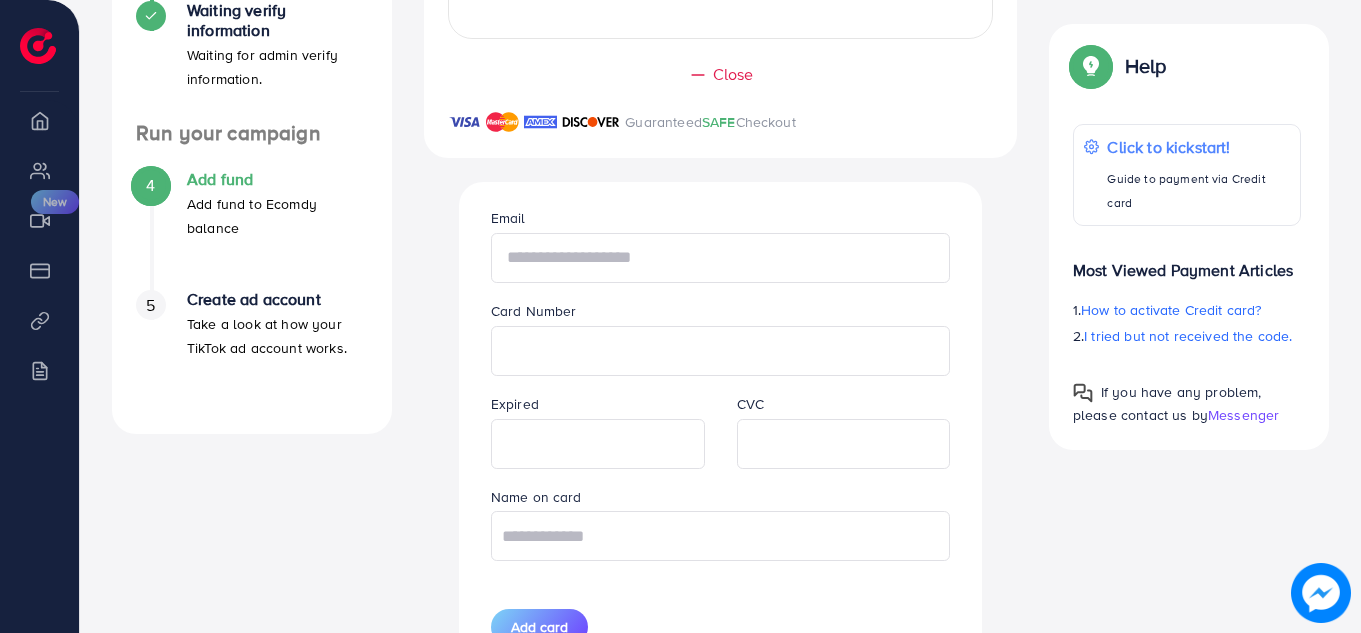 click at bounding box center [721, 258] 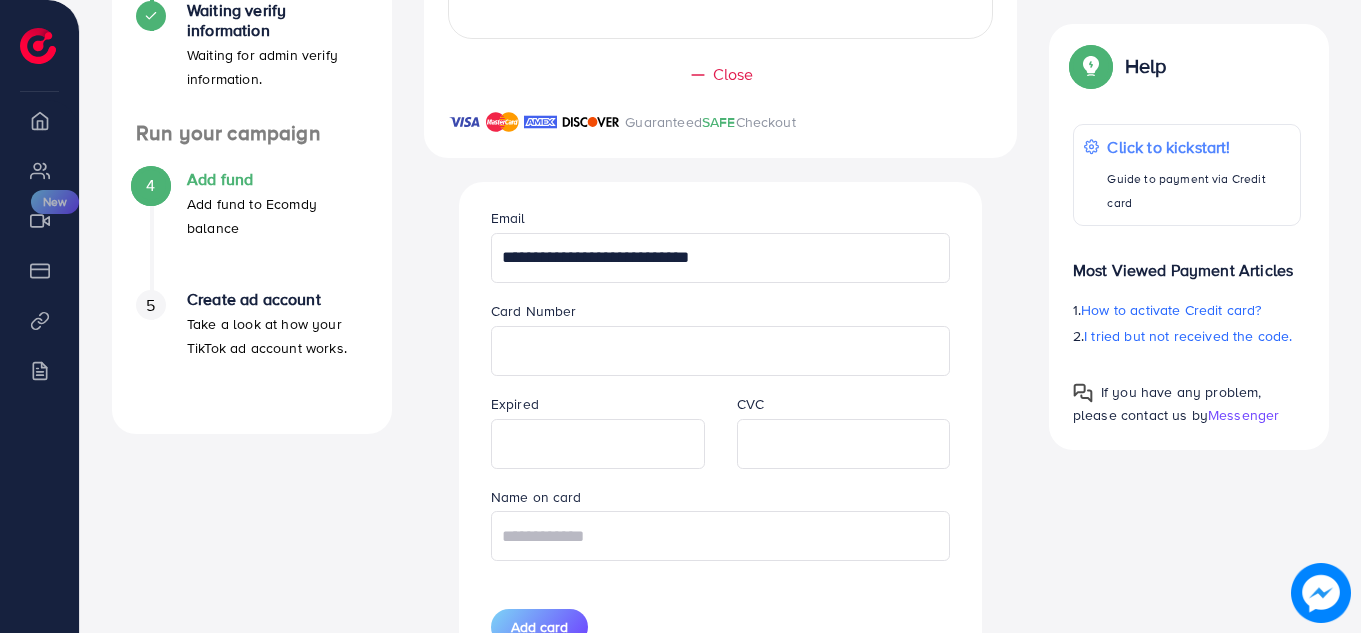 click on "Card Number" at bounding box center [721, 337] 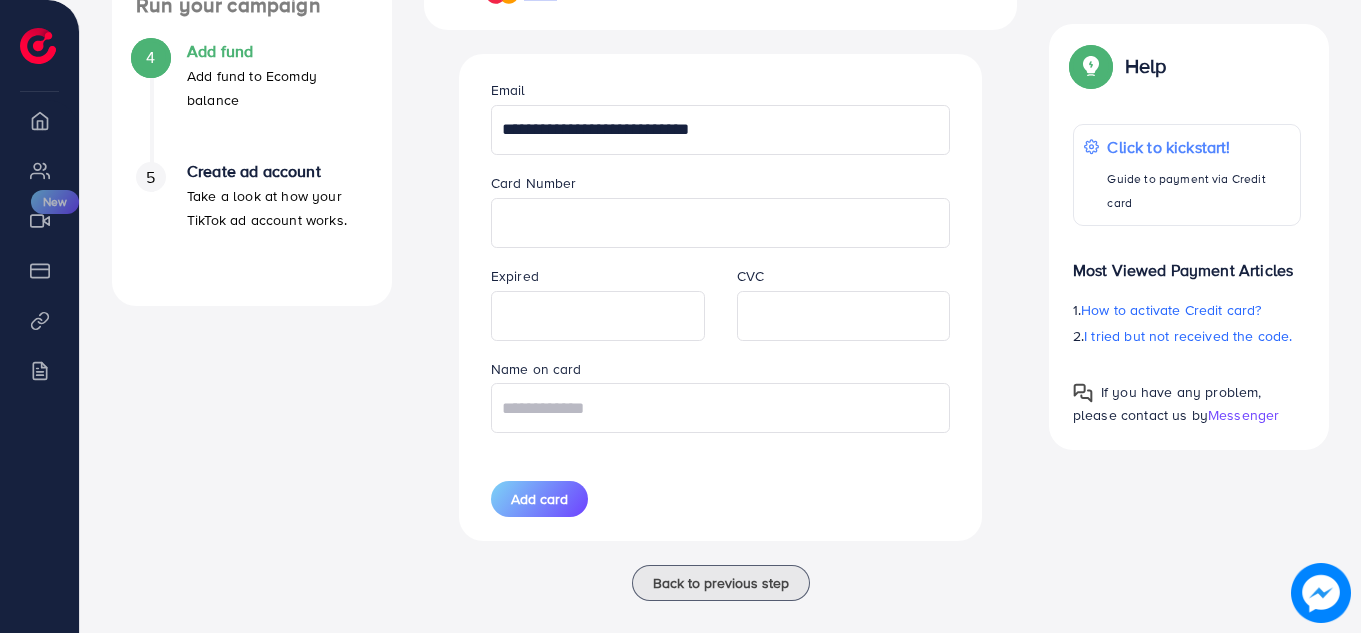 scroll, scrollTop: 787, scrollLeft: 0, axis: vertical 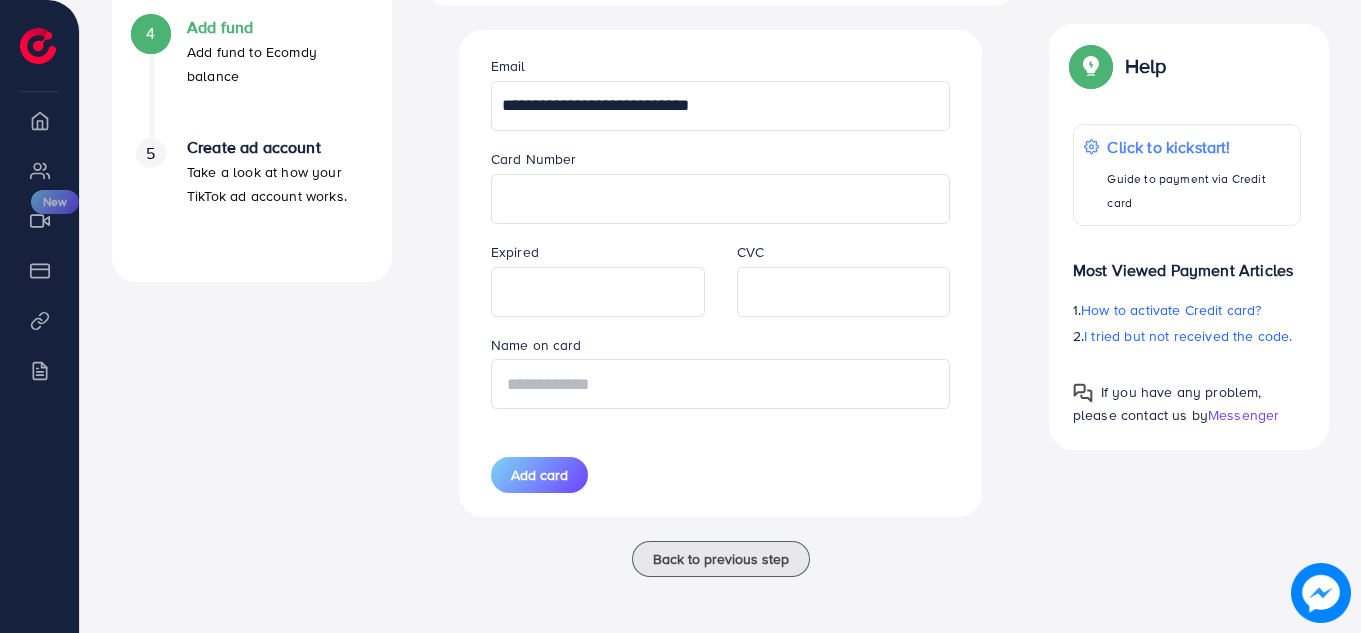 click at bounding box center (721, 384) 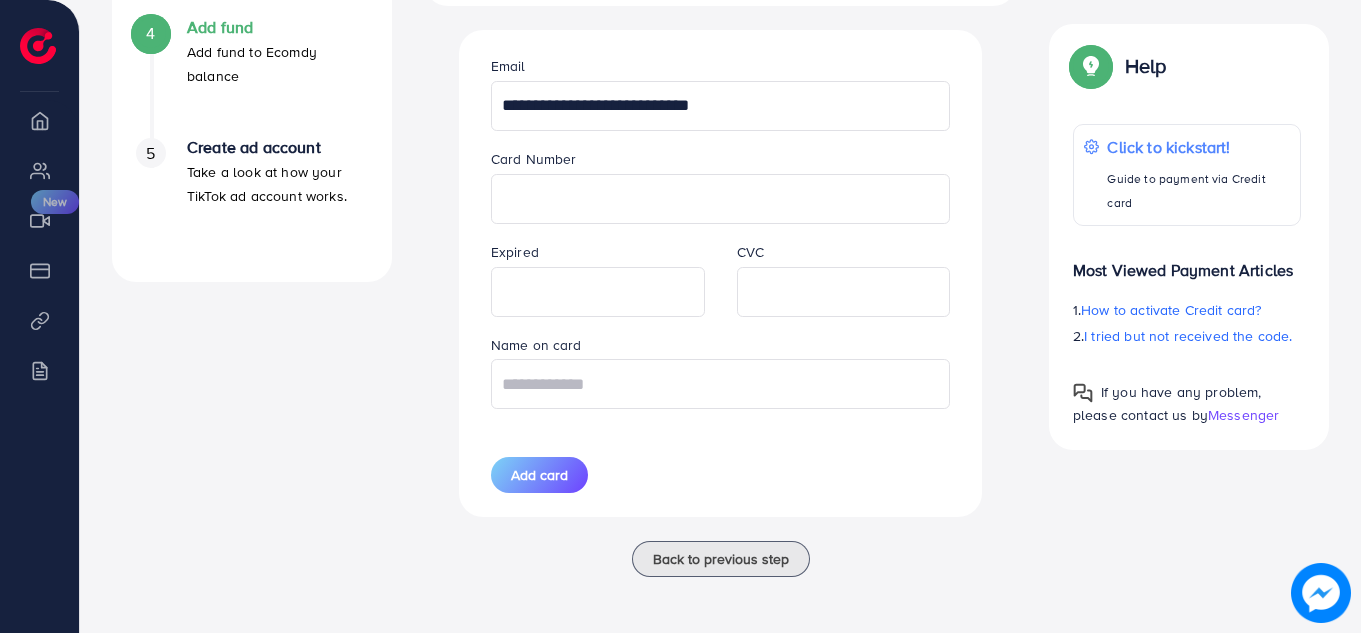 click on "**********" at bounding box center (721, 106) 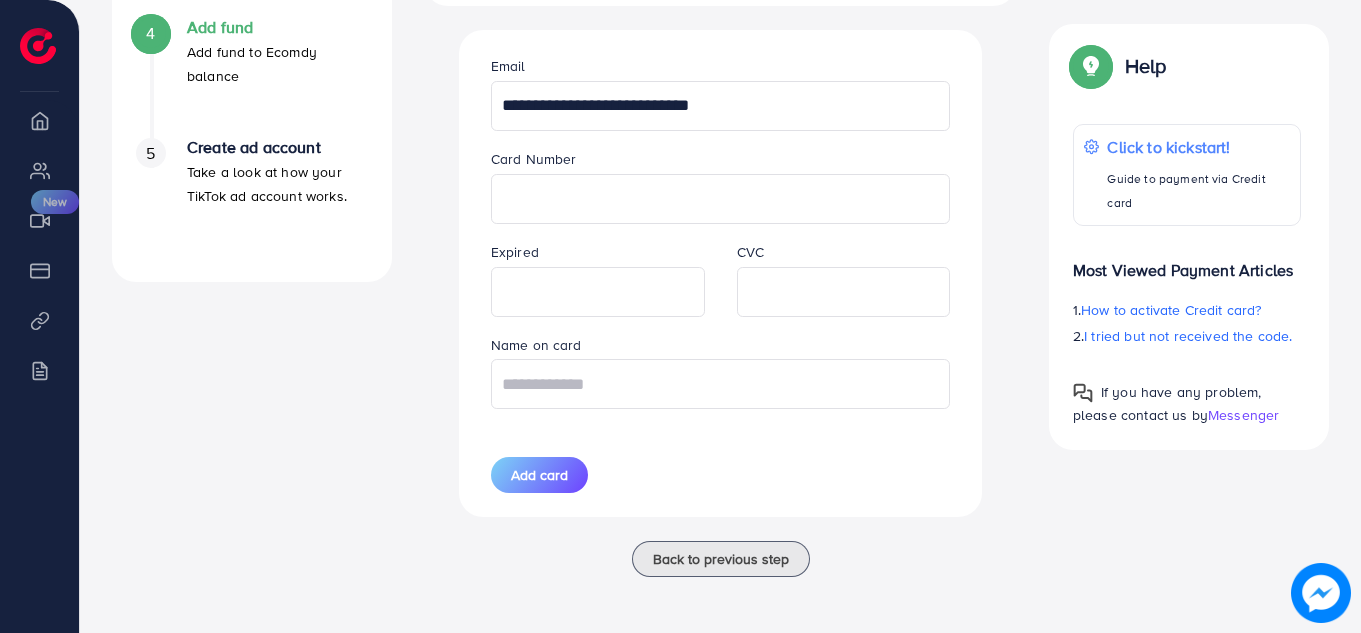 click on "**********" at bounding box center (721, 106) 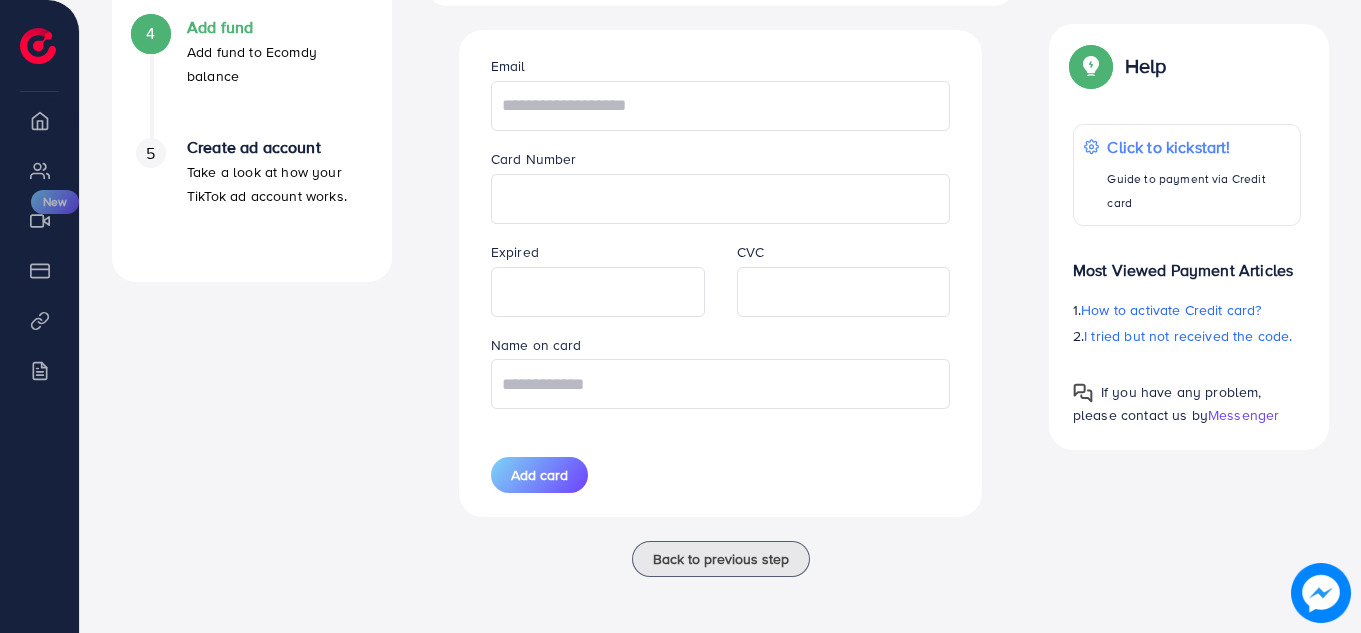 click on "A quick setup guide for your business.   Get started   Active 14 days free trial   FREE 1 ad account in the first 14 days.   Update Information   Information for run campaign.   Waiting verify information   Waiting for admin verify information.   Run your campaign   4   Add fund   Add fund to Ecomdy balance   5   Create ad account   Take a look at how your TikTok ad account works." at bounding box center (252, 29) 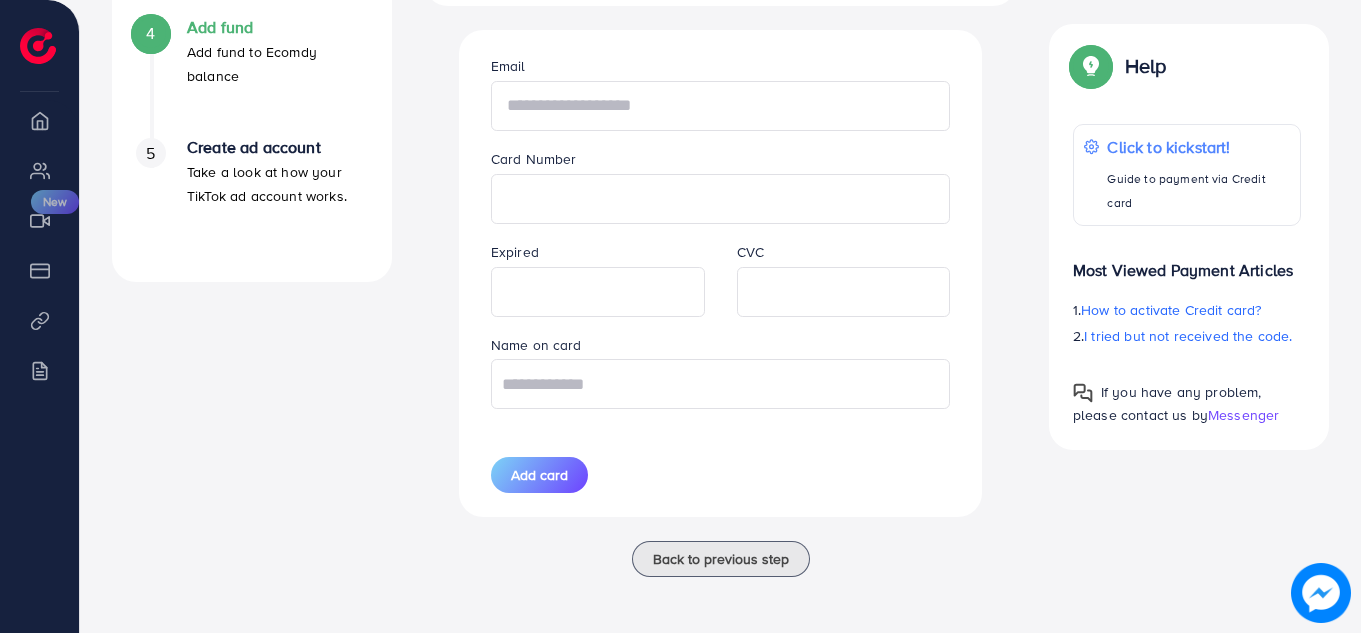 click at bounding box center (721, 106) 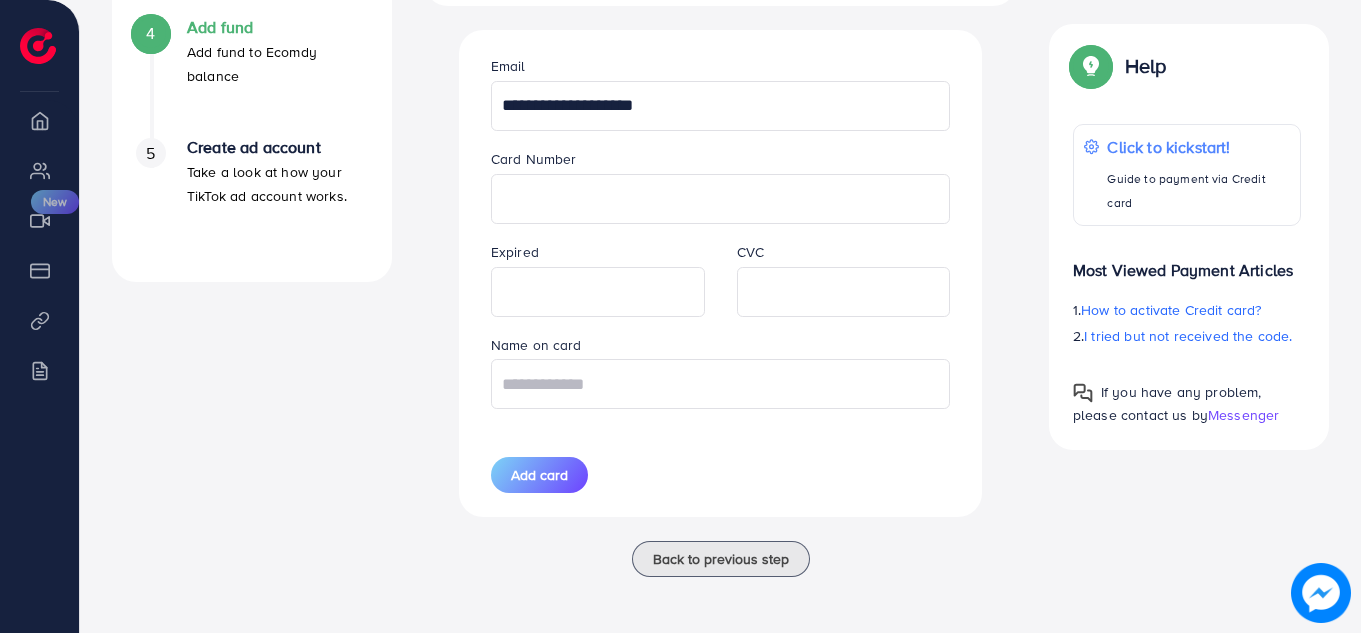 type on "**********" 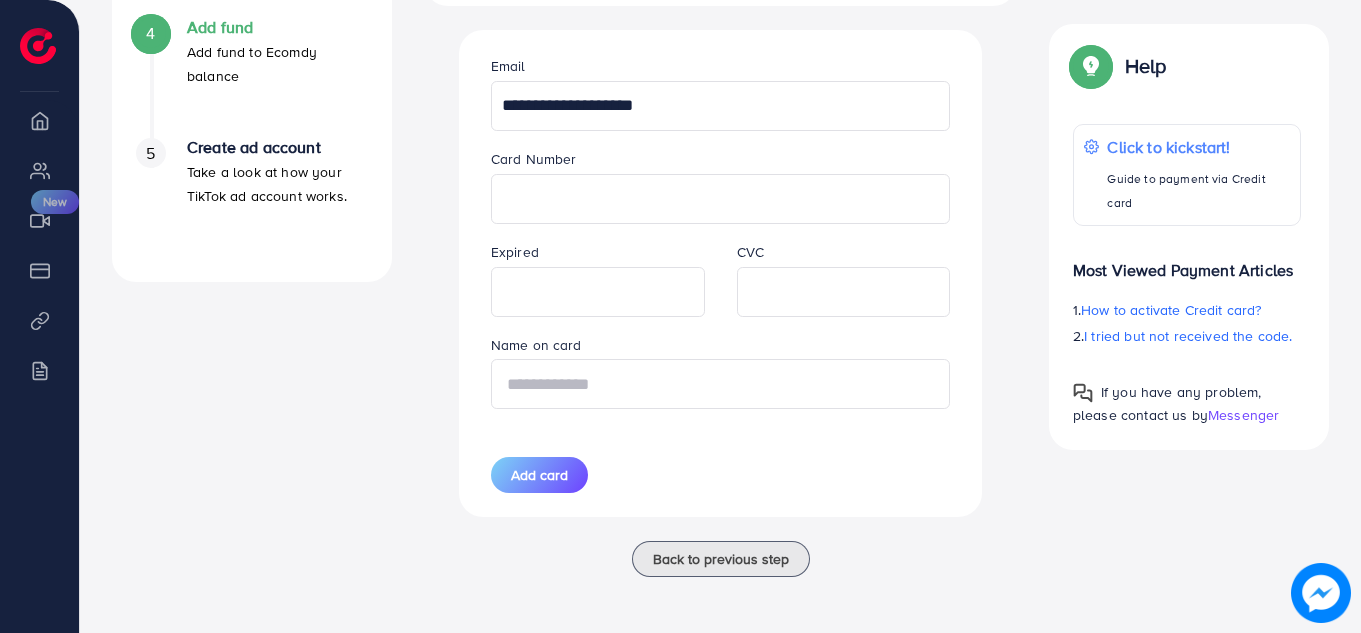 click at bounding box center [721, 384] 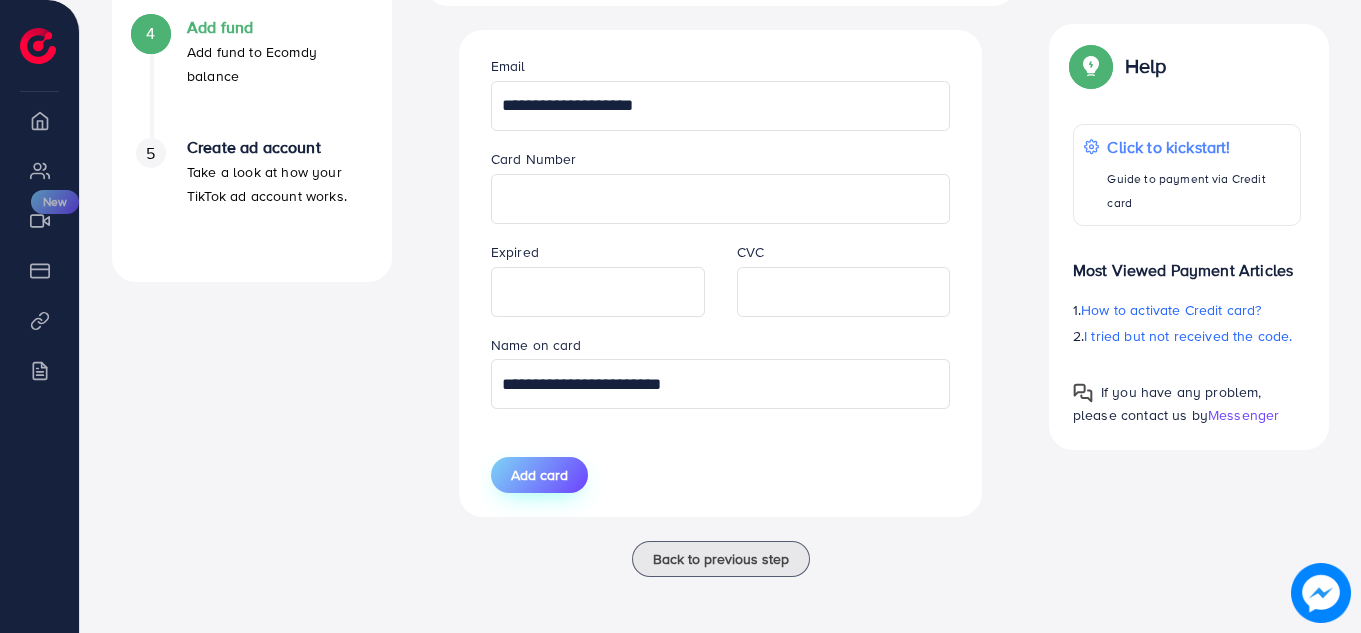 type on "**********" 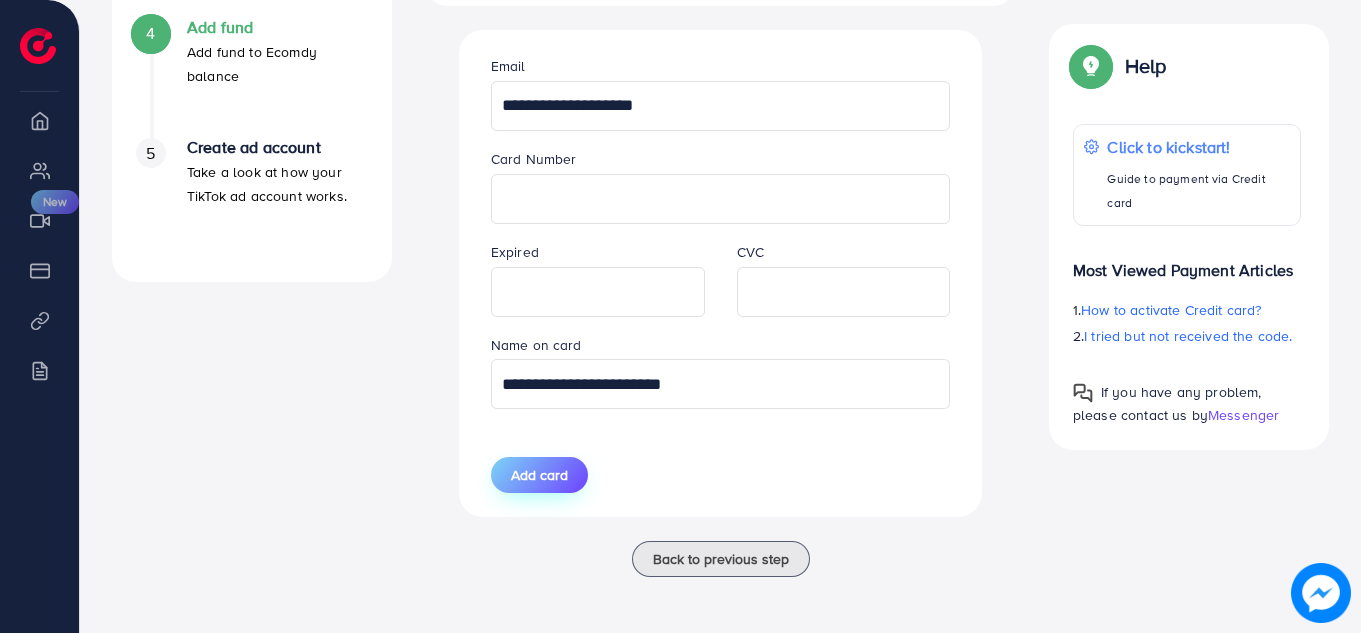 click on "Add card" at bounding box center [539, 475] 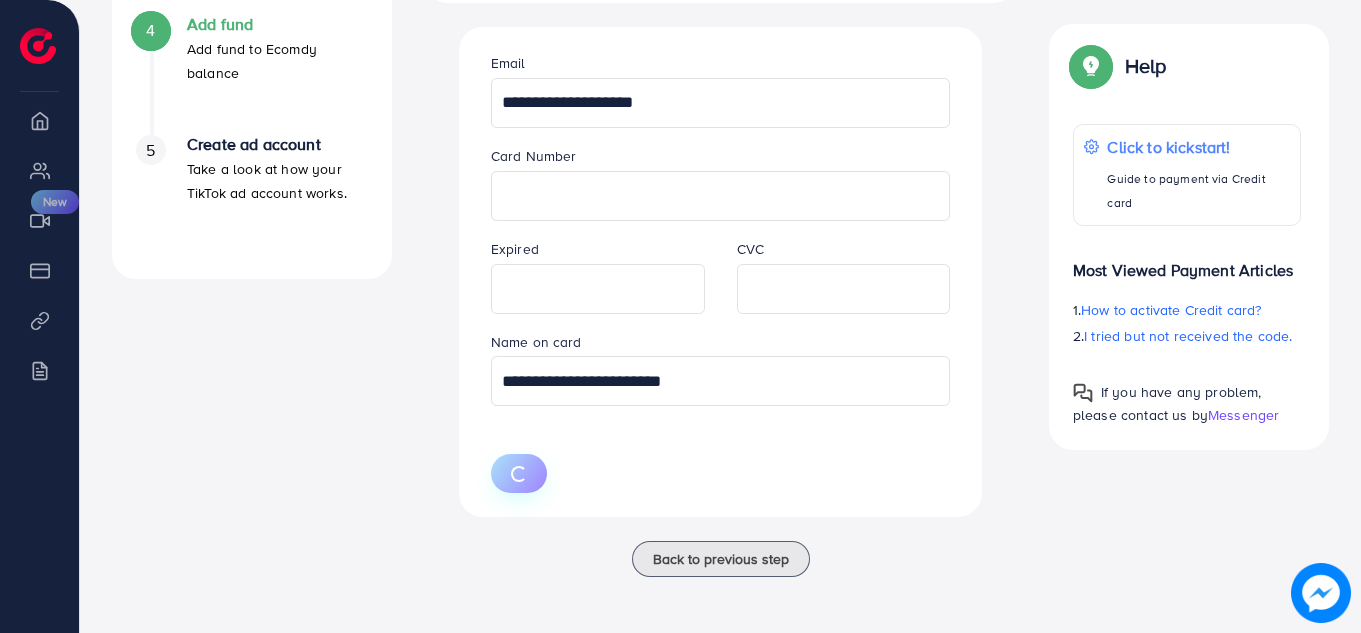 scroll, scrollTop: 783, scrollLeft: 0, axis: vertical 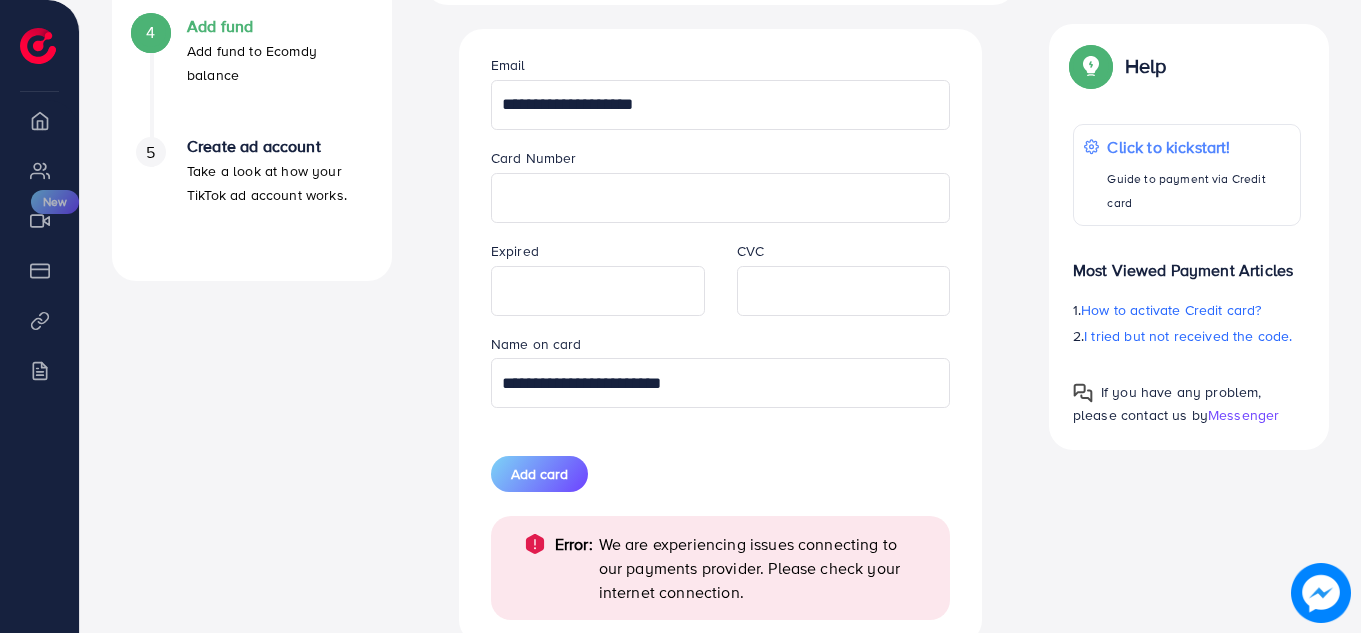 click on "**********" at bounding box center (721, 383) 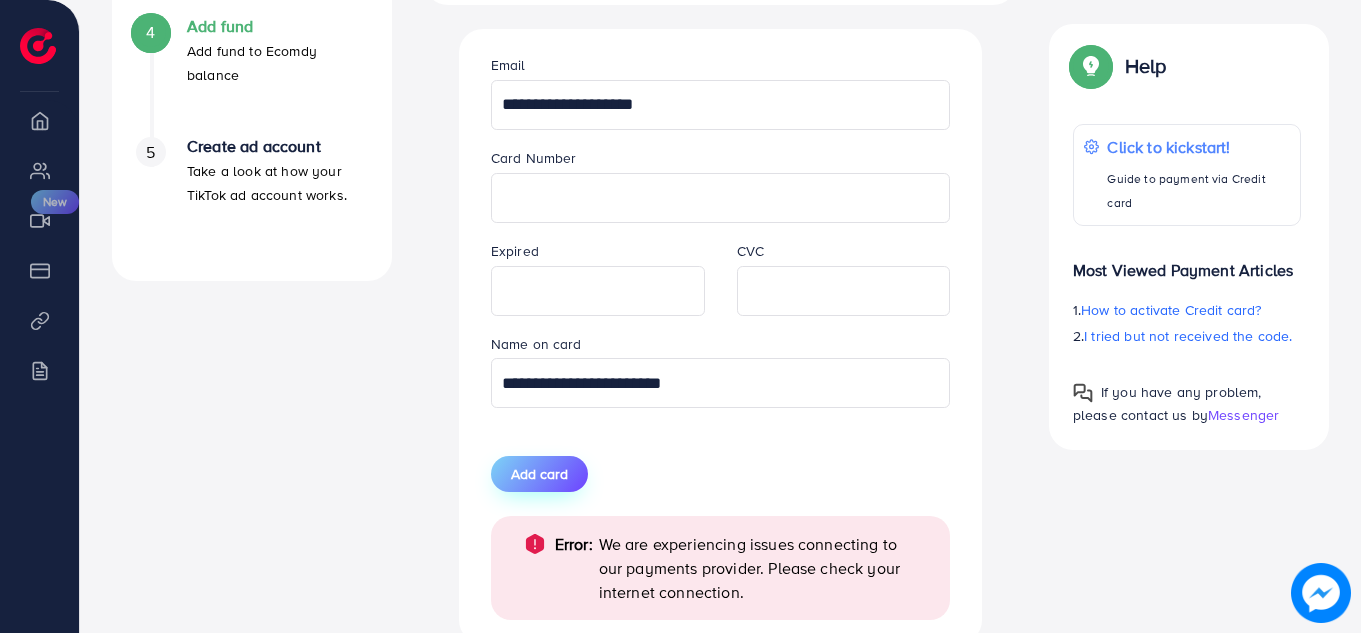 click on "Add card" at bounding box center [539, 474] 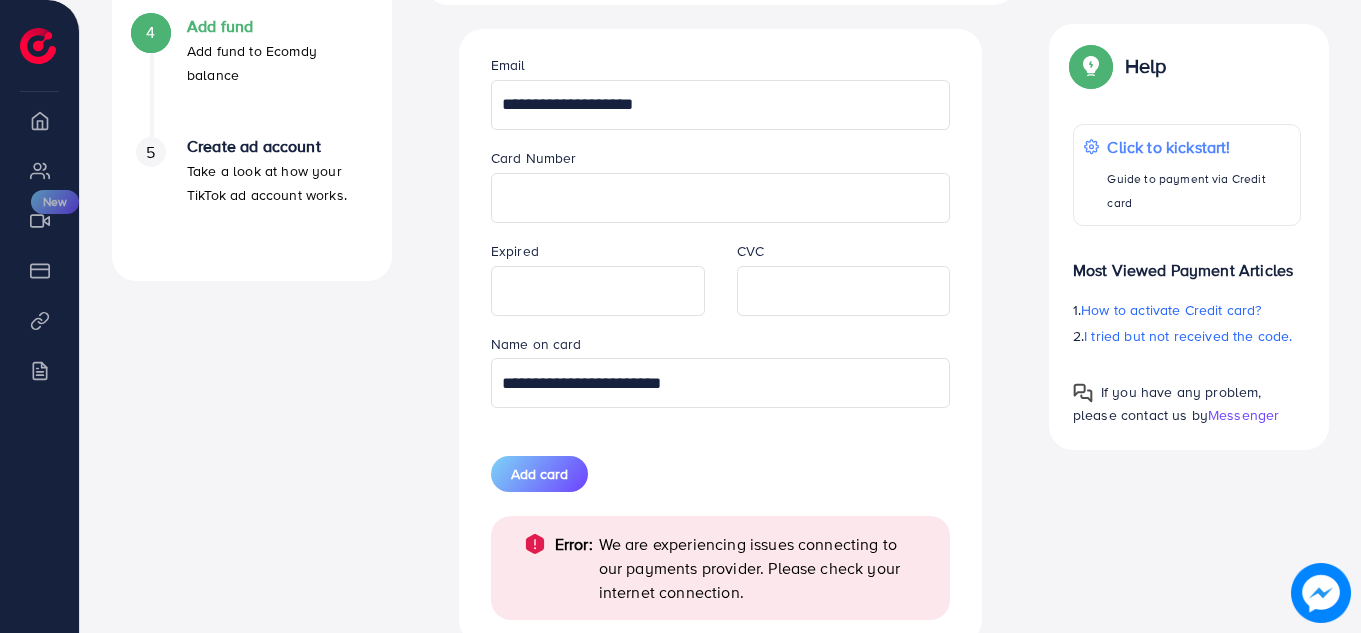 click on "Name on card" at bounding box center [536, 344] 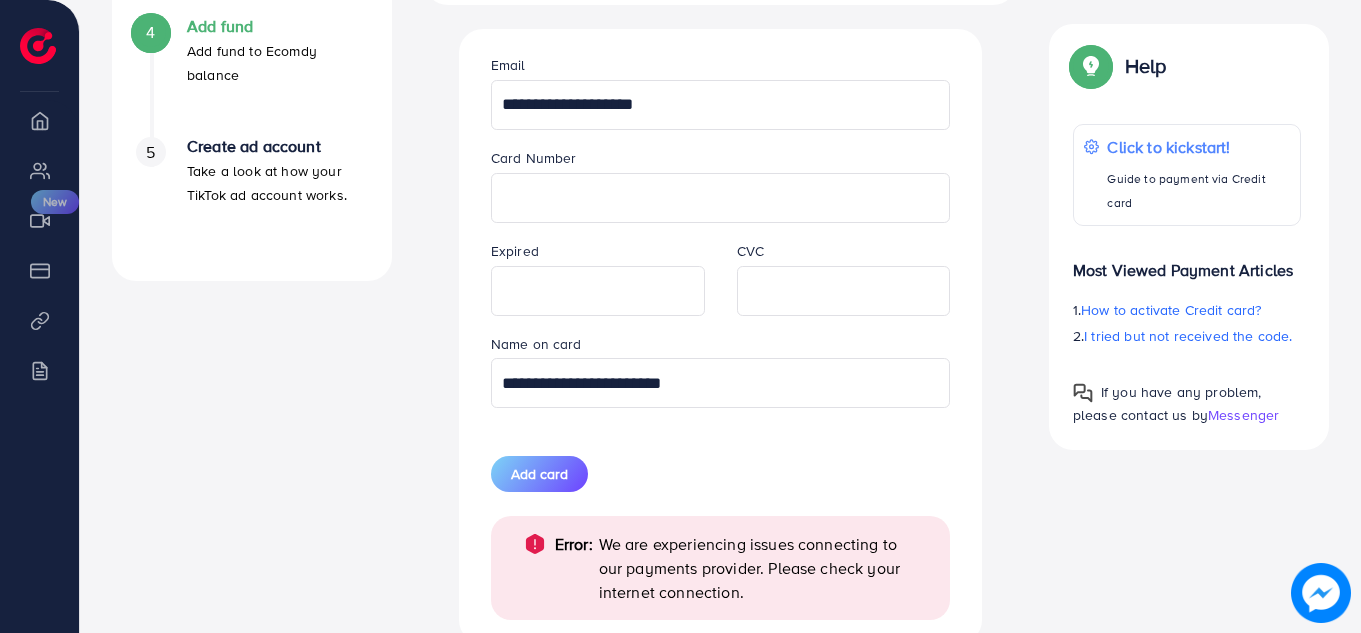 click on "Name on card" at bounding box center (536, 344) 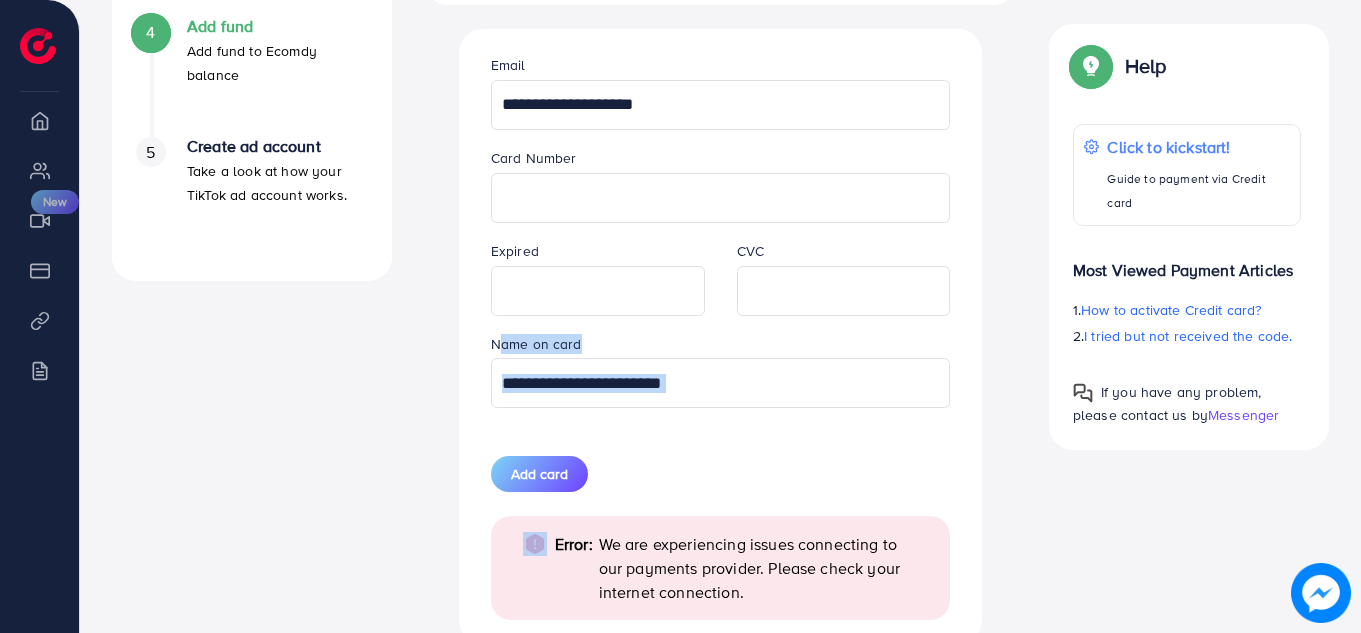 click on "Name on card" at bounding box center [536, 344] 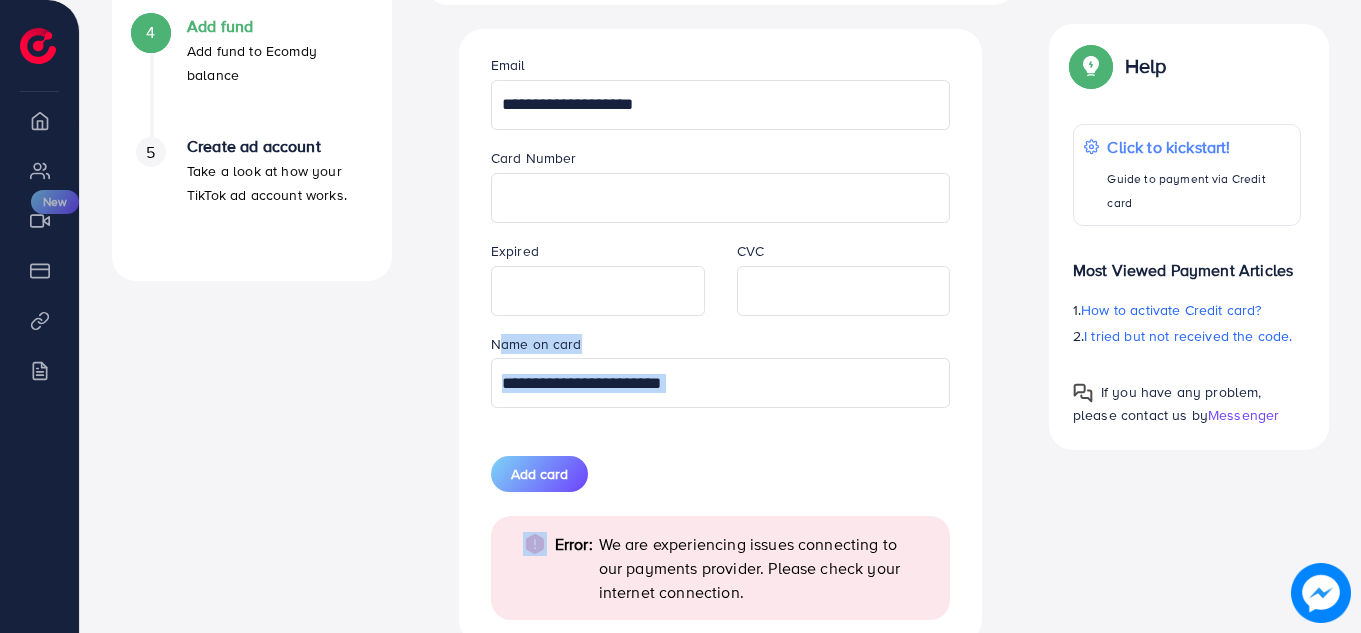click on "Name on card" at bounding box center [536, 344] 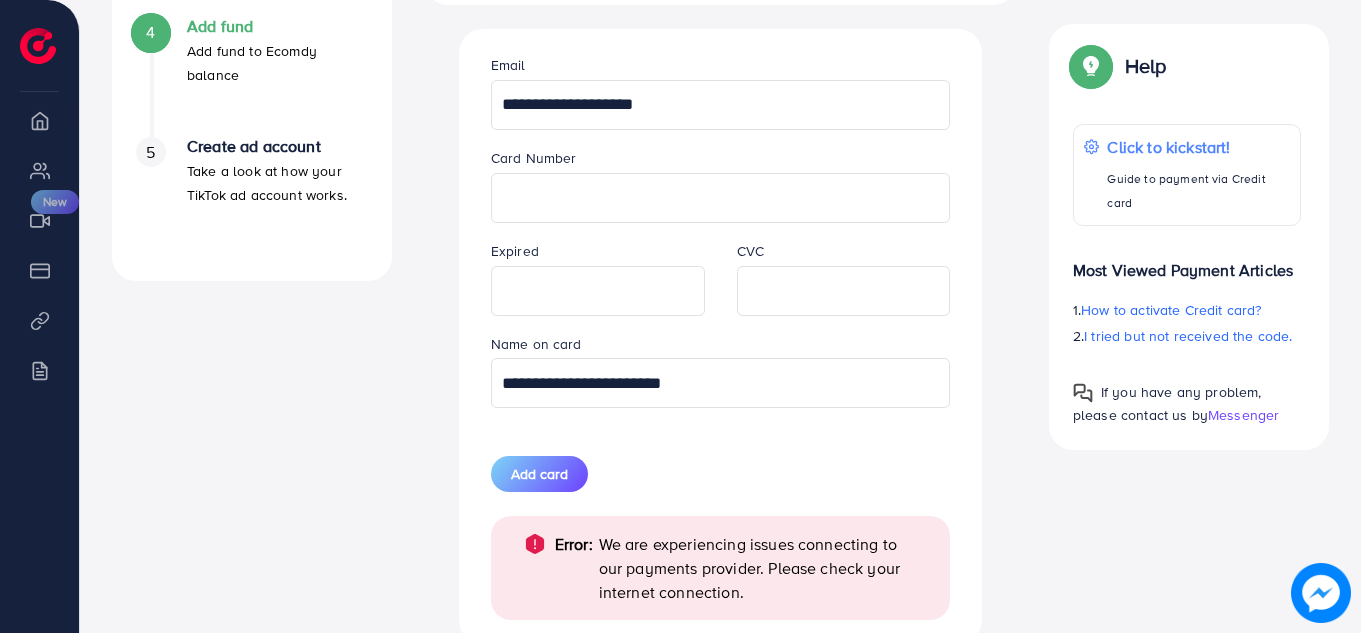 drag, startPoint x: 597, startPoint y: 344, endPoint x: 494, endPoint y: 344, distance: 103 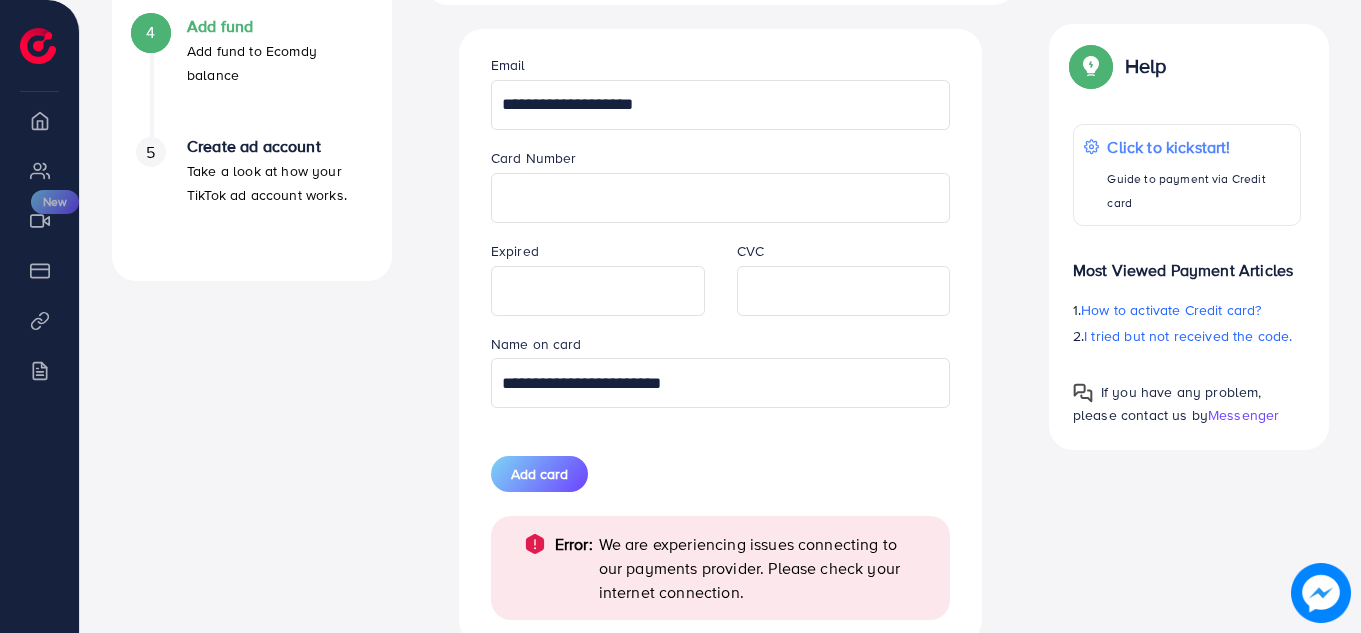 click on "**********" at bounding box center [721, 370] 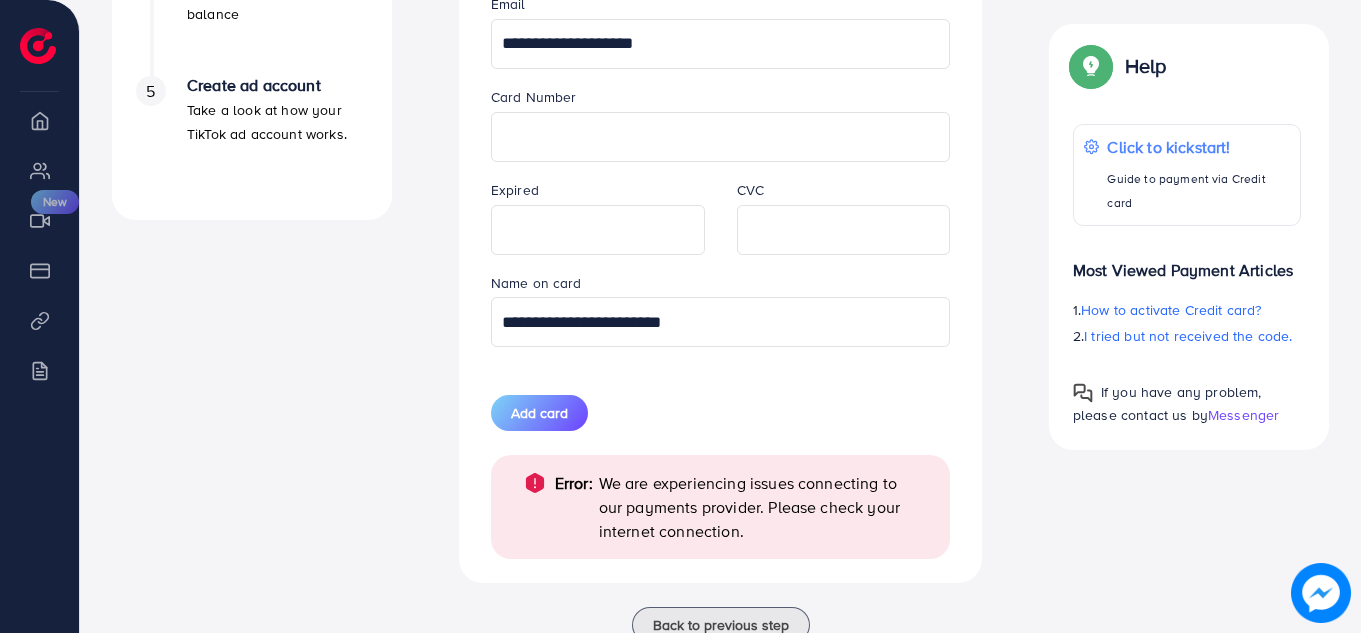 scroll, scrollTop: 850, scrollLeft: 0, axis: vertical 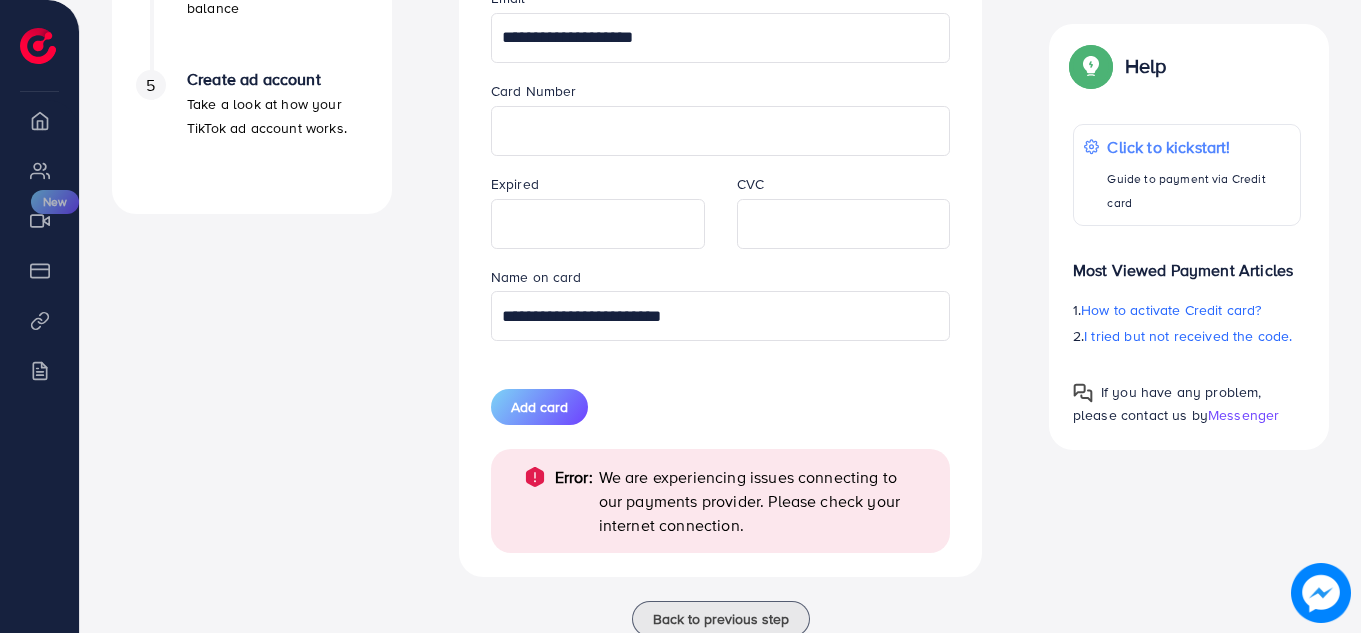 click on "**********" at bounding box center [721, 316] 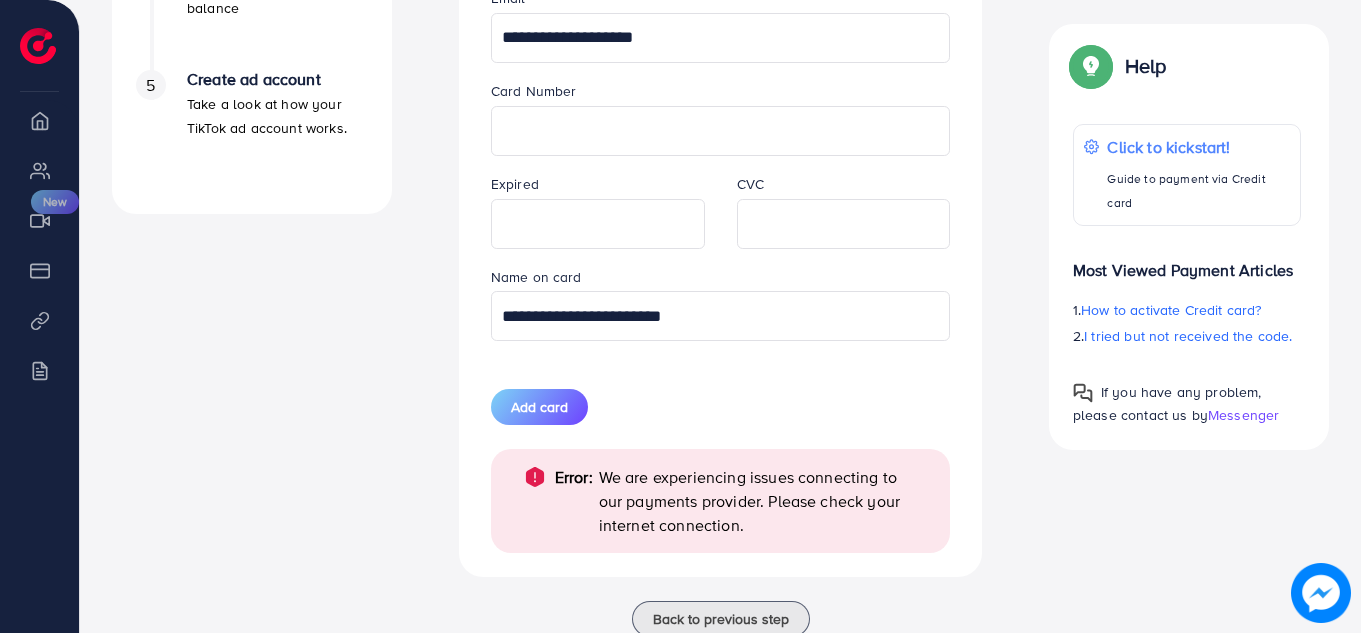click on "**********" at bounding box center (721, 316) 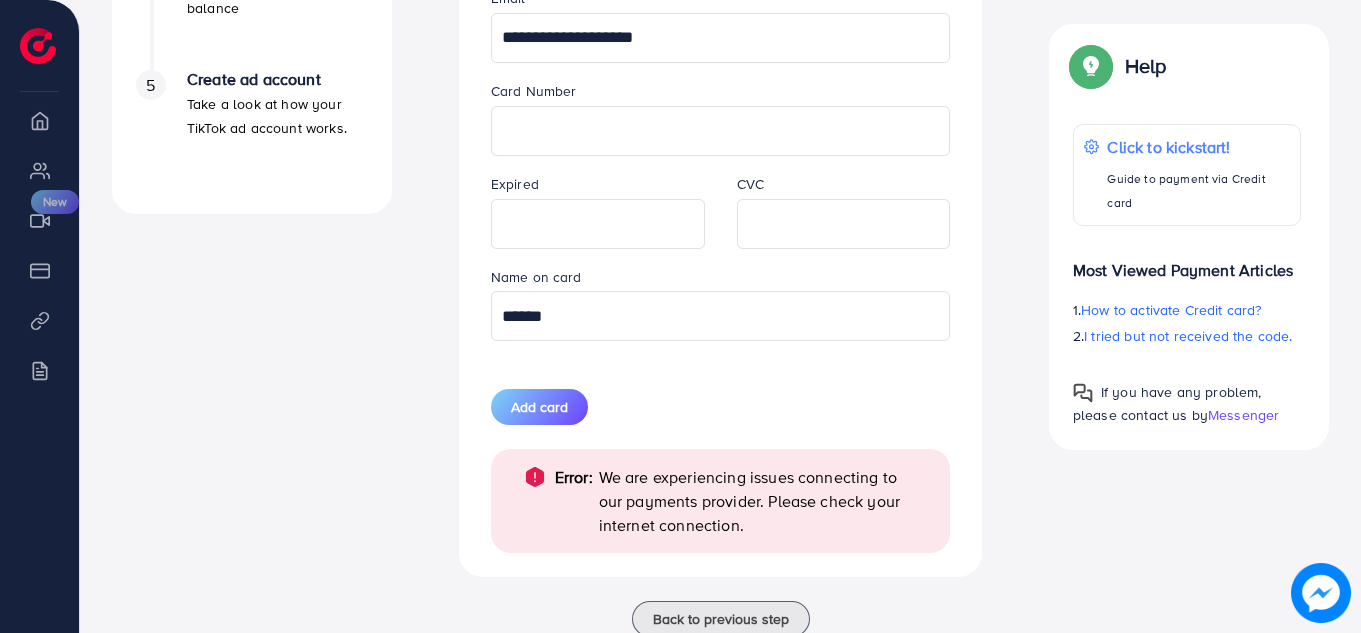 paste on "*******" 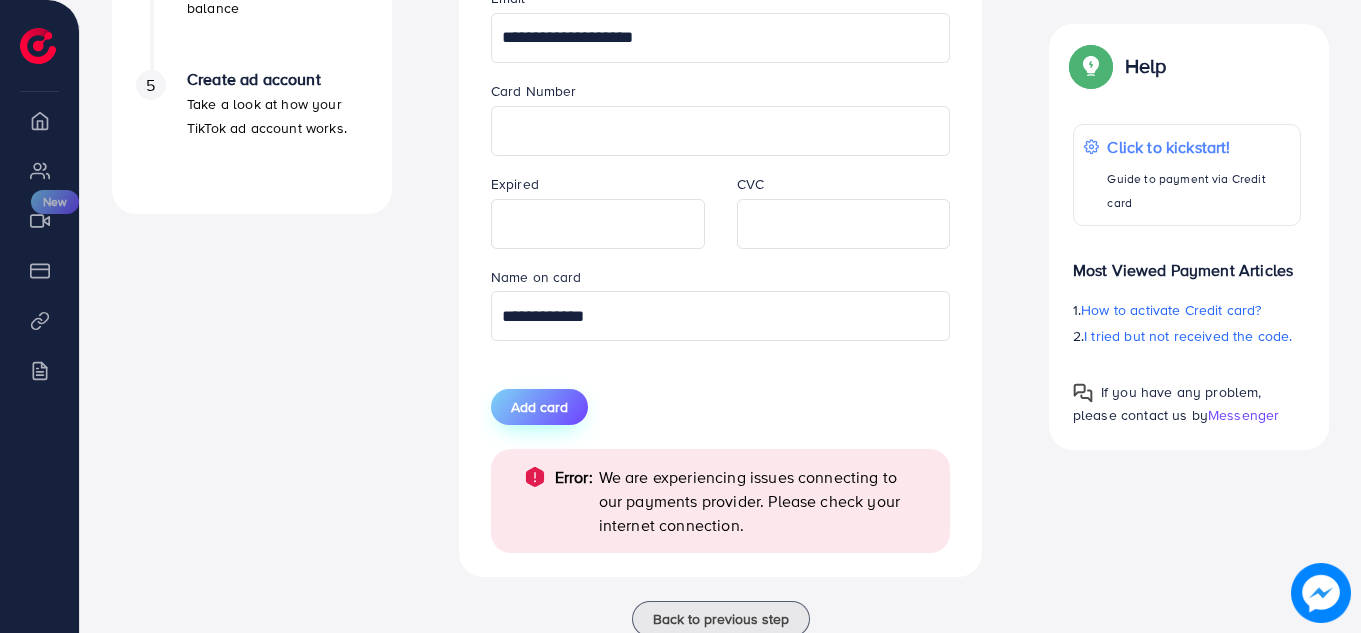 type on "**********" 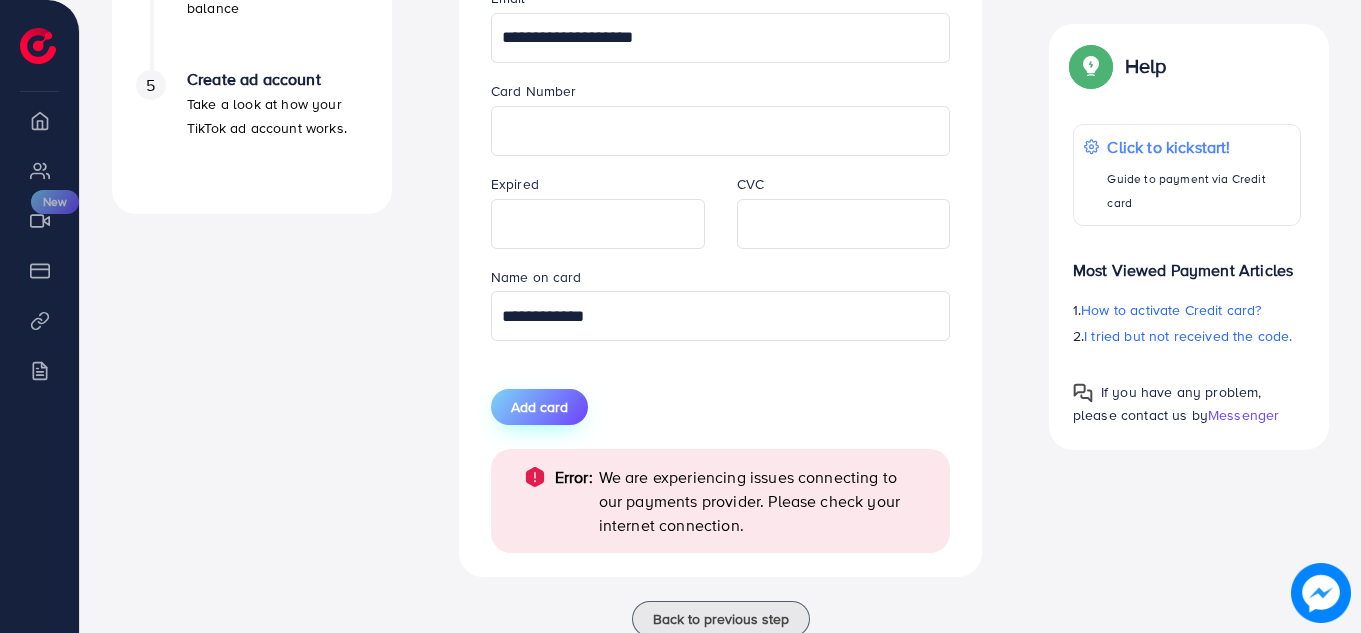 click on "Add card" at bounding box center [539, 407] 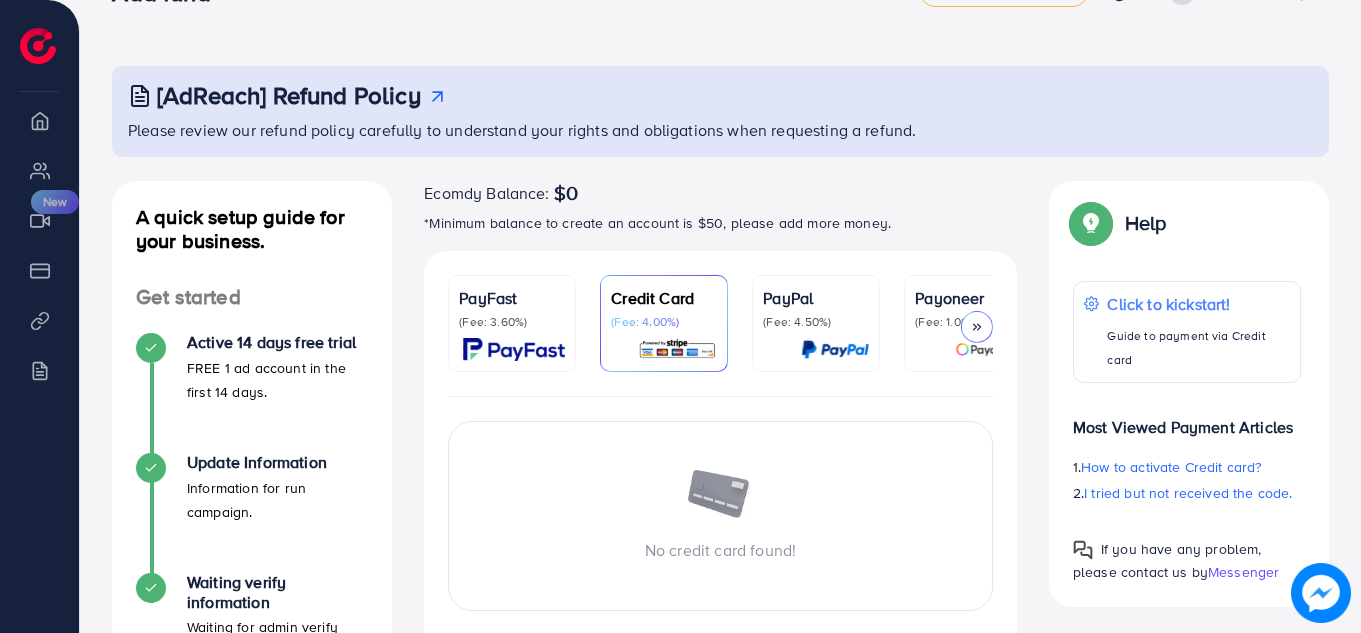 scroll, scrollTop: 67, scrollLeft: 0, axis: vertical 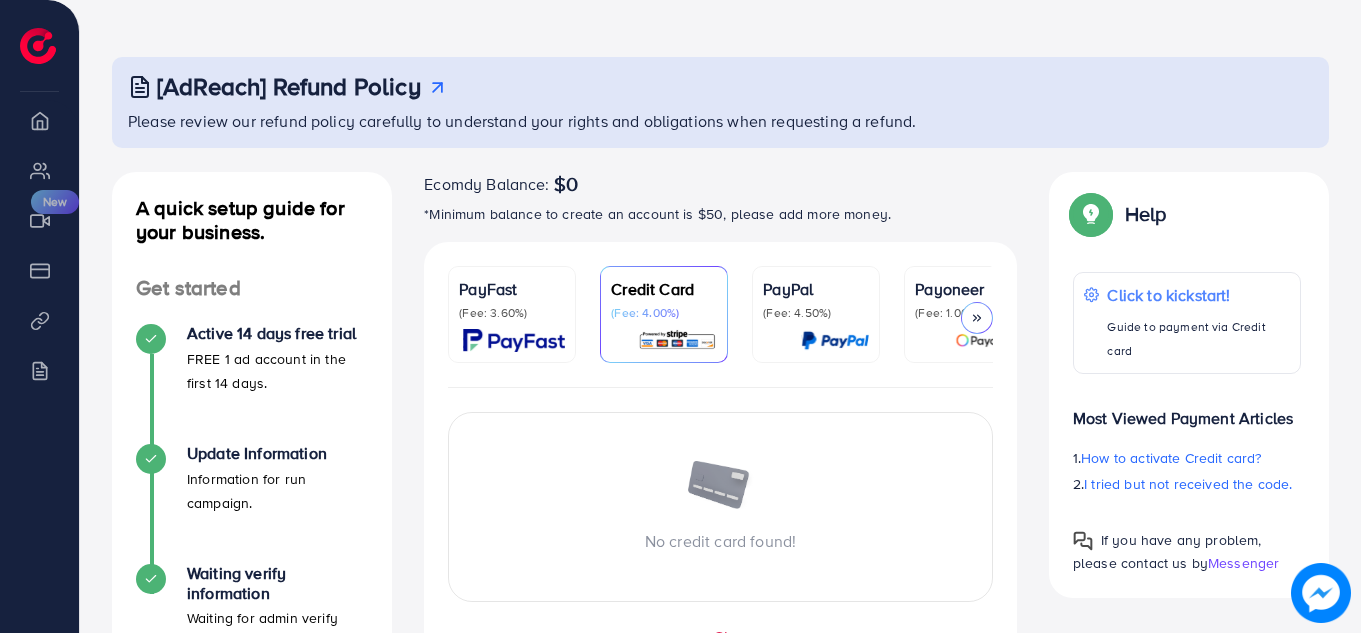 click 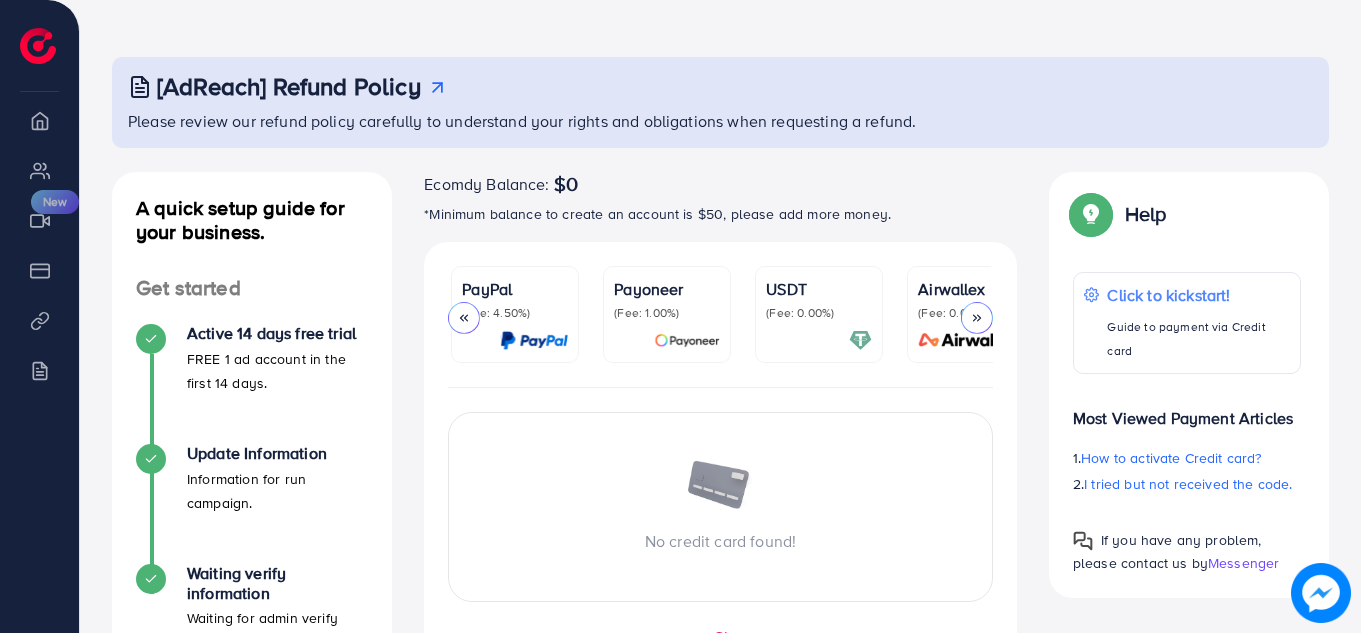 scroll, scrollTop: 0, scrollLeft: 343, axis: horizontal 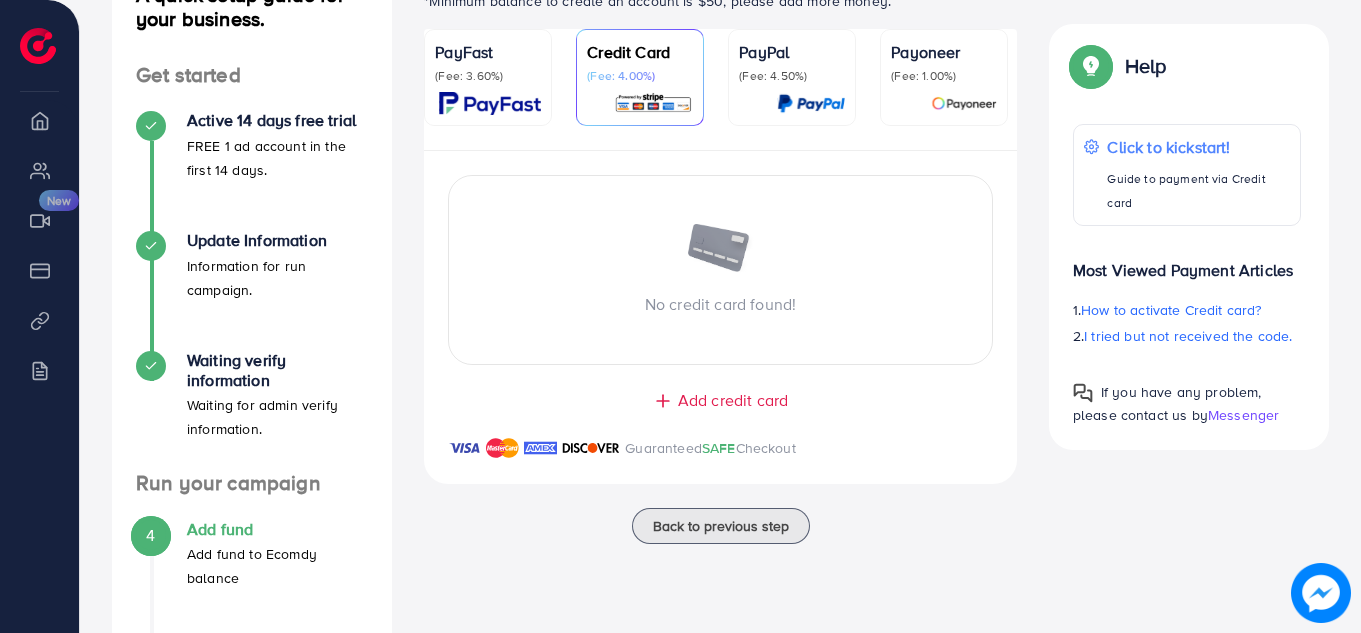 click on "PayFast   (Fee: 3.60%)" at bounding box center [488, 77] 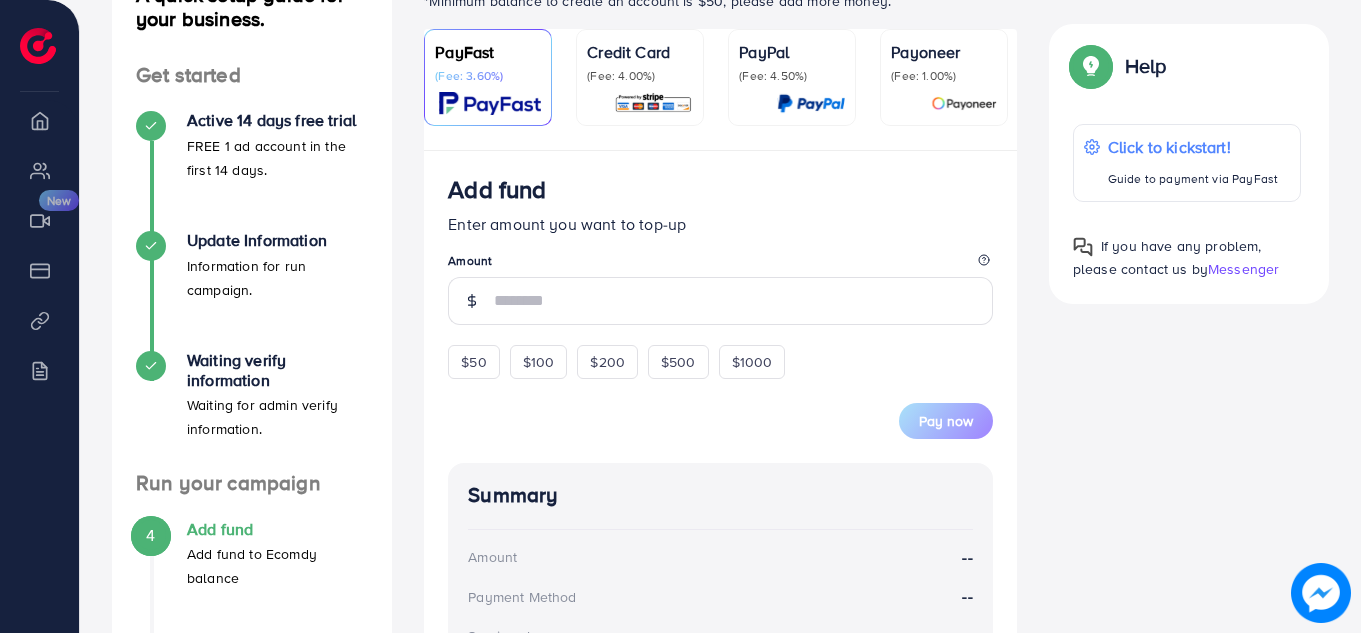 click on "(Fee: 4.00%)" at bounding box center [640, 76] 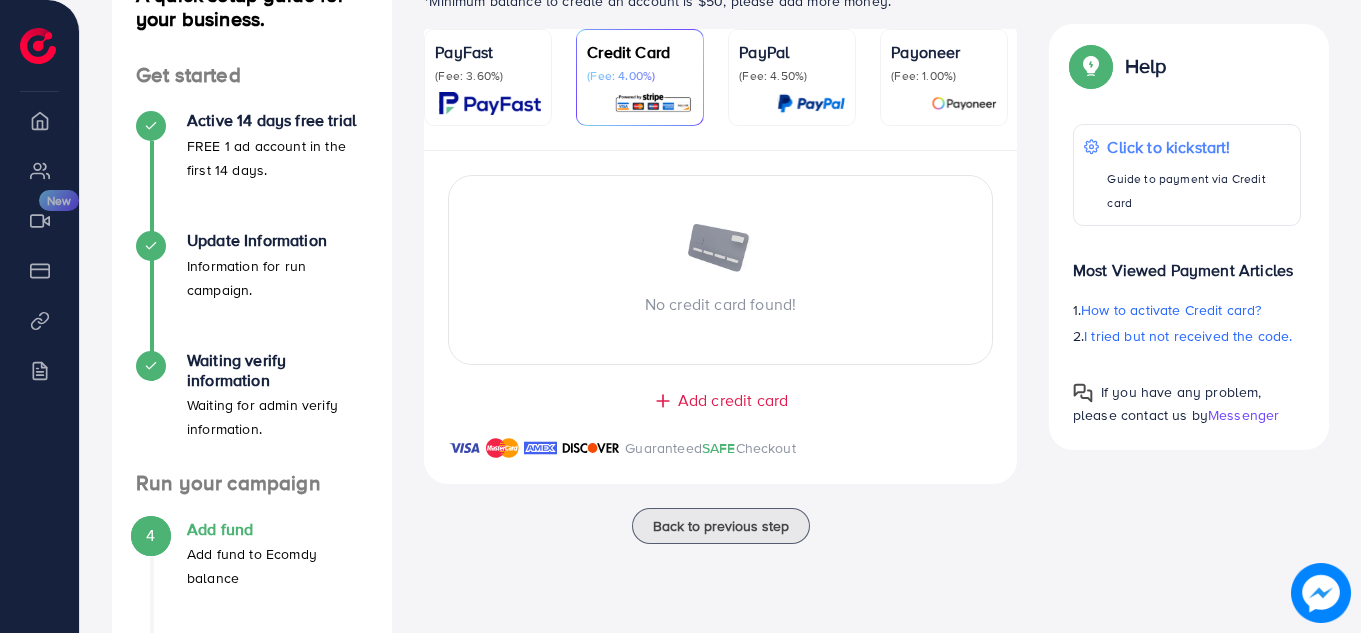 click on "(Fee: 3.60%)" at bounding box center [488, 76] 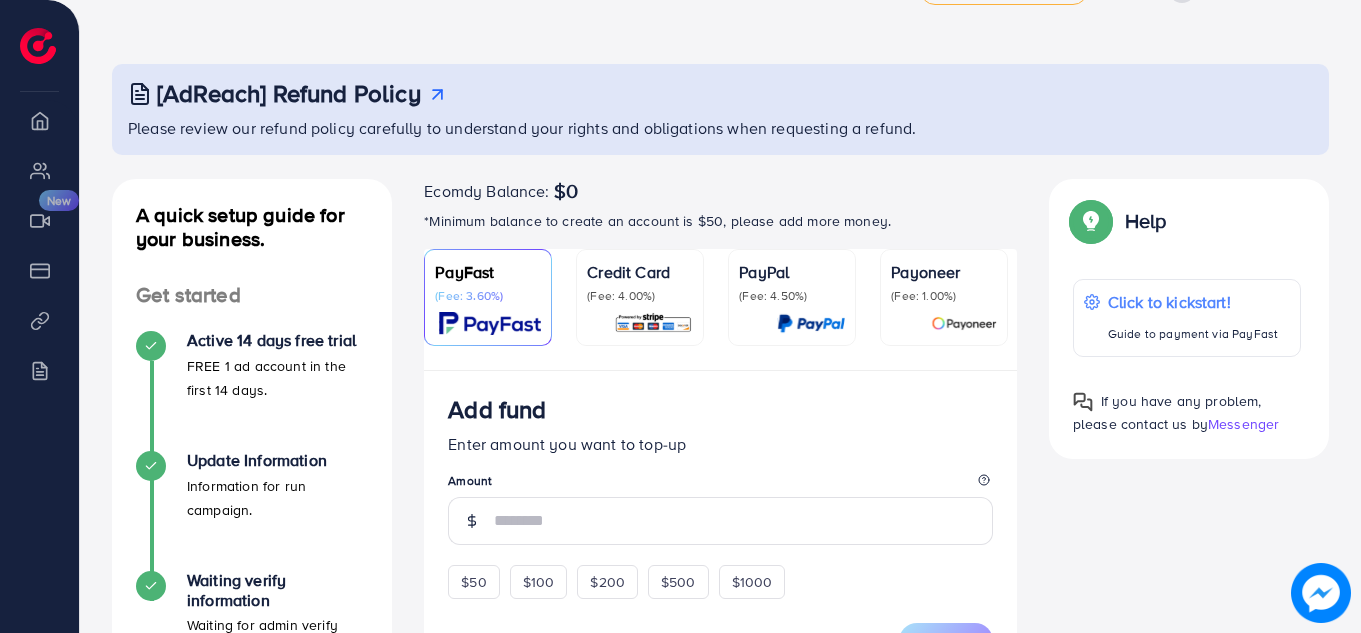 scroll, scrollTop: 227, scrollLeft: 0, axis: vertical 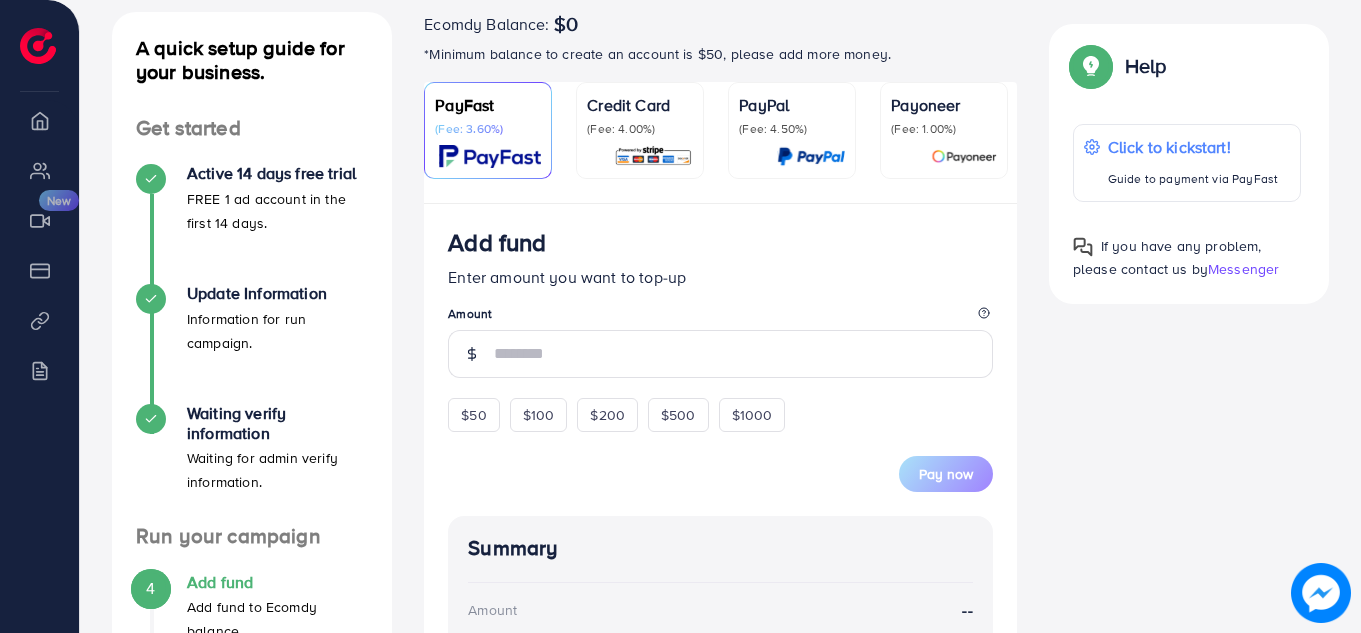 click on "(Fee: 4.00%)" at bounding box center [640, 129] 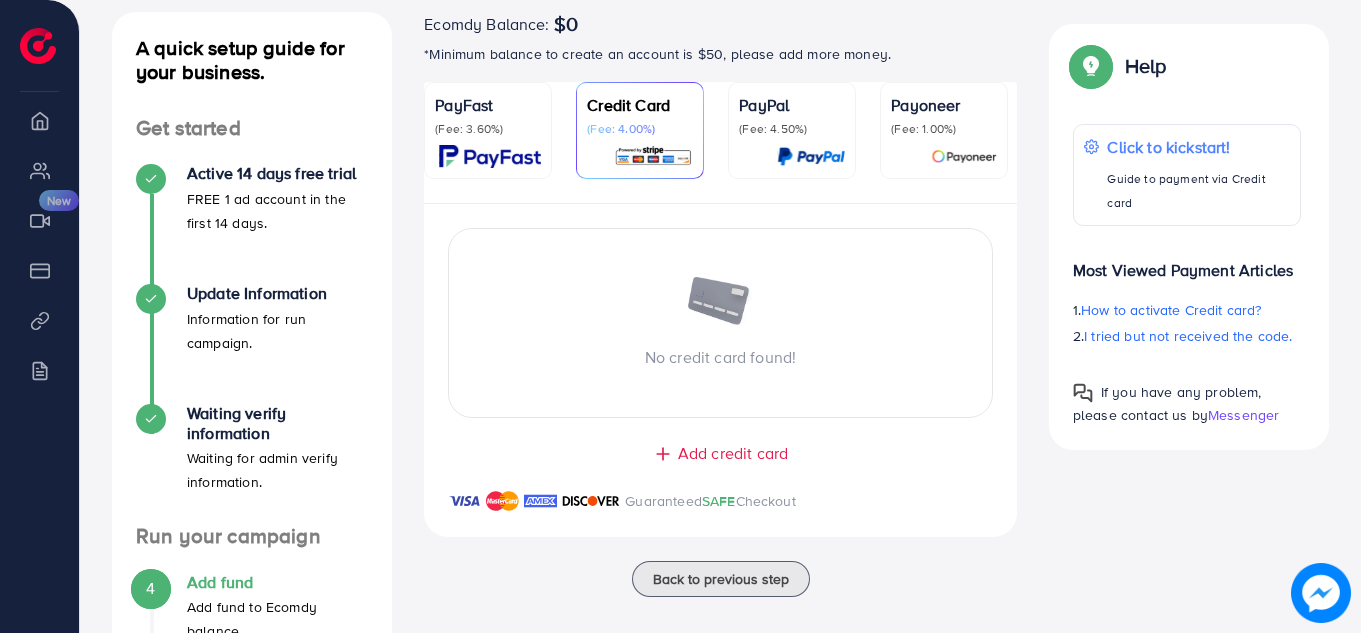 click on "Add credit card" at bounding box center (733, 453) 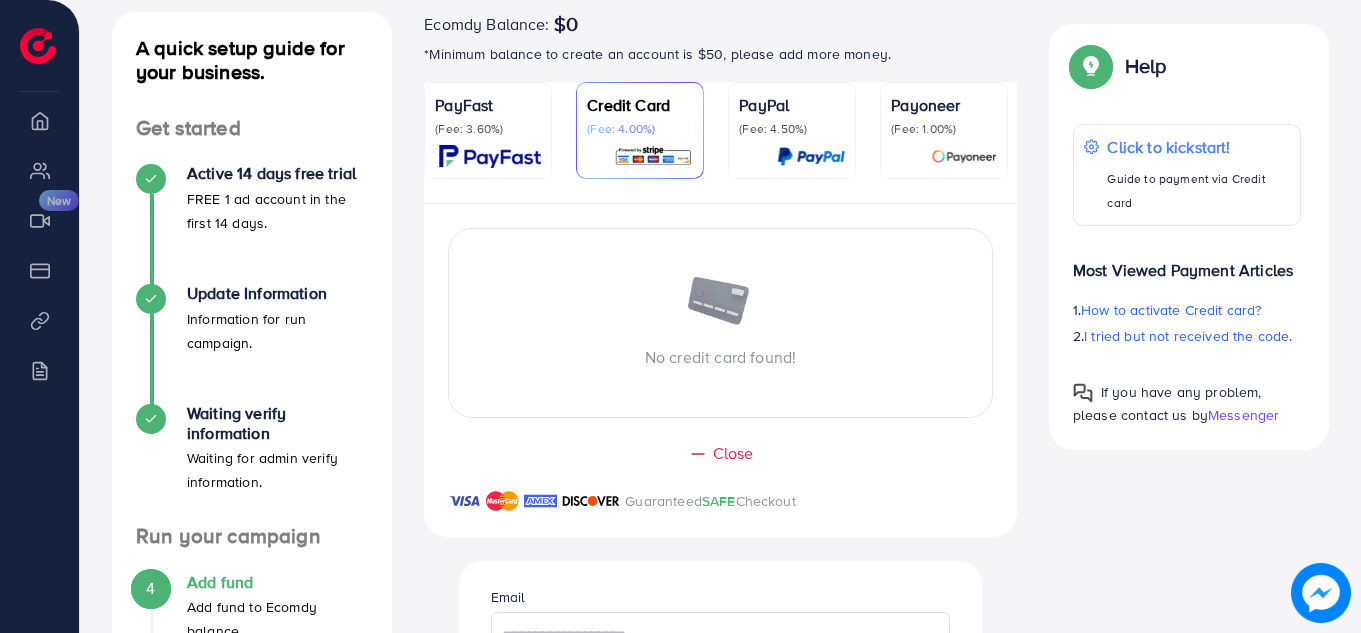scroll, scrollTop: 547, scrollLeft: 0, axis: vertical 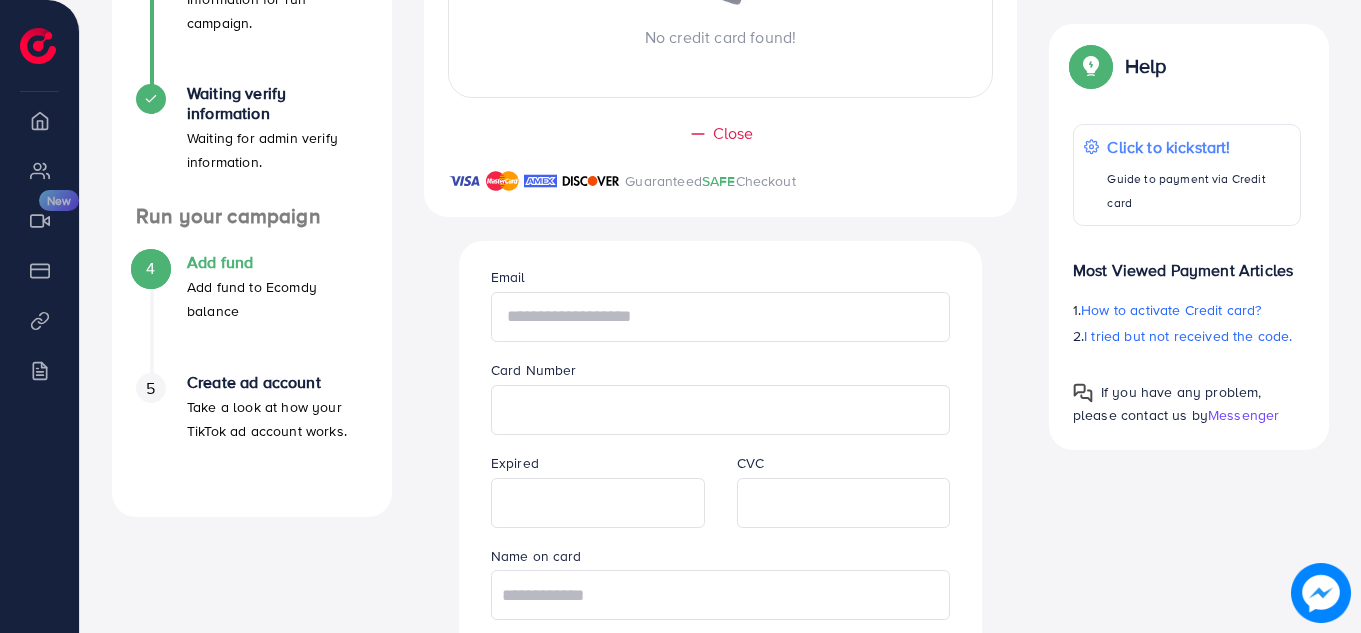 click at bounding box center [721, 317] 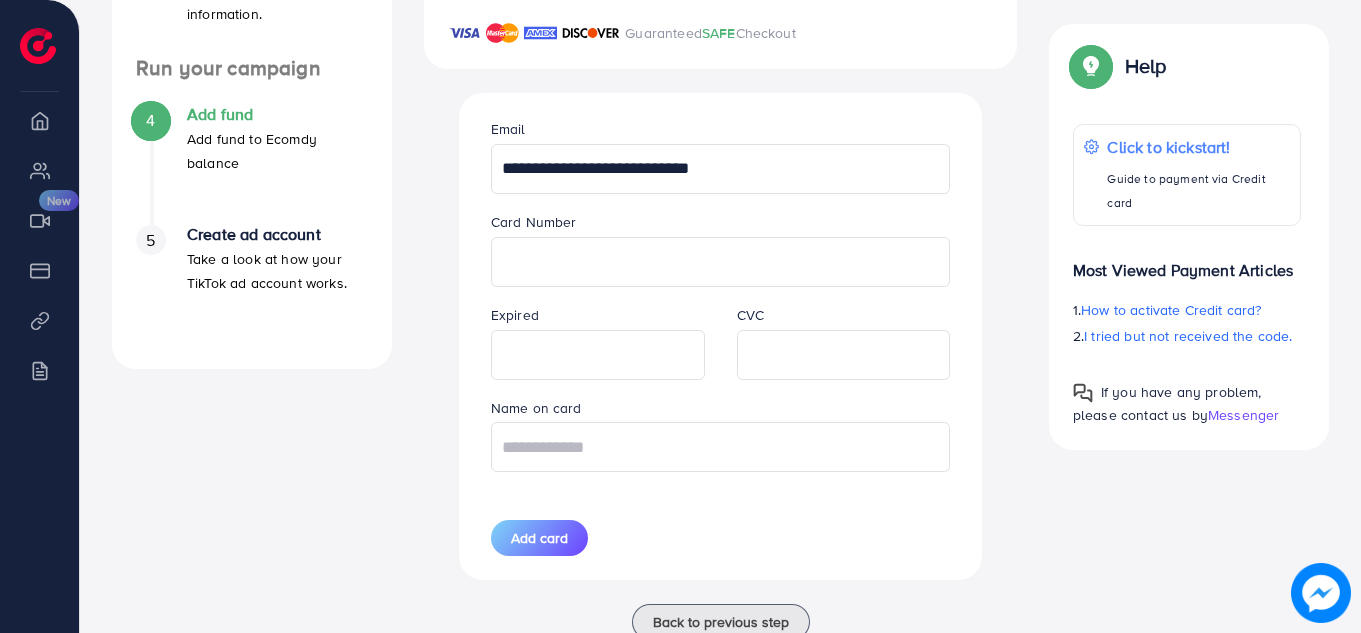 scroll, scrollTop: 747, scrollLeft: 0, axis: vertical 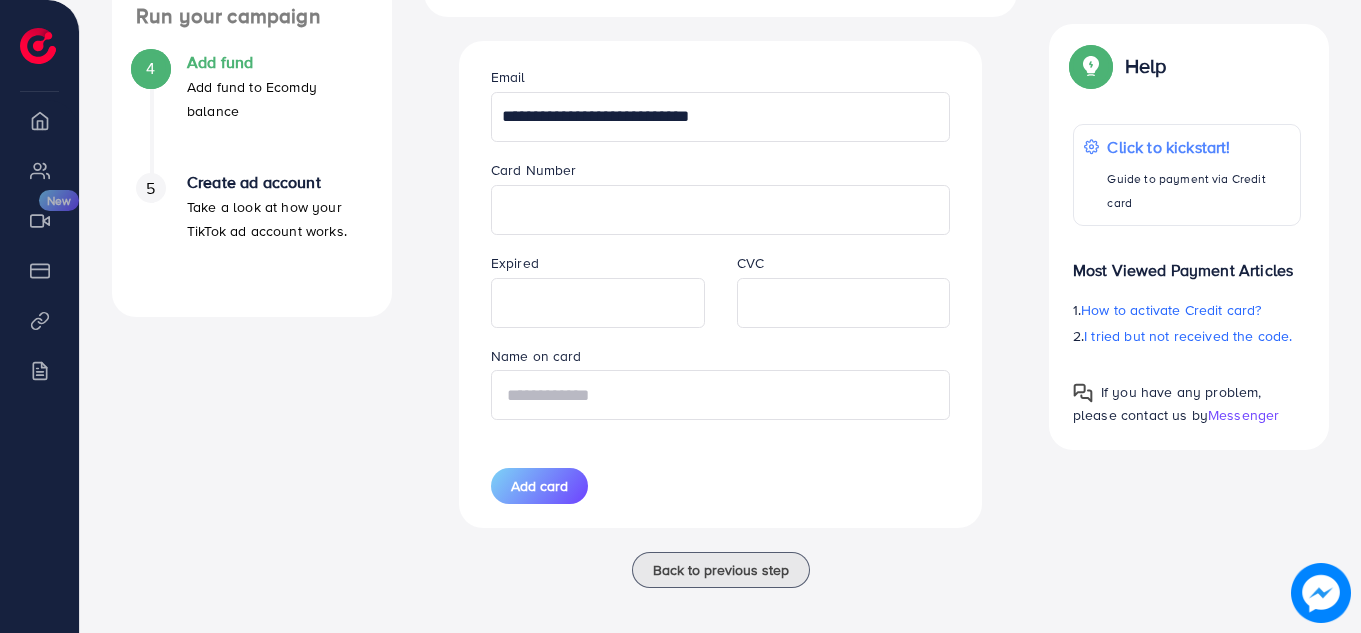 click at bounding box center [721, 395] 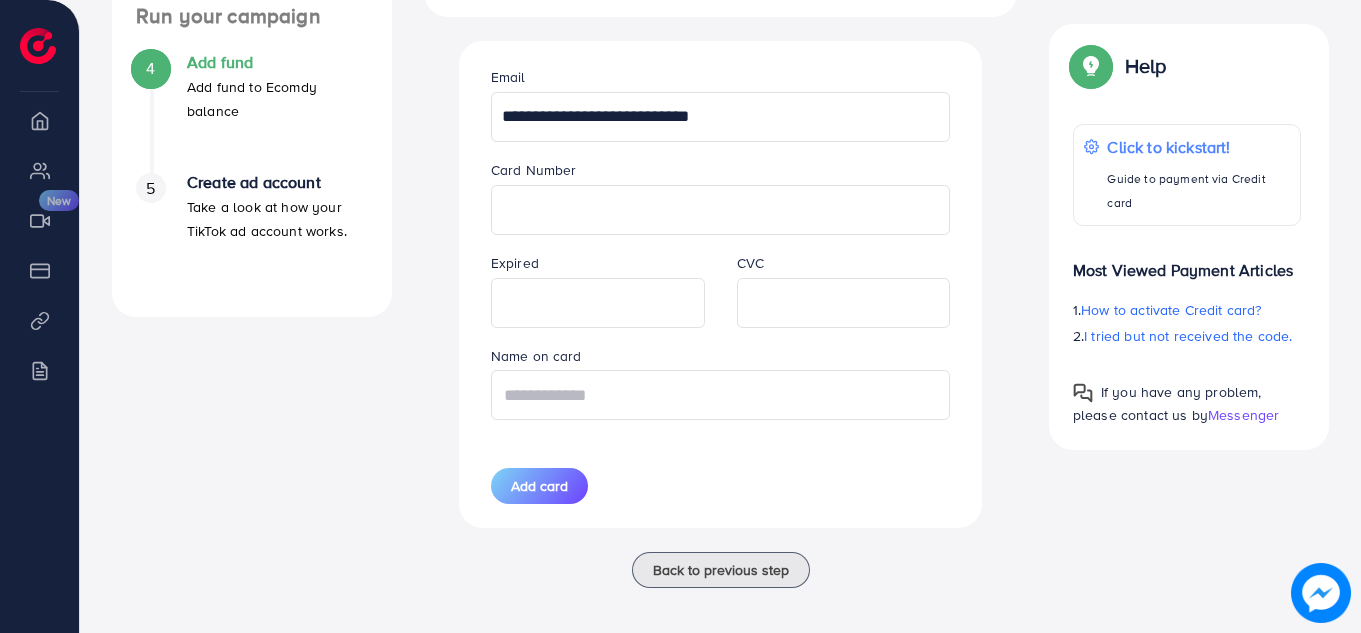 paste on "**********" 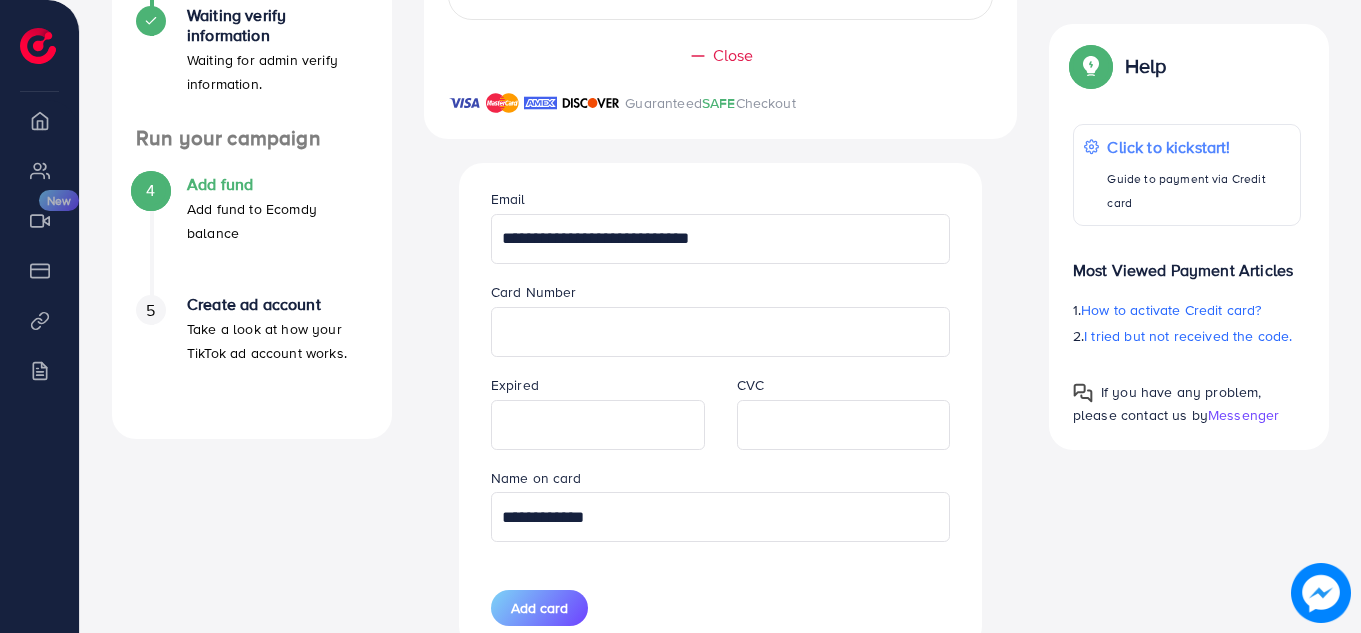 scroll, scrollTop: 687, scrollLeft: 0, axis: vertical 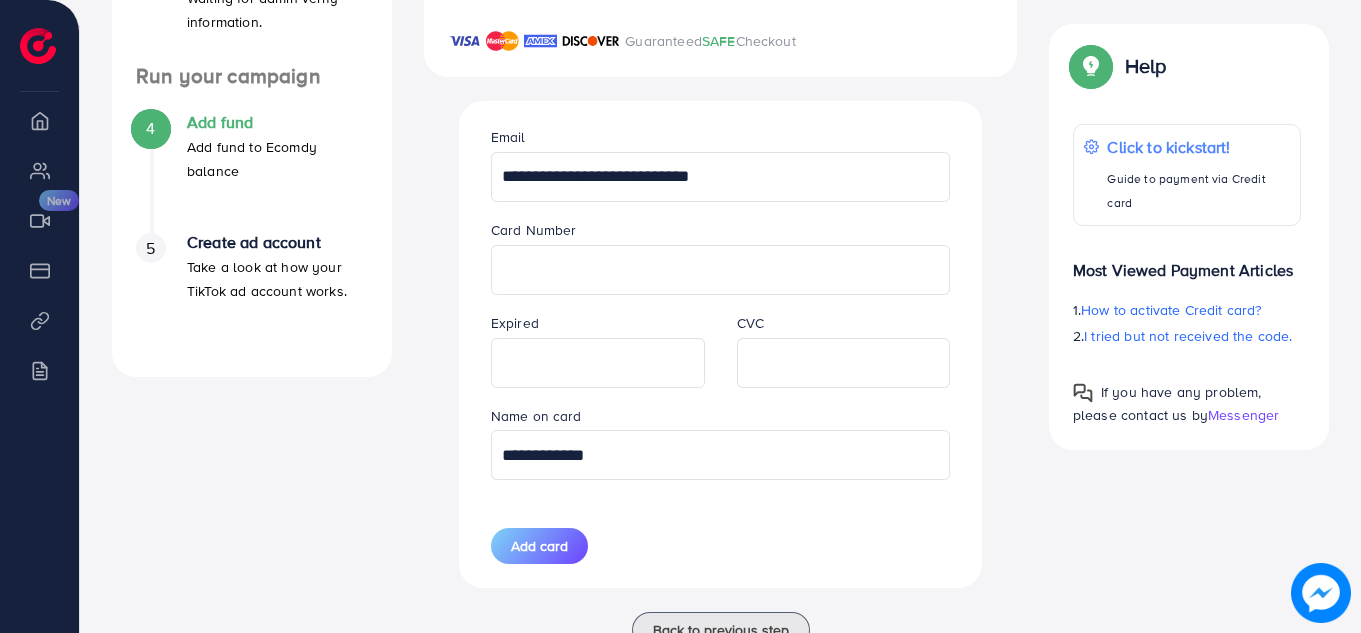 click on "**********" at bounding box center (721, 455) 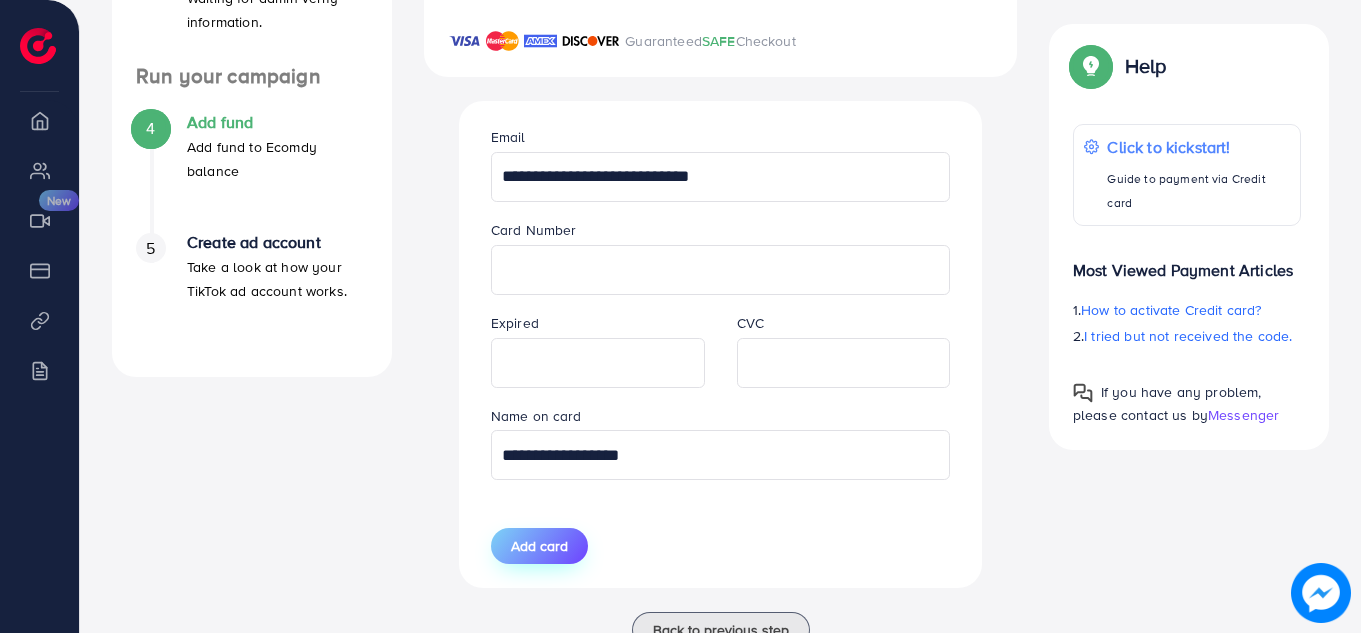 type on "**********" 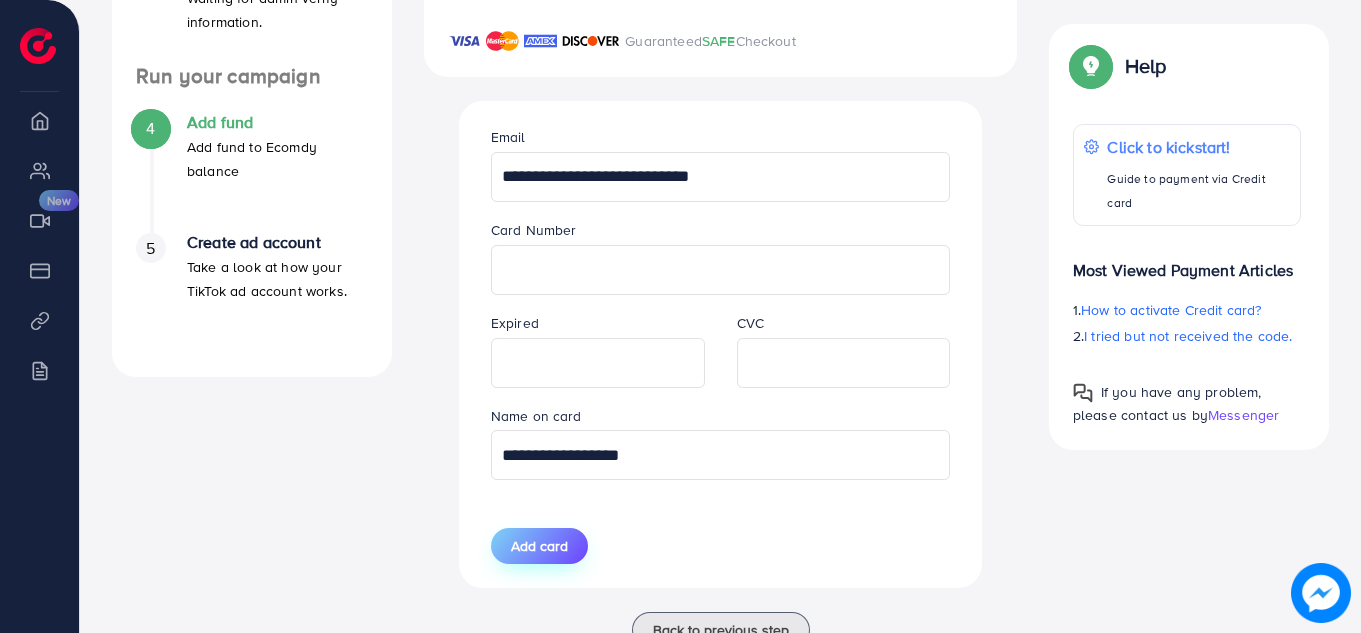 click on "Add card" at bounding box center [539, 546] 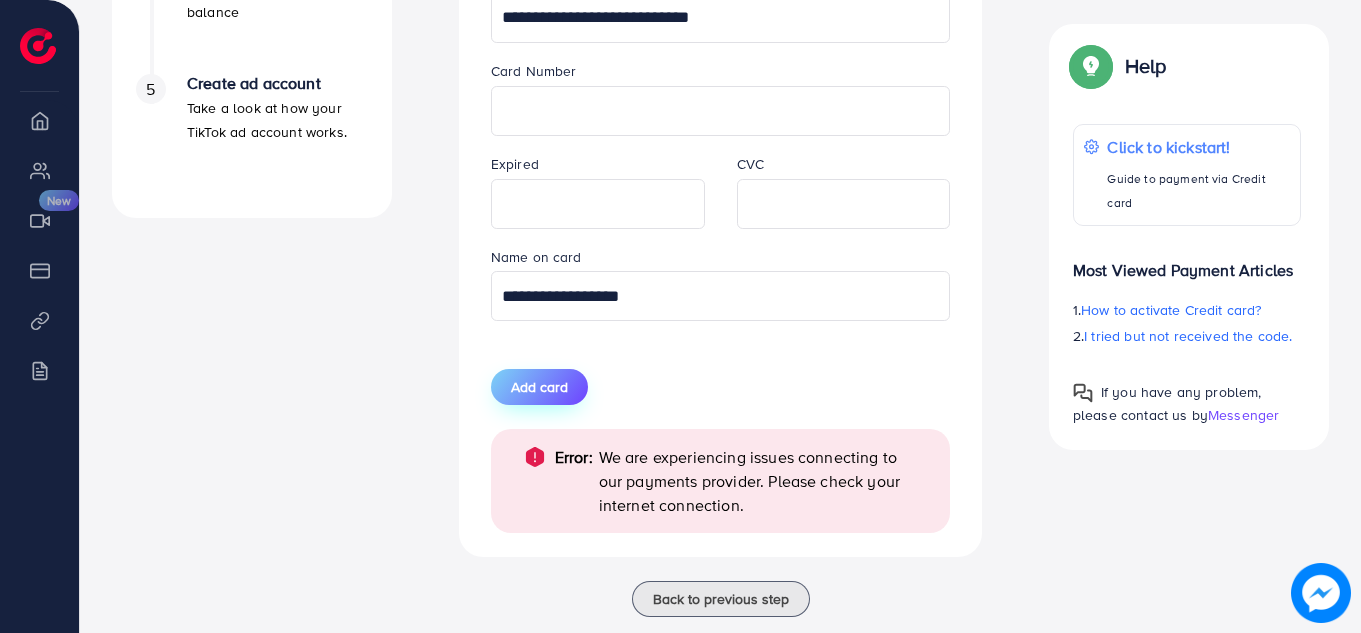 scroll, scrollTop: 847, scrollLeft: 0, axis: vertical 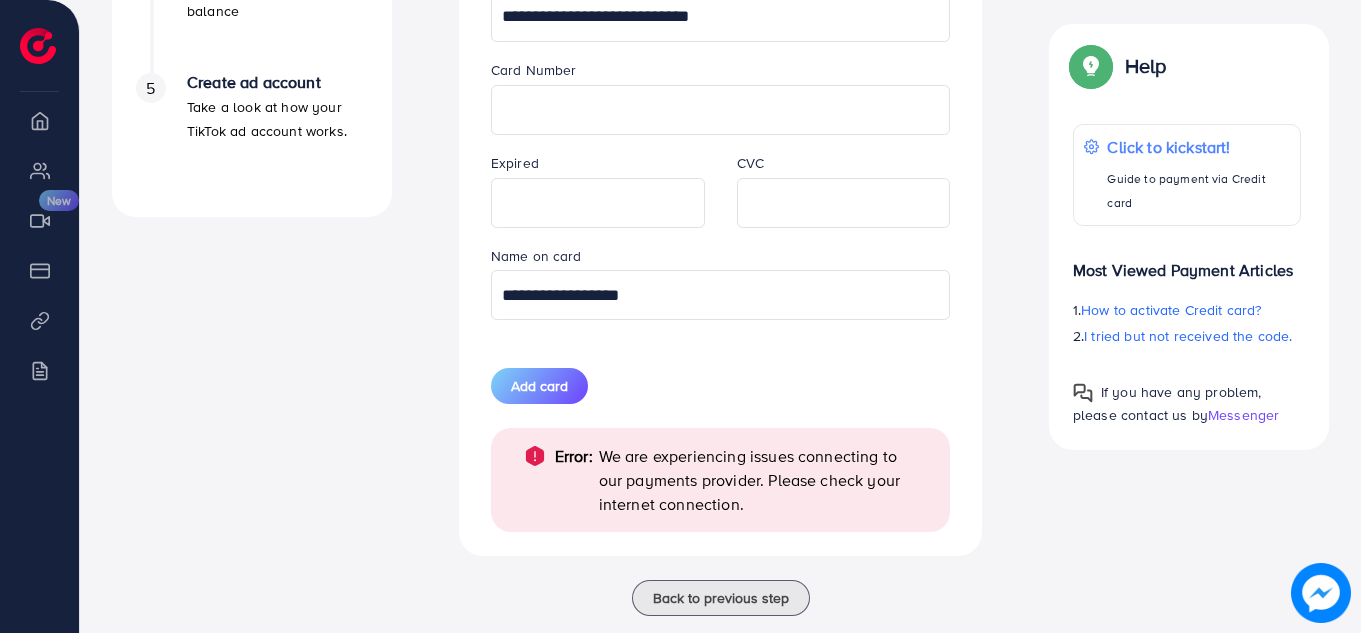 click on "**********" at bounding box center [721, 248] 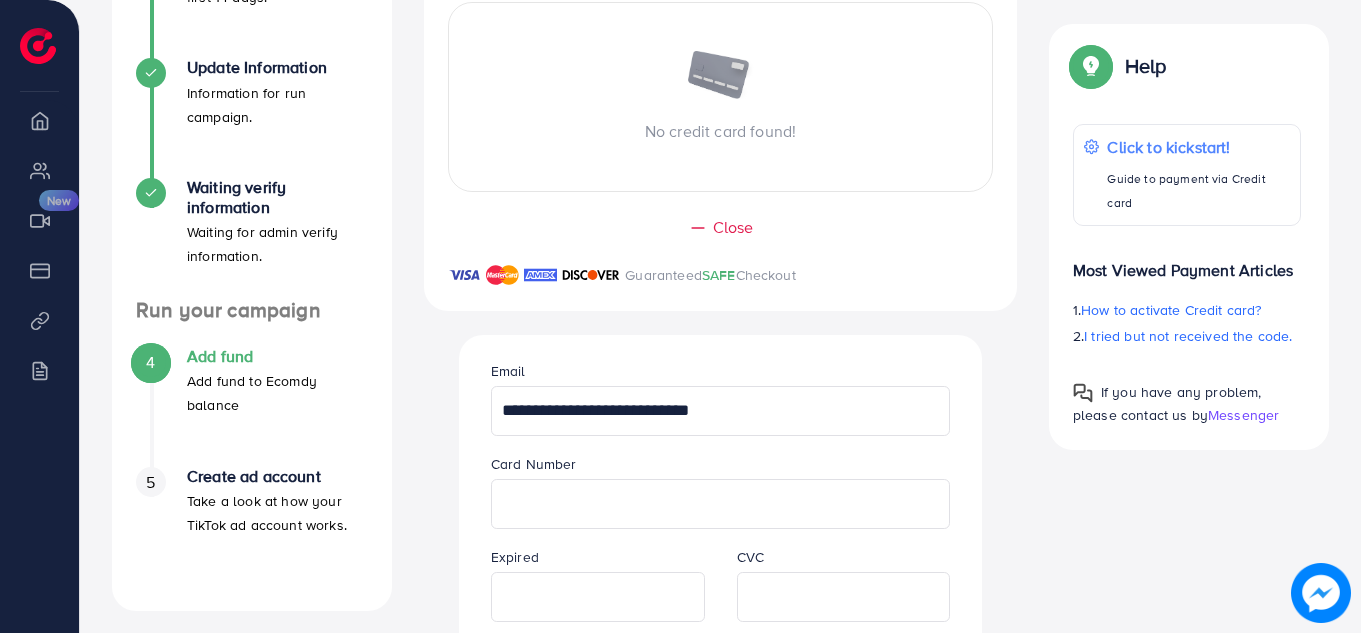 scroll, scrollTop: 373, scrollLeft: 0, axis: vertical 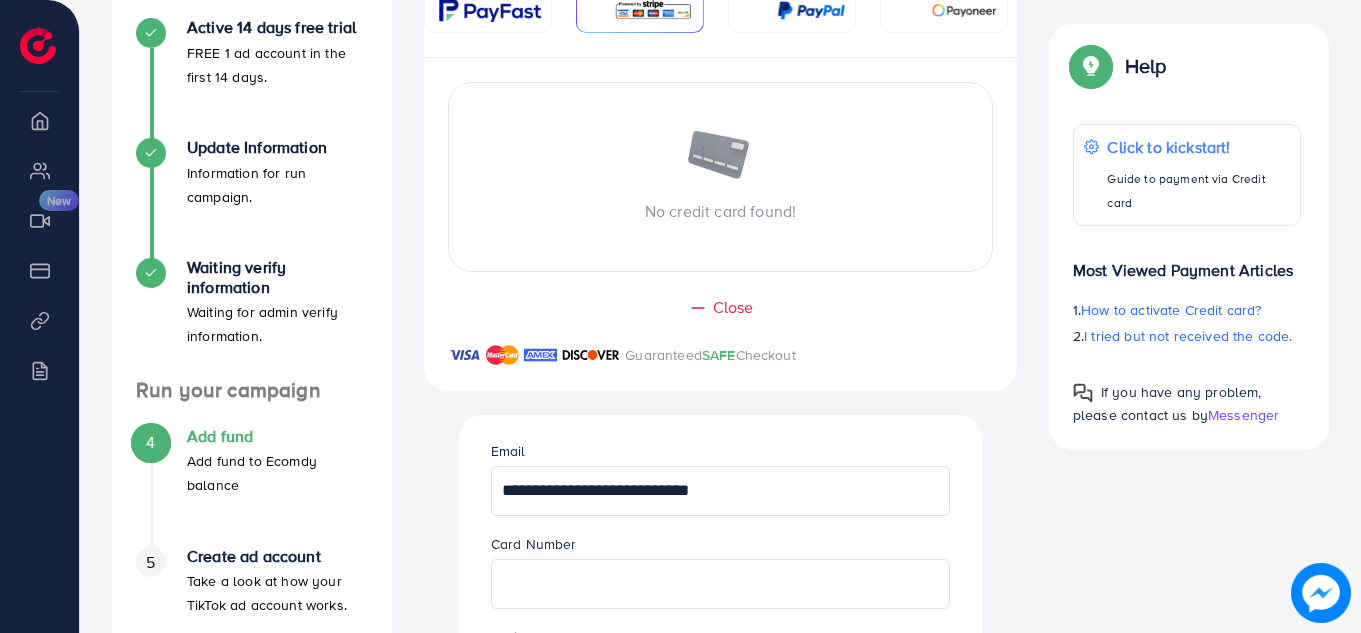click on "Close" at bounding box center [733, 307] 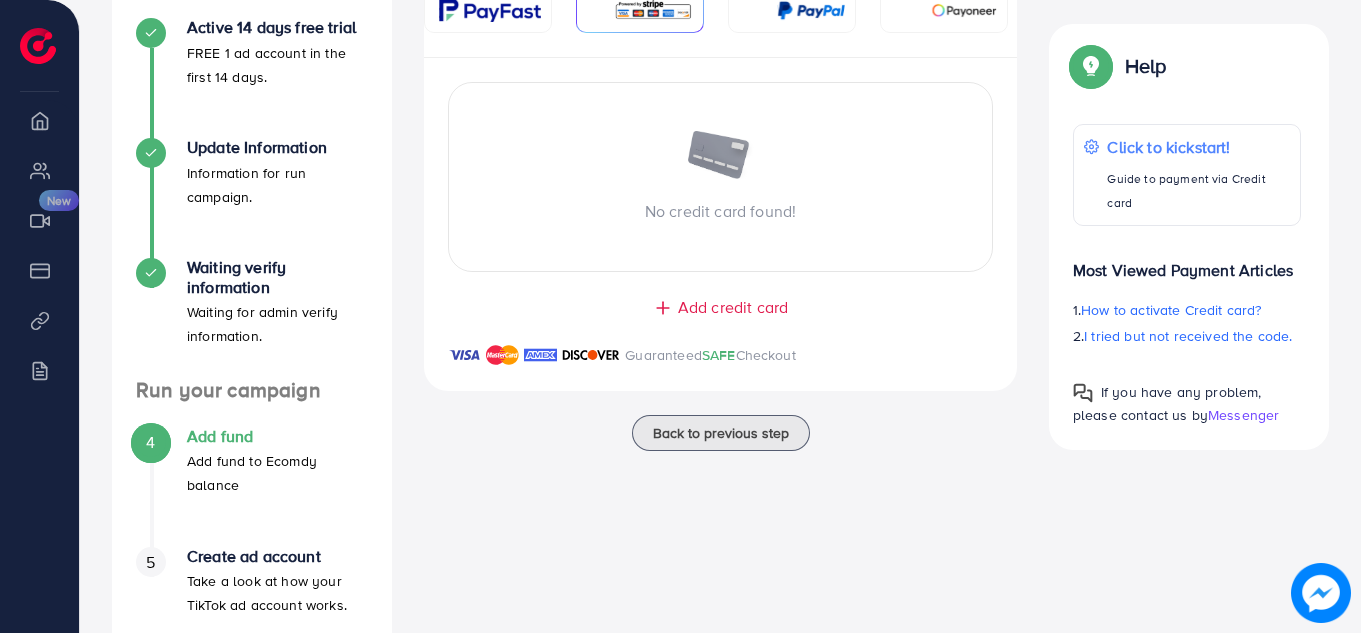click on "Add credit card" at bounding box center (733, 307) 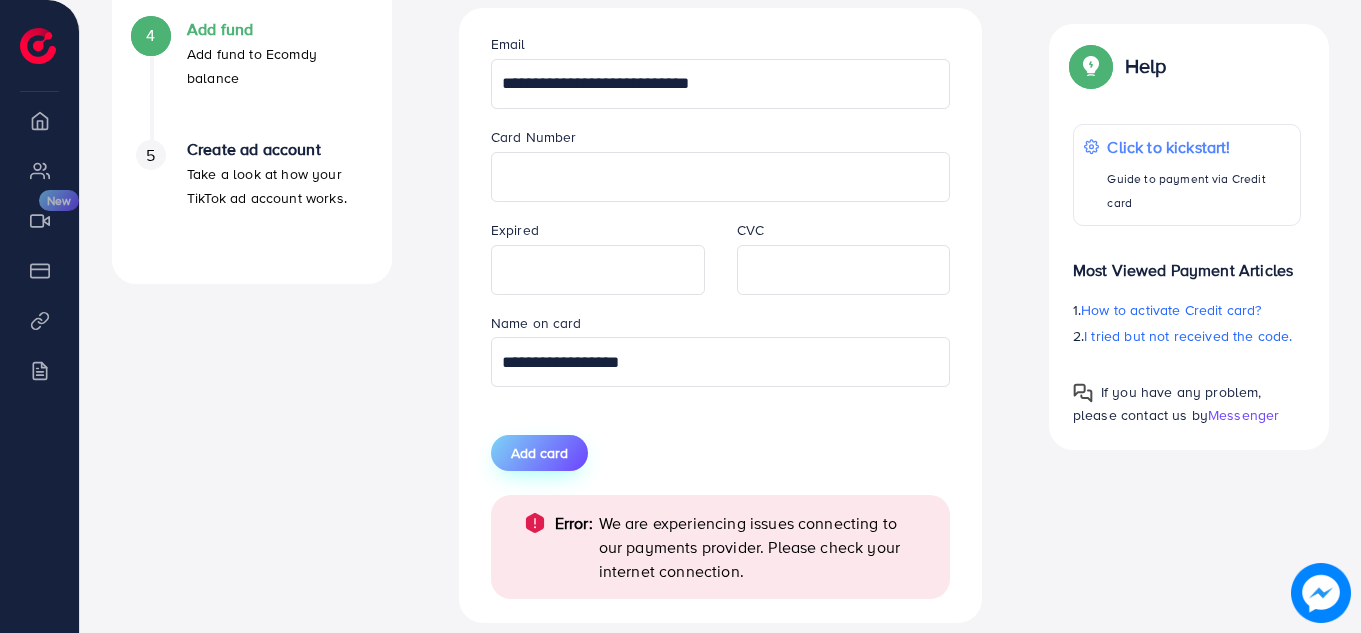 click on "Add card" at bounding box center (539, 453) 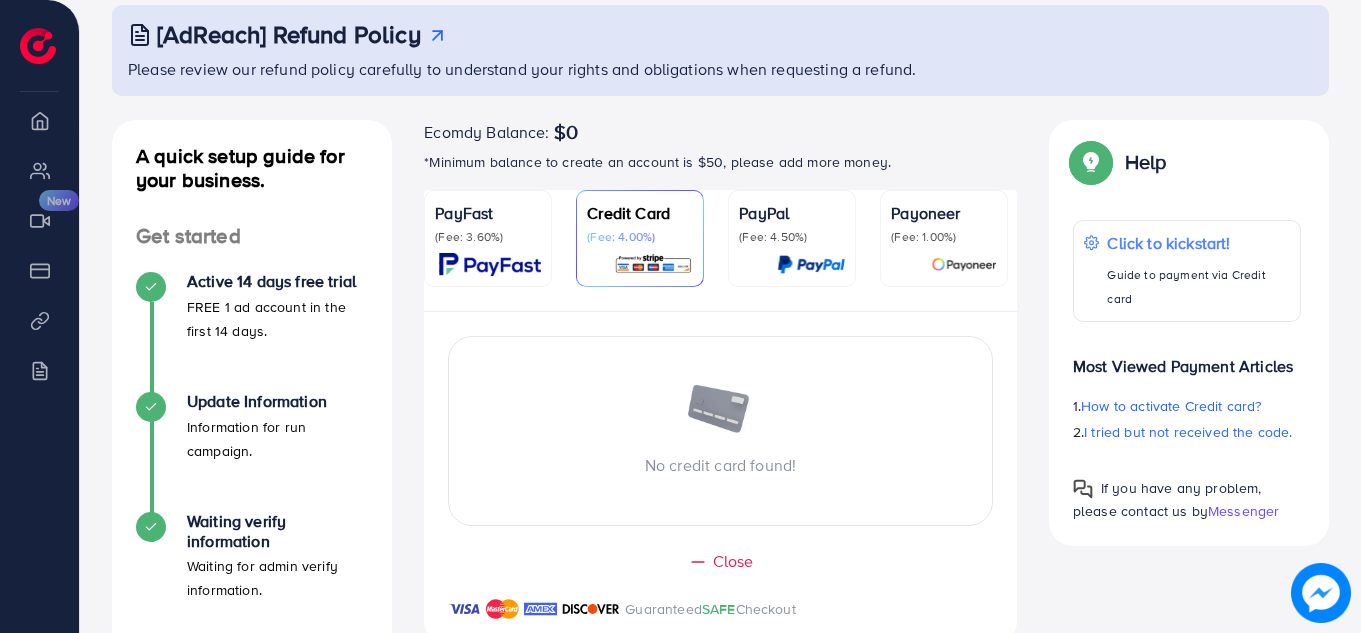 scroll, scrollTop: 107, scrollLeft: 0, axis: vertical 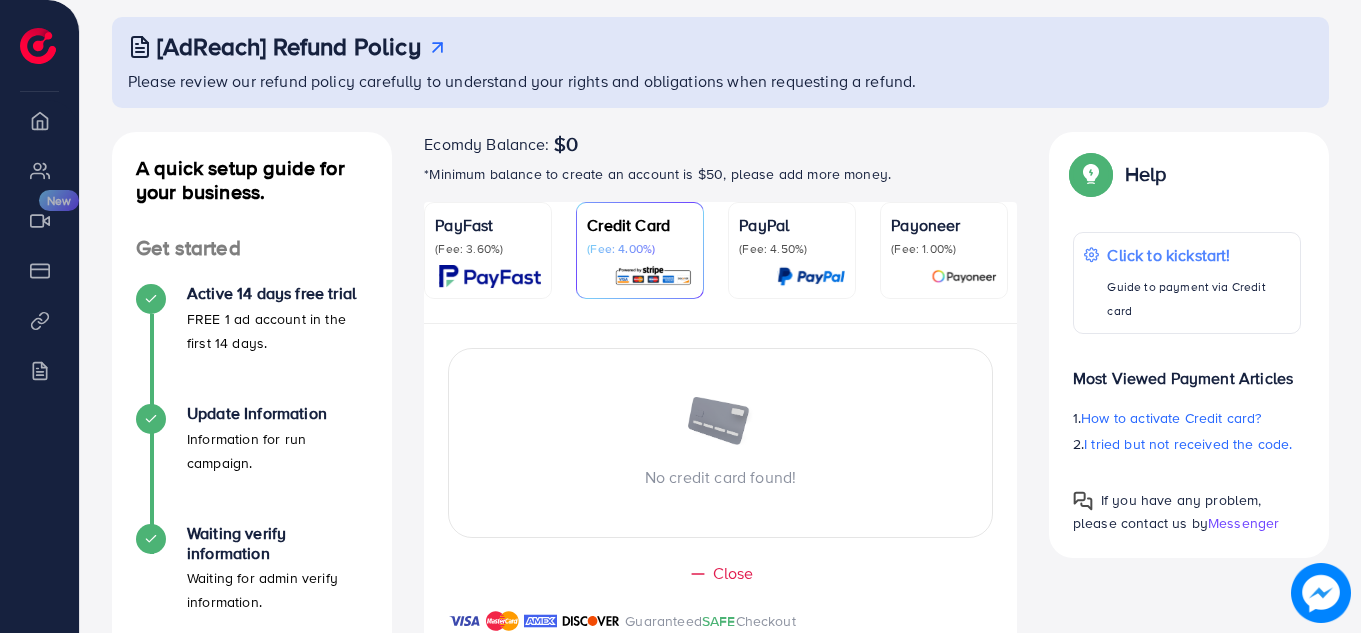 click on "(Fee: 3.60%)" at bounding box center (488, 249) 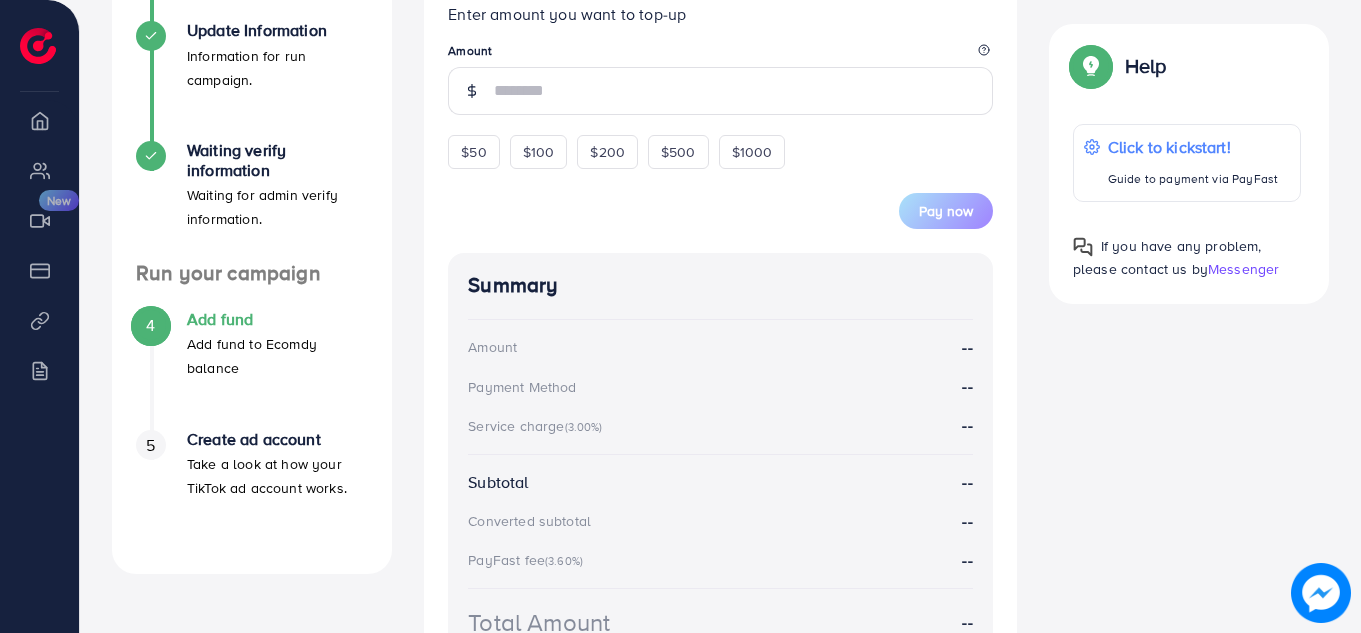 scroll, scrollTop: 226, scrollLeft: 0, axis: vertical 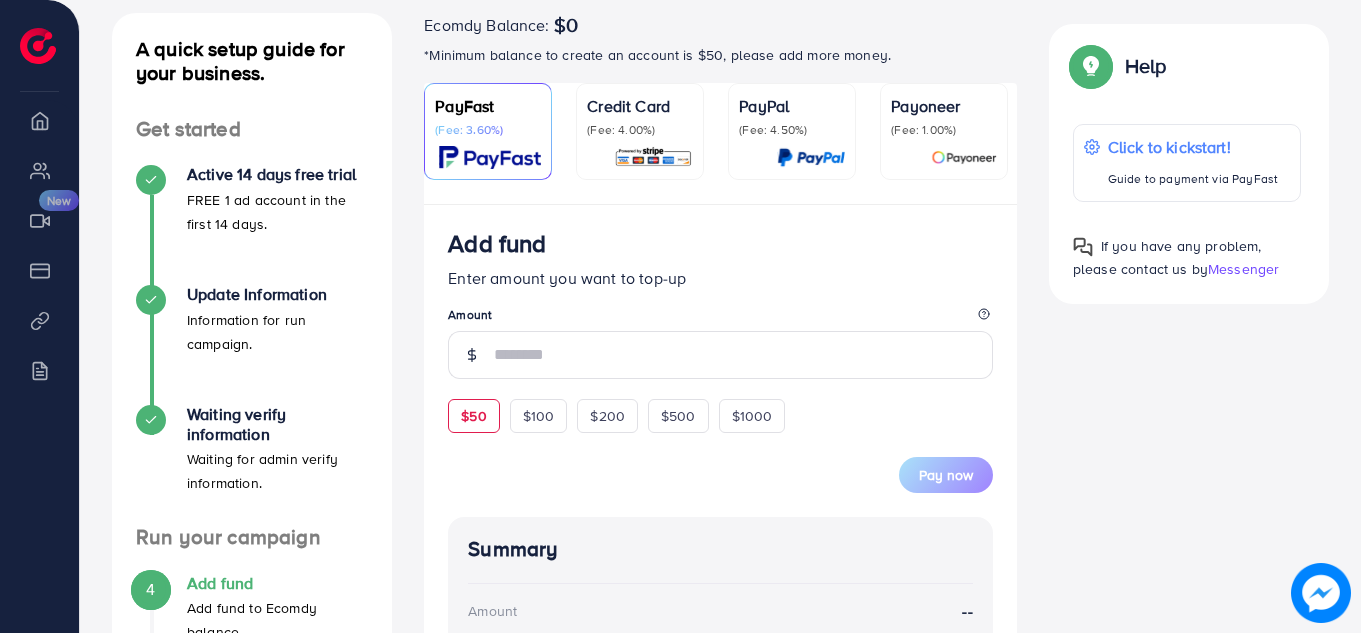 click on "$50" at bounding box center [473, 416] 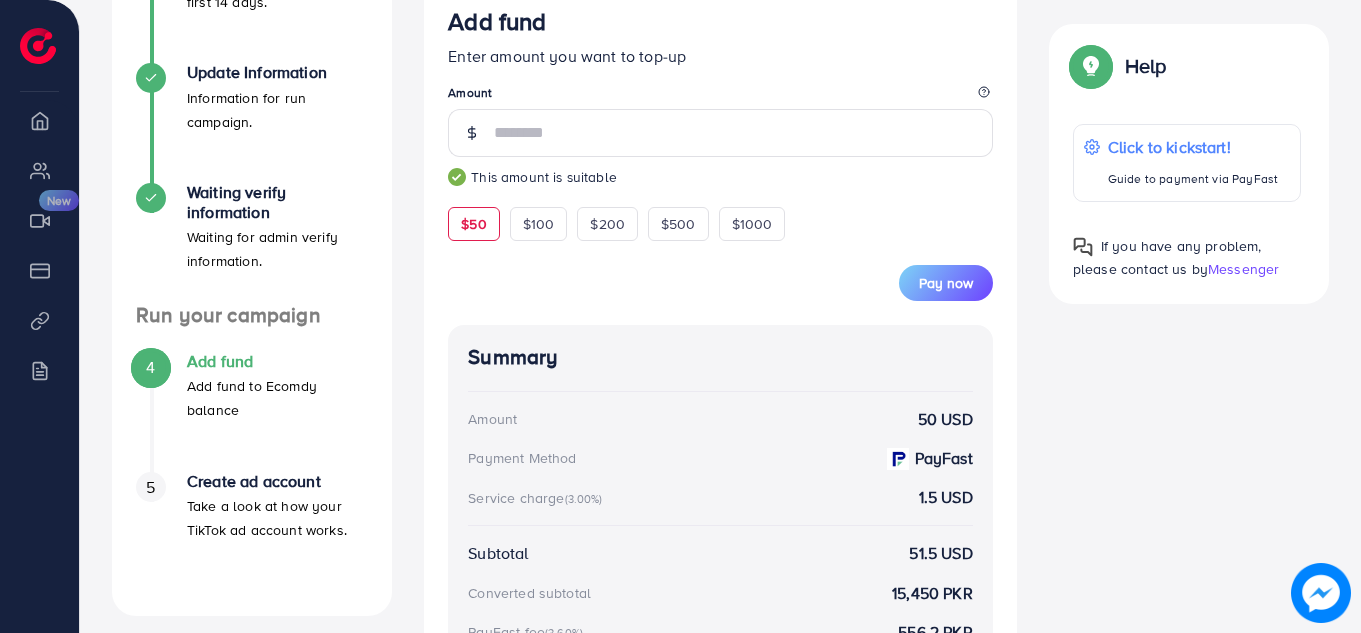 scroll, scrollTop: 573, scrollLeft: 0, axis: vertical 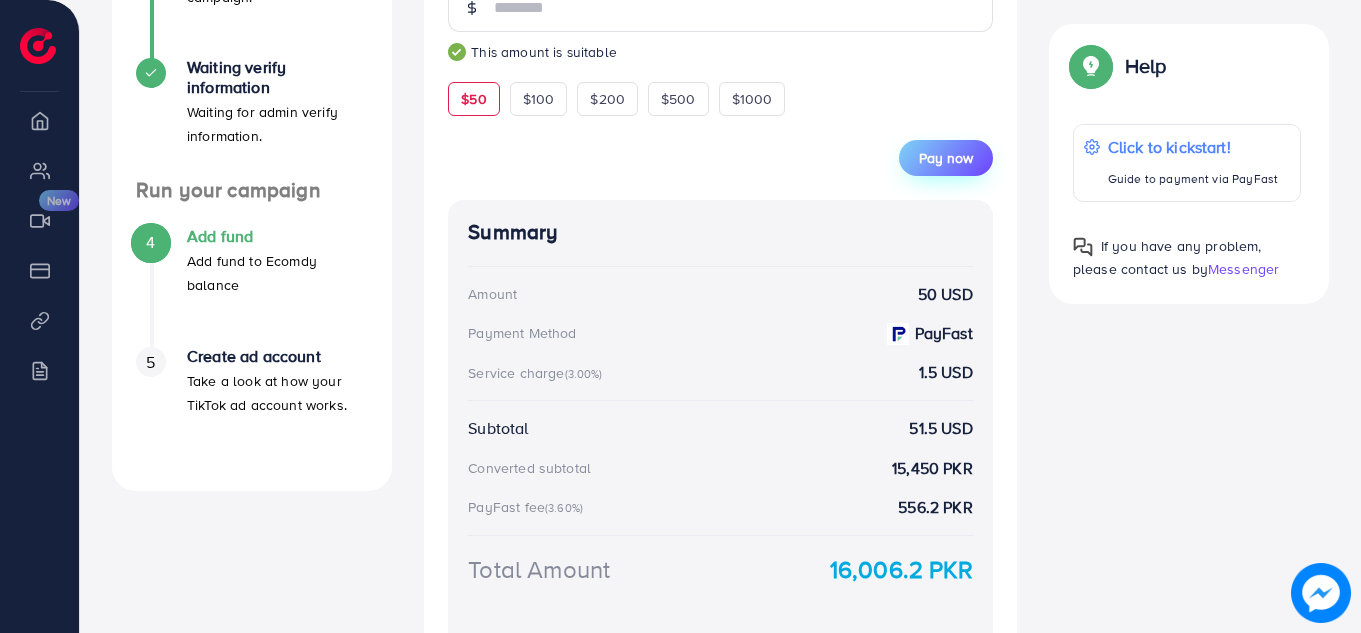 click on "Pay now" at bounding box center [946, 158] 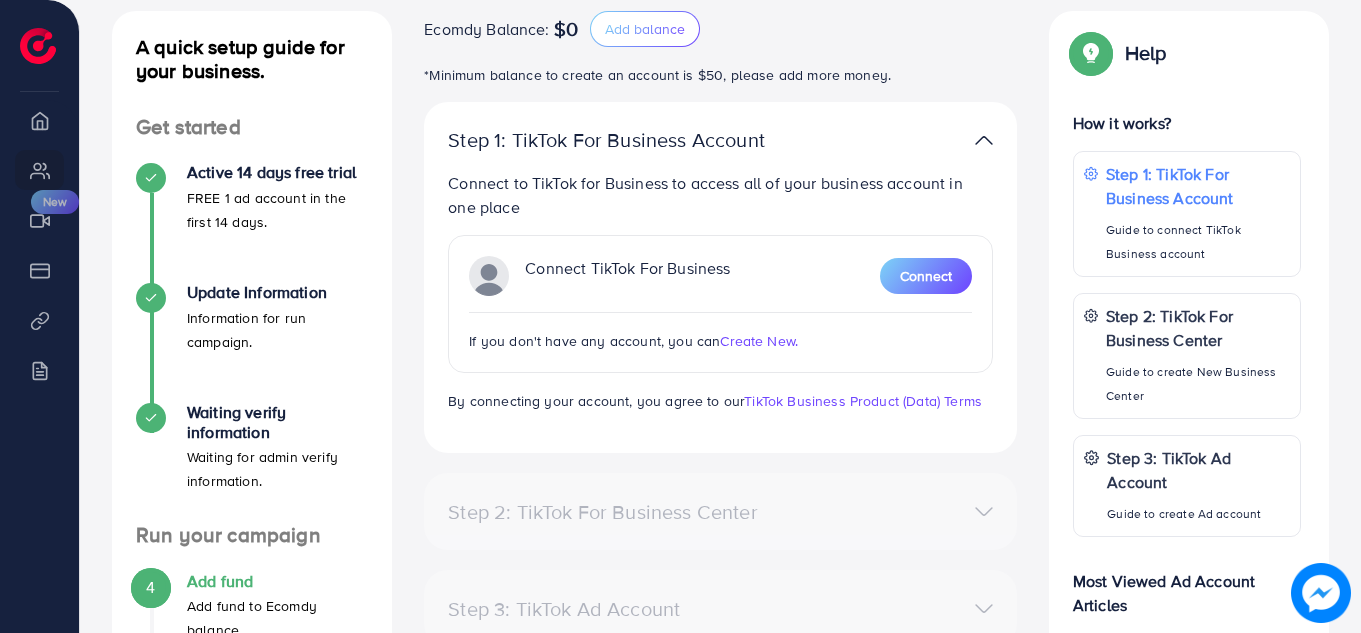 scroll, scrollTop: 226, scrollLeft: 0, axis: vertical 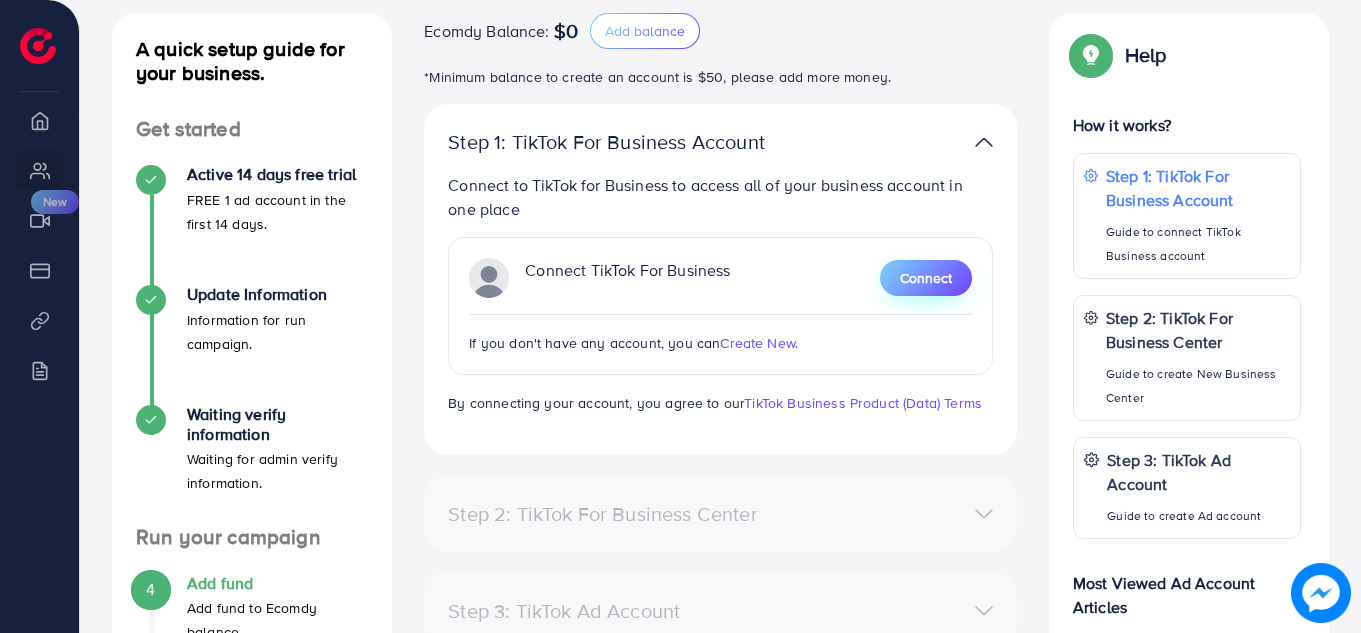 click on "Connect" at bounding box center (926, 278) 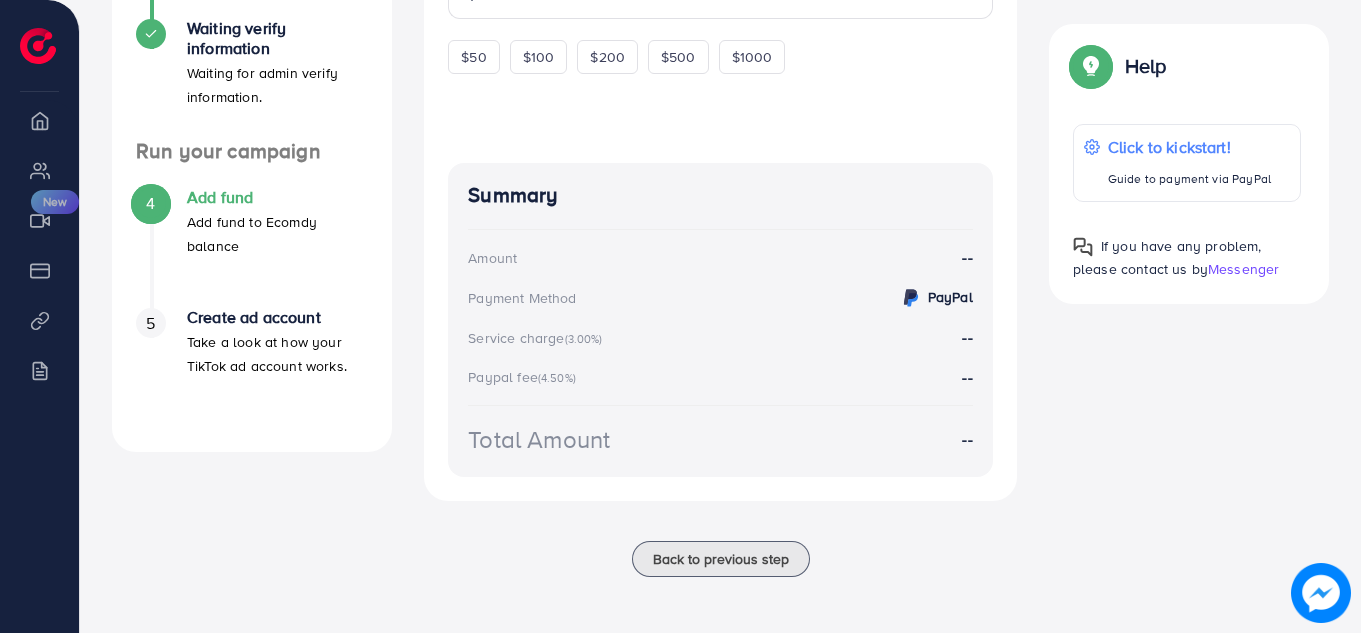 scroll, scrollTop: 617, scrollLeft: 0, axis: vertical 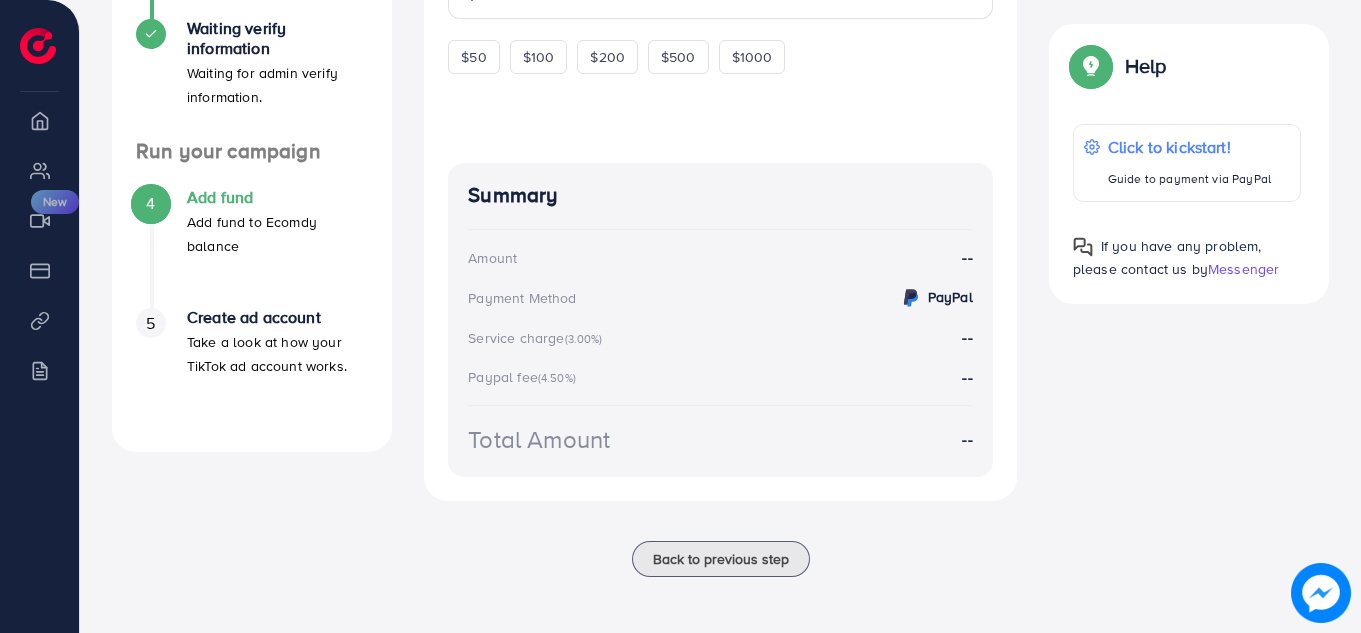 click on "Take a look at how your TikTok ad account works." at bounding box center (277, 354) 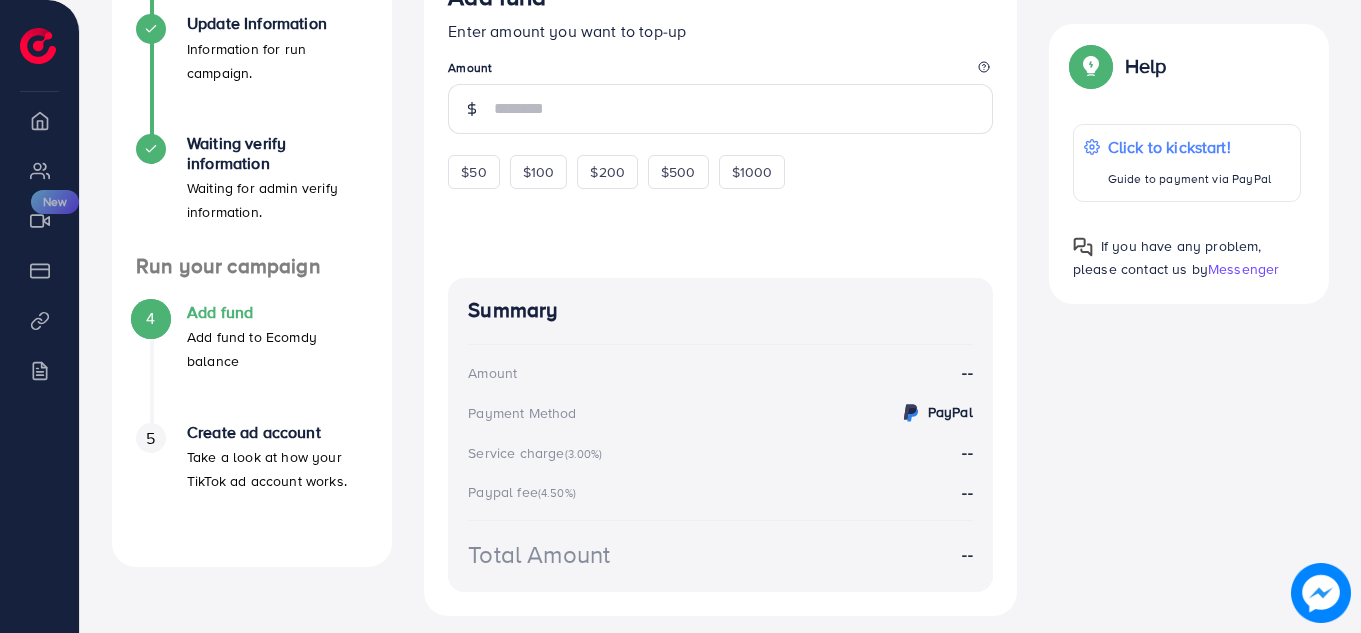 scroll, scrollTop: 524, scrollLeft: 0, axis: vertical 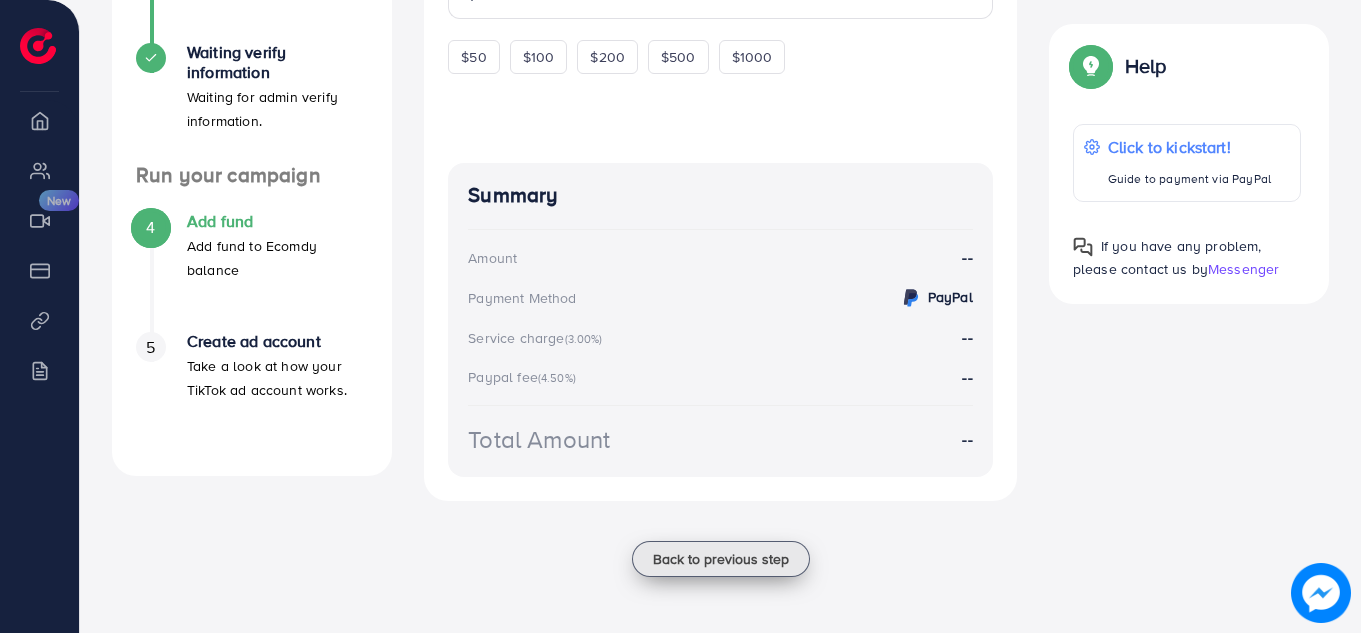 click on "Back to previous step" at bounding box center [721, 559] 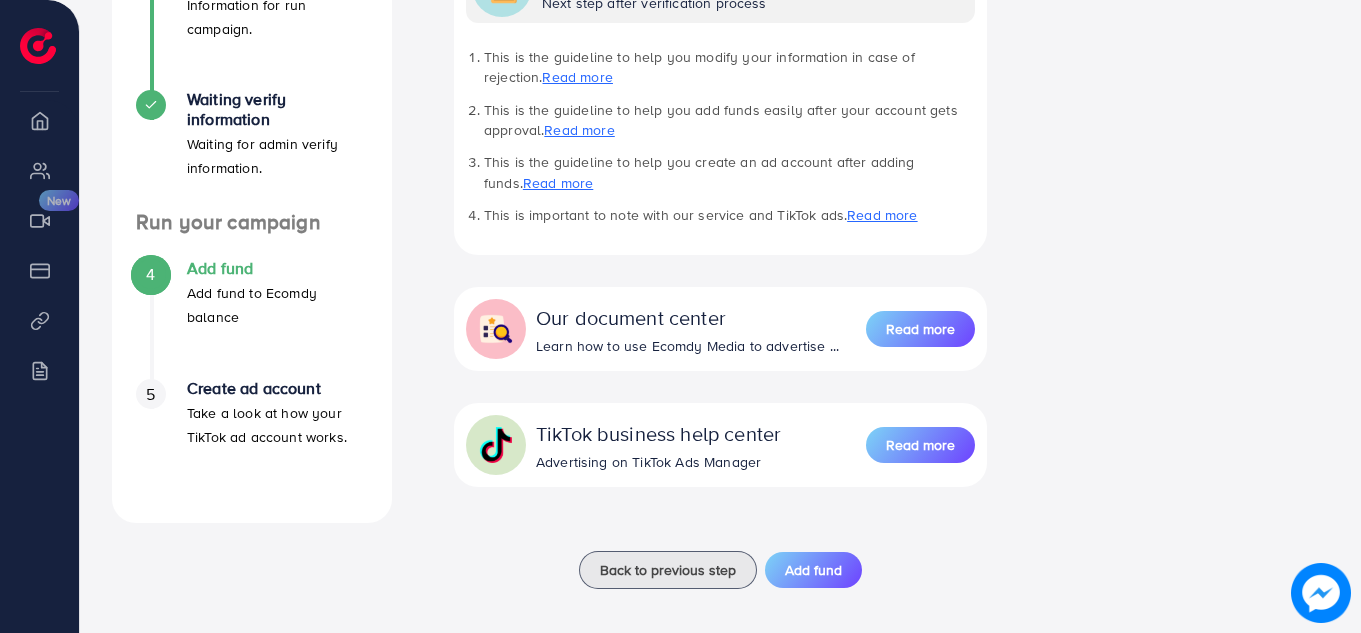 scroll, scrollTop: 553, scrollLeft: 0, axis: vertical 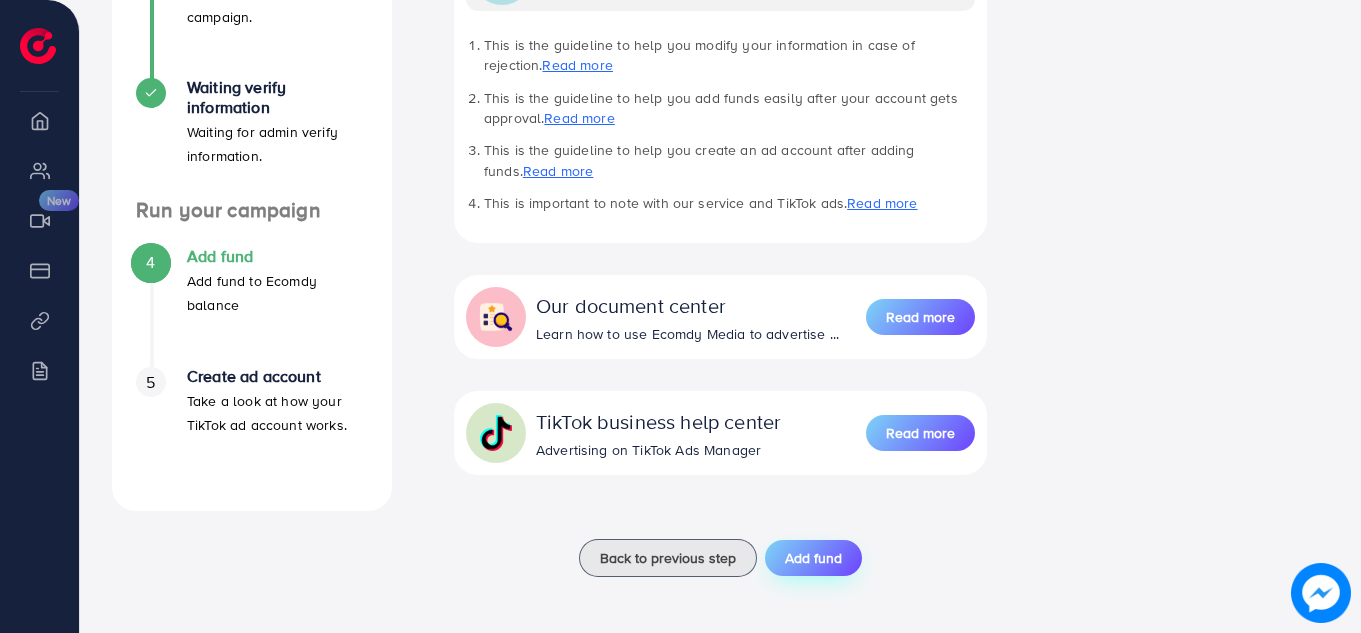 click on "Add fund" at bounding box center [813, 558] 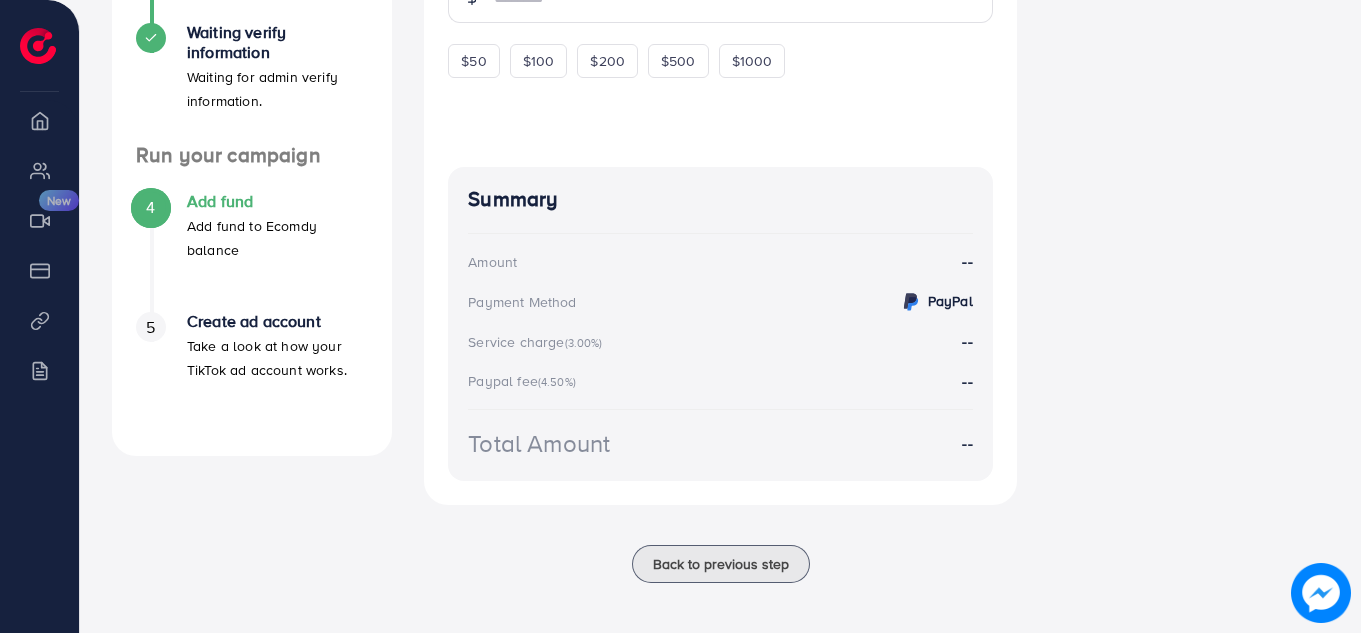 scroll, scrollTop: 619, scrollLeft: 0, axis: vertical 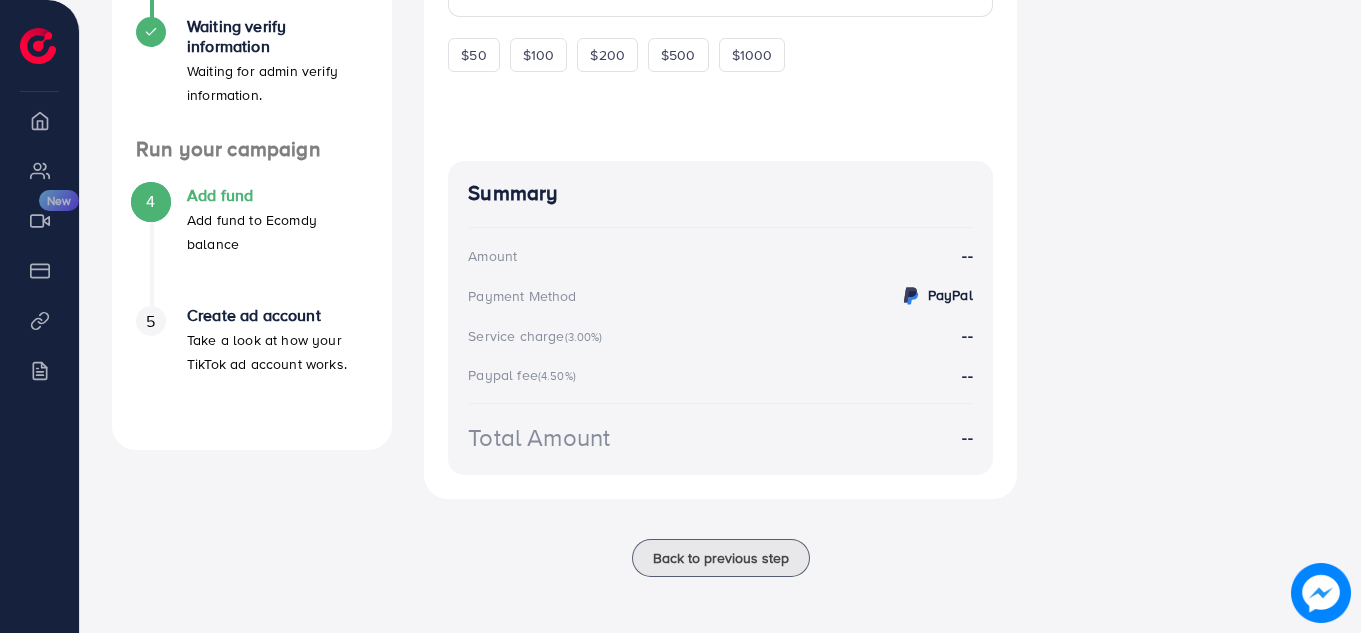 click on "Overview" at bounding box center (39, 120) 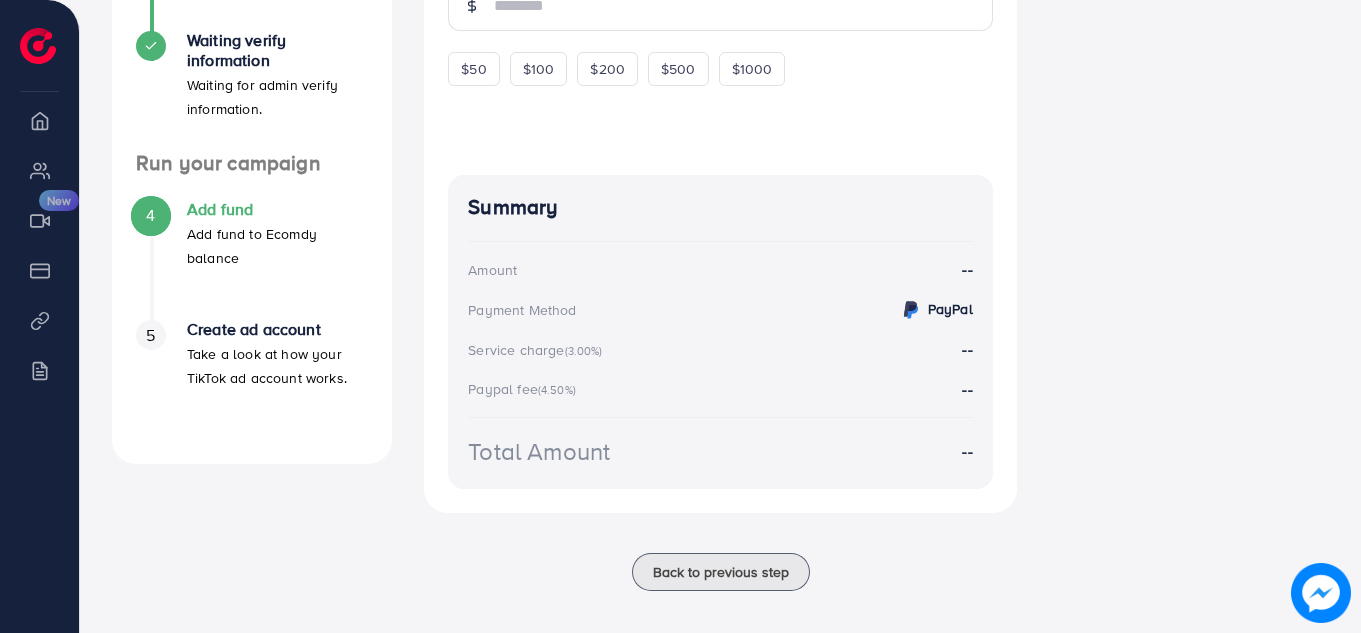 scroll, scrollTop: 607, scrollLeft: 0, axis: vertical 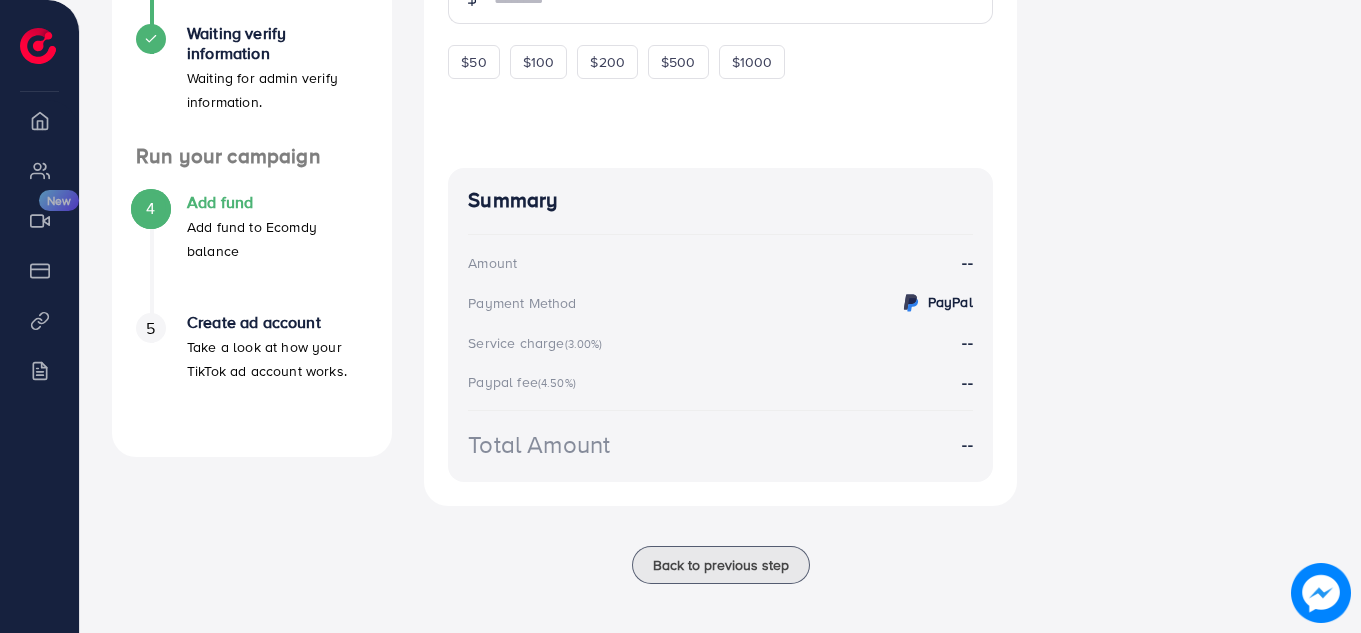 click on "Overview" at bounding box center (39, 120) 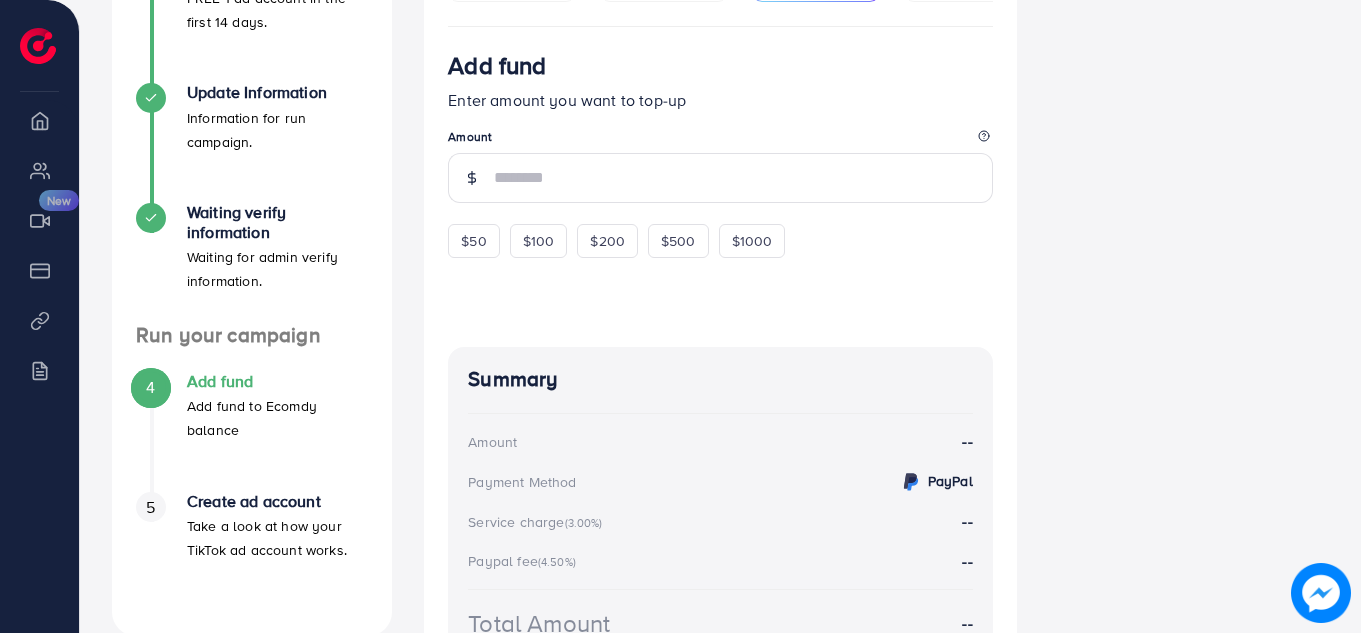 scroll, scrollTop: 427, scrollLeft: 0, axis: vertical 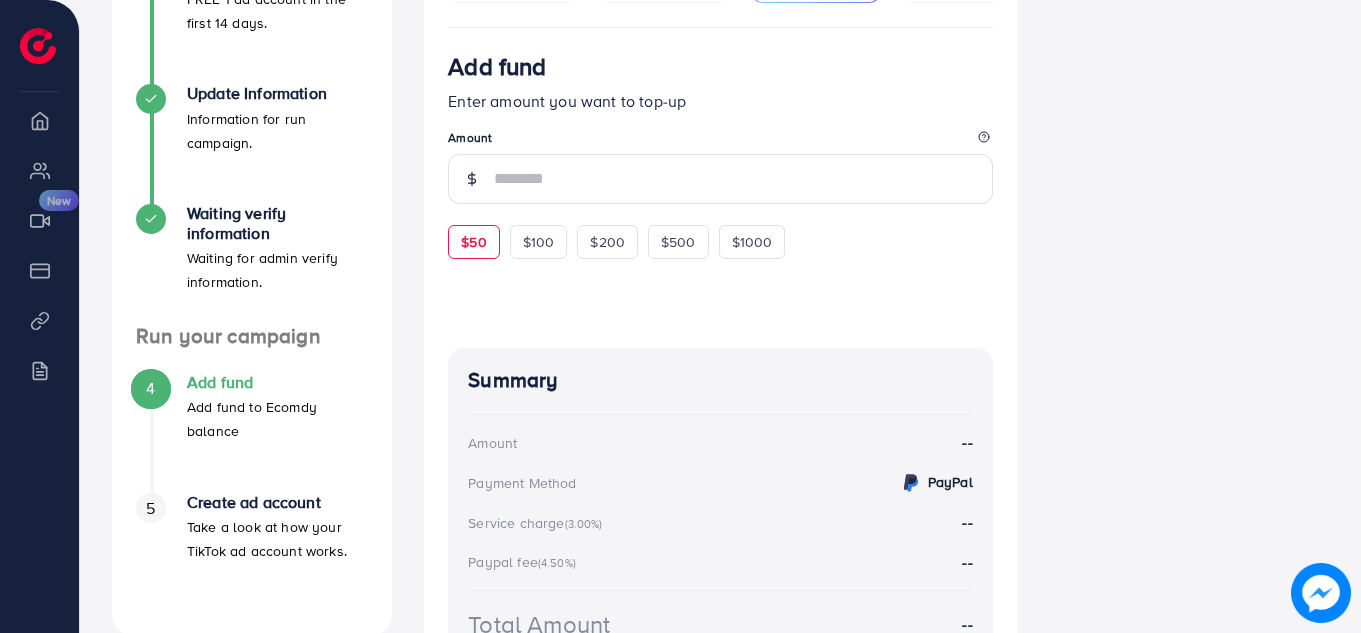 click on "$50" at bounding box center [473, 242] 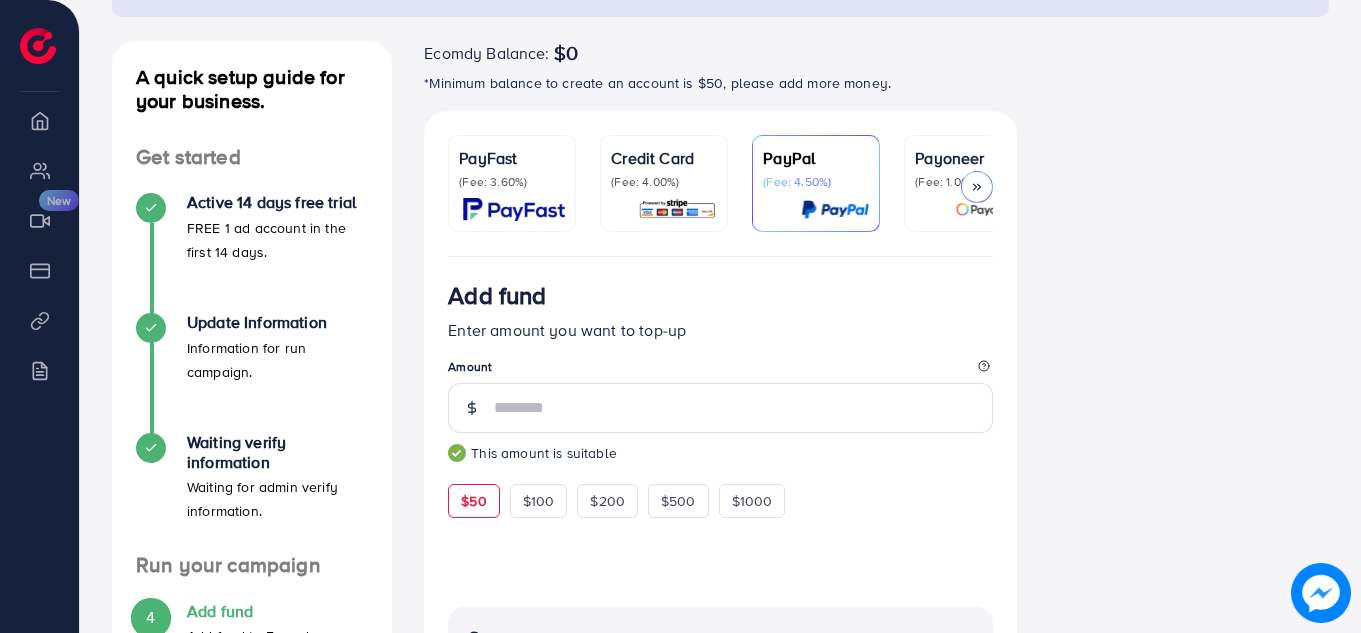 scroll, scrollTop: 156, scrollLeft: 0, axis: vertical 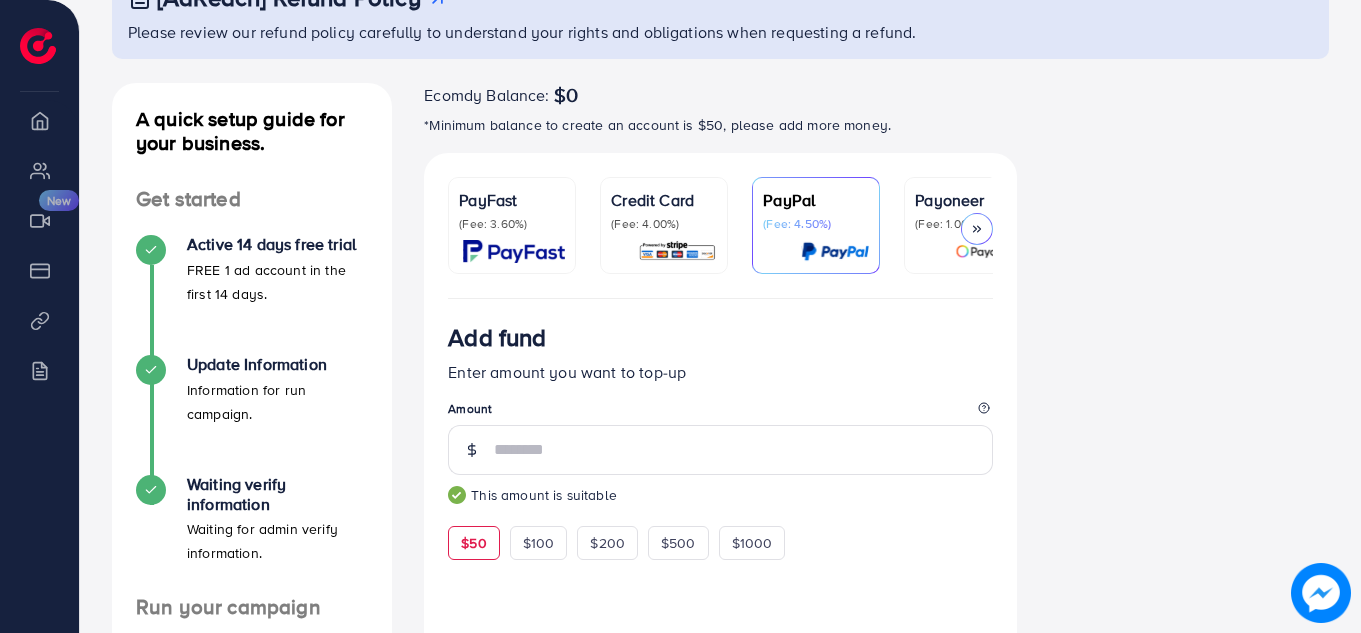 click on "PayFast   (Fee: 3.60%)" at bounding box center (512, 225) 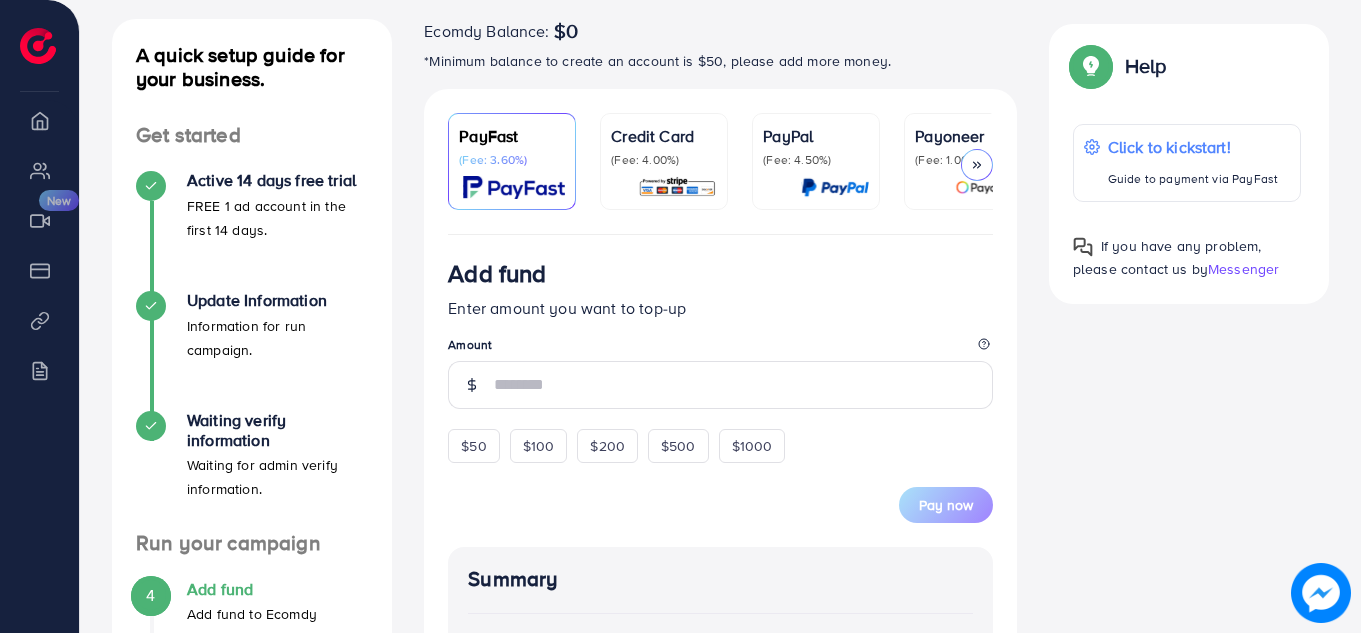 scroll, scrollTop: 282, scrollLeft: 0, axis: vertical 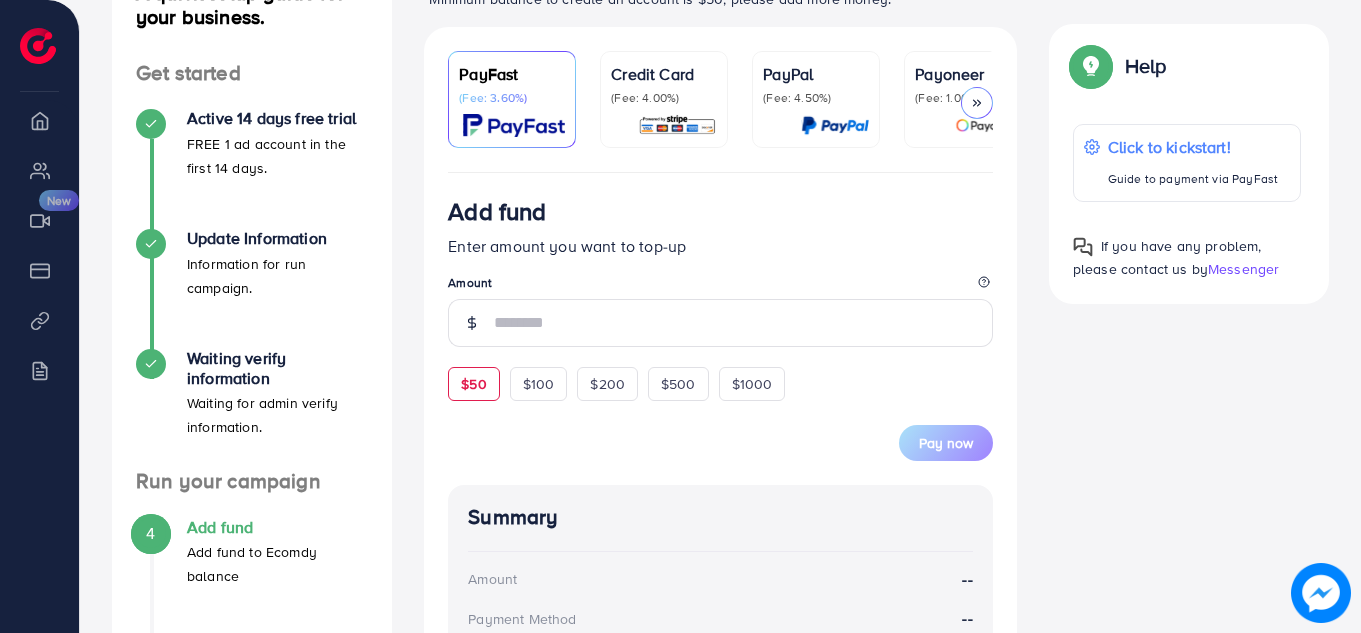 click on "$50" at bounding box center (473, 384) 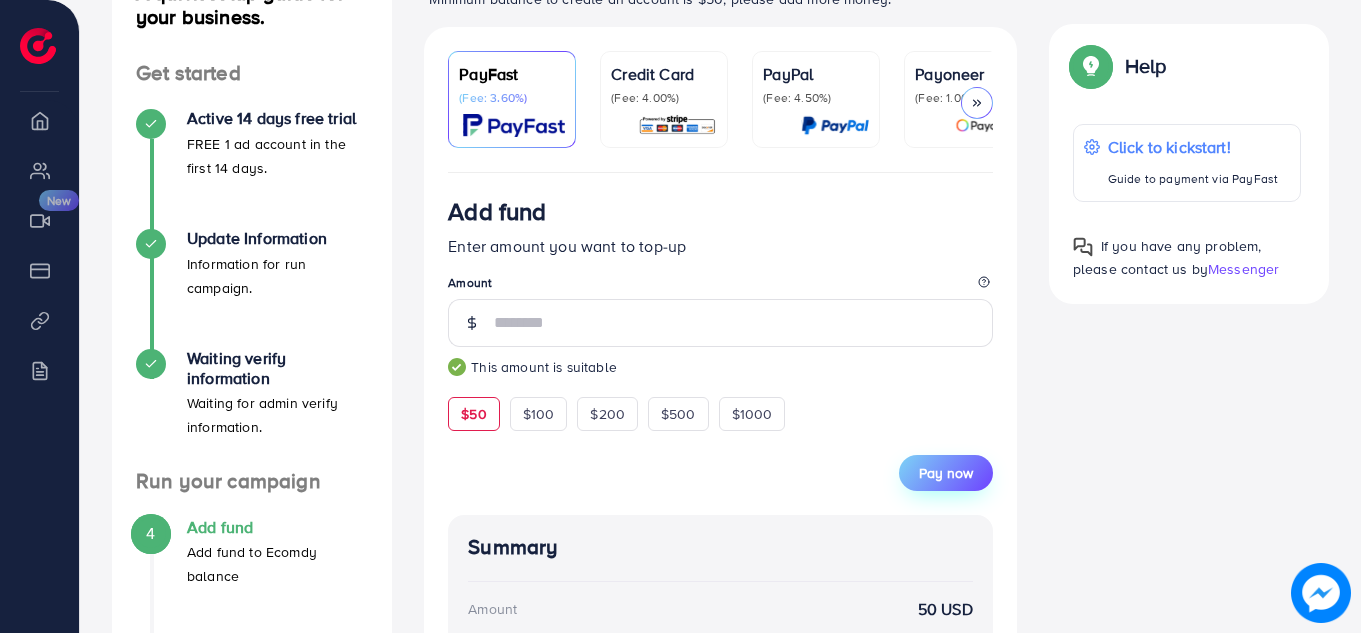 click on "Pay now" at bounding box center [946, 473] 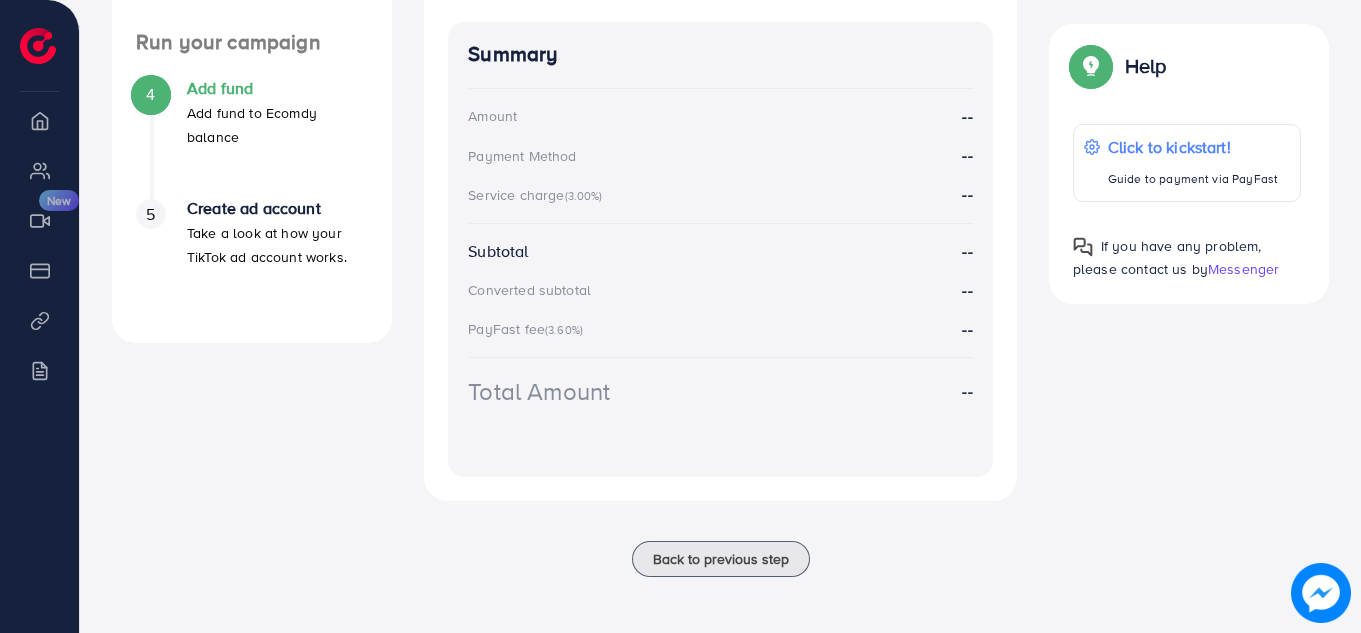 click on "5" at bounding box center [151, 214] 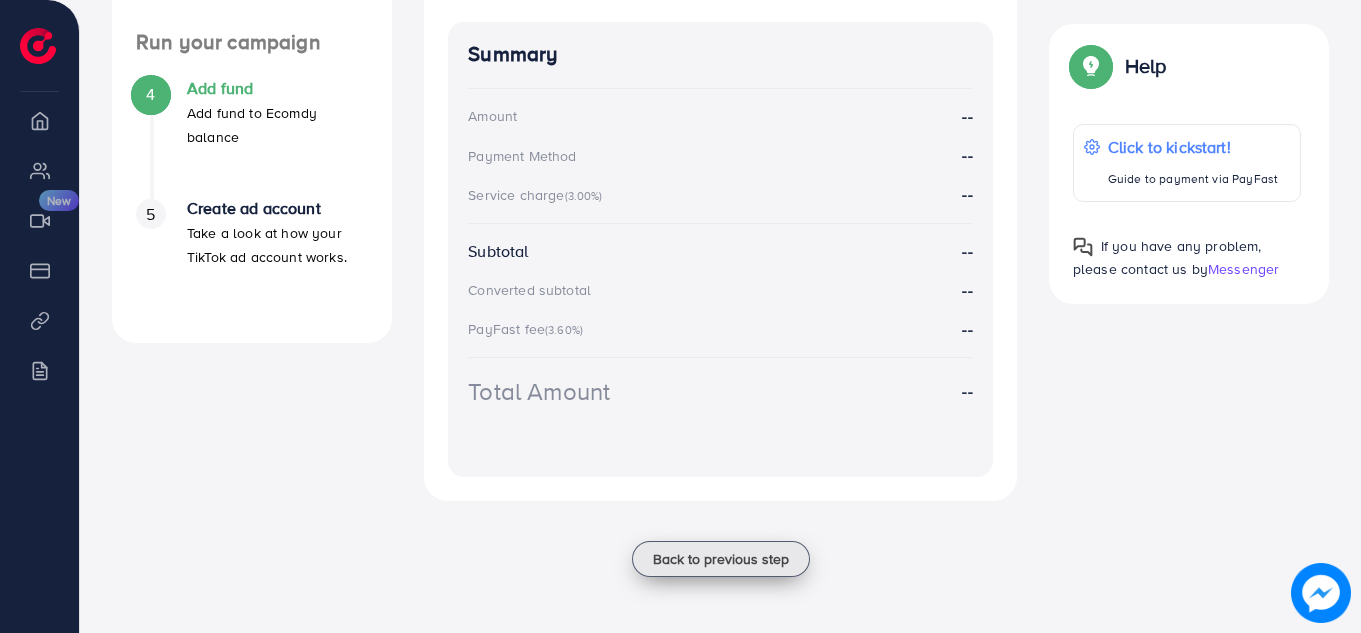 click on "Back to previous step" at bounding box center [721, 559] 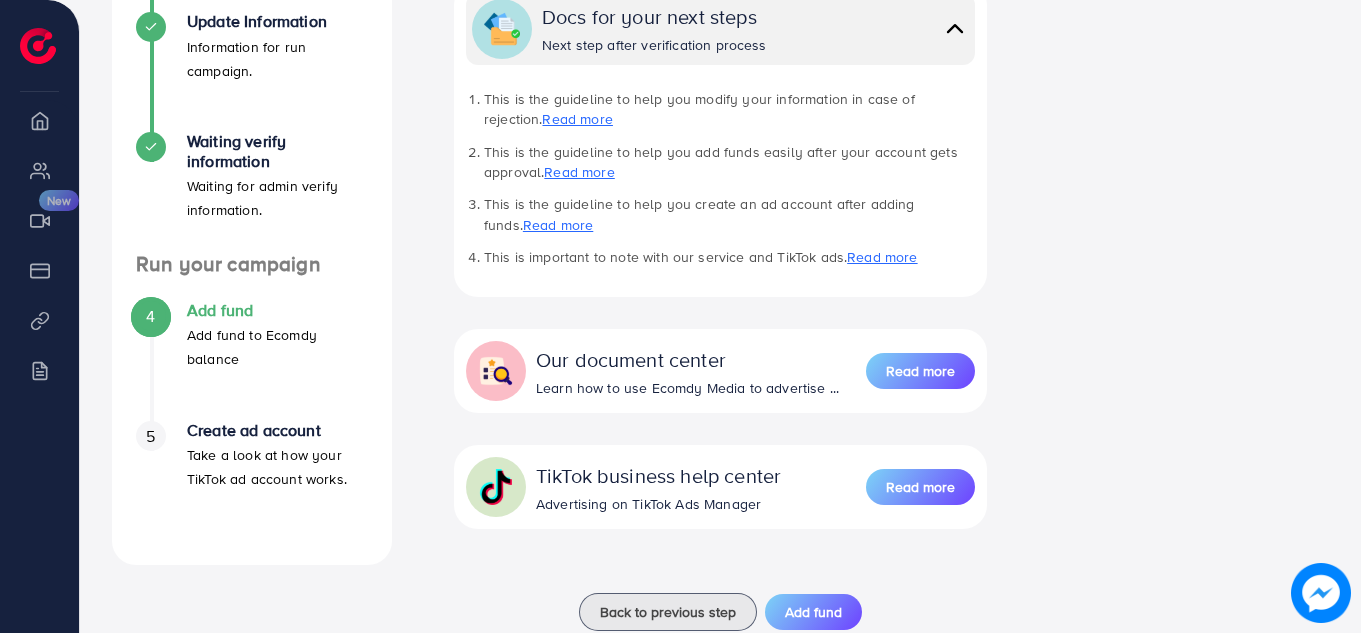scroll, scrollTop: 553, scrollLeft: 0, axis: vertical 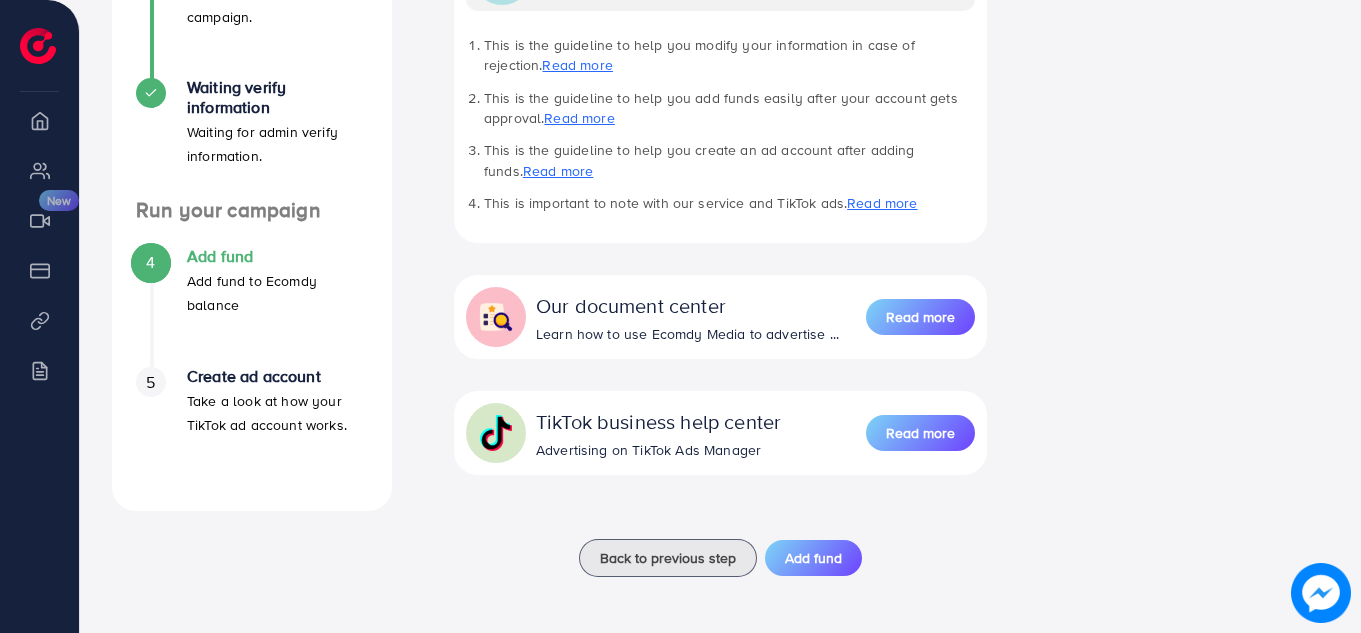 click on "Thank you for your submission!   Your information has been verified!   While waiting, you can take a look at our docs for:   Docs for your next steps   Next step after verification process   This is the guideline to help you modify your information in case of rejection.   Read more   This is the guideline to help you add funds easily after your account gets approval.   Read more   This is the guideline to help you create an ad account after adding funds.   Read more   This is important to note with our service and TikTok ads.   Read more   Our document center   Learn how to use Ecomdy Media to advertise ...   Read more   TikTok business help center   Advertising on TikTok Ads Manager   Read more   Back to previous step  Add fund" at bounding box center (720, 143) 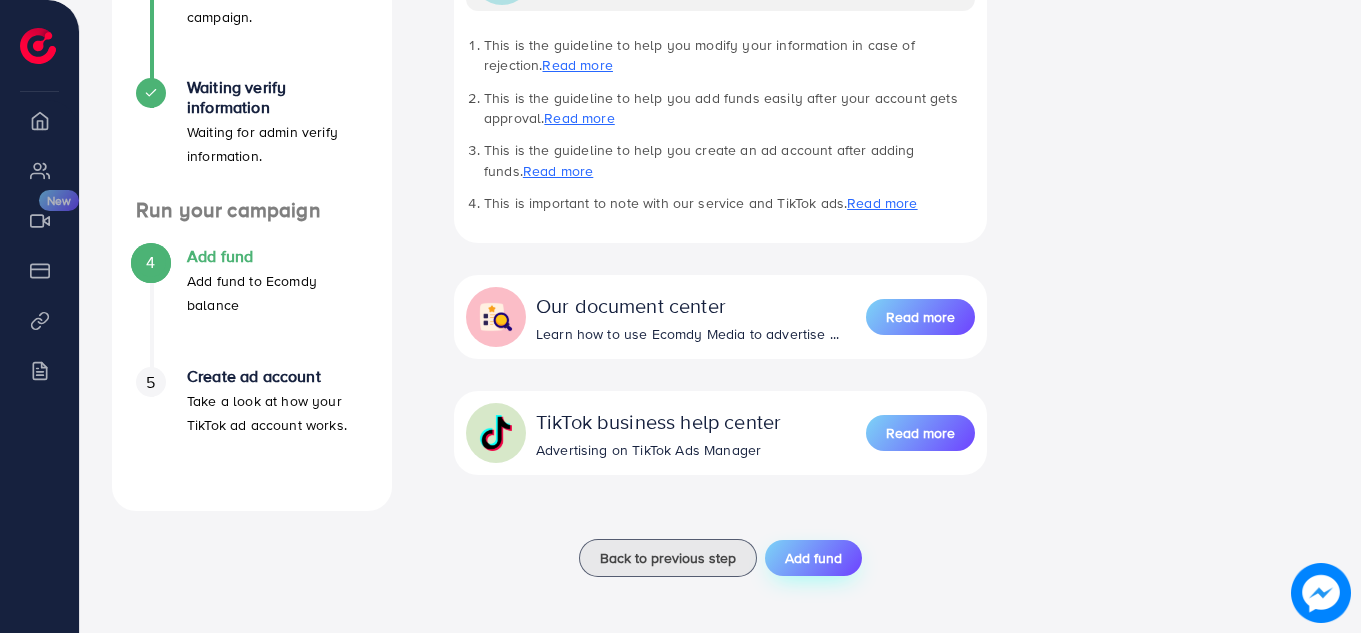 click on "Add fund" at bounding box center (813, 558) 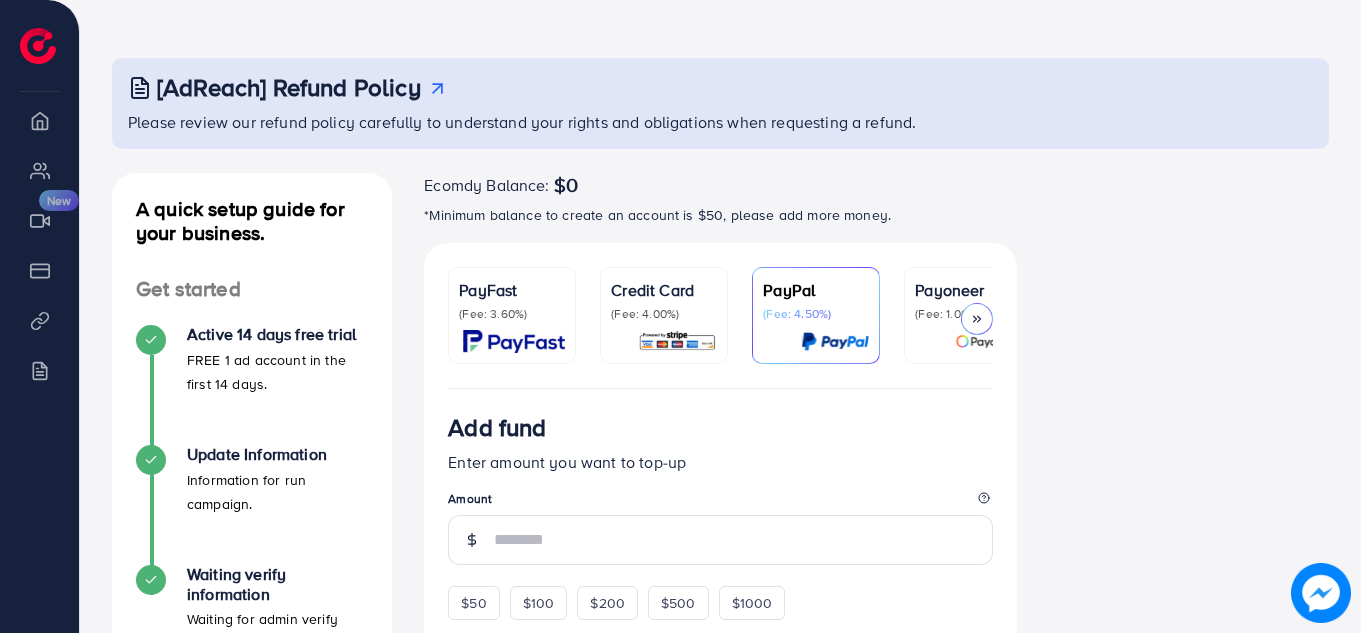 scroll, scrollTop: 67, scrollLeft: 0, axis: vertical 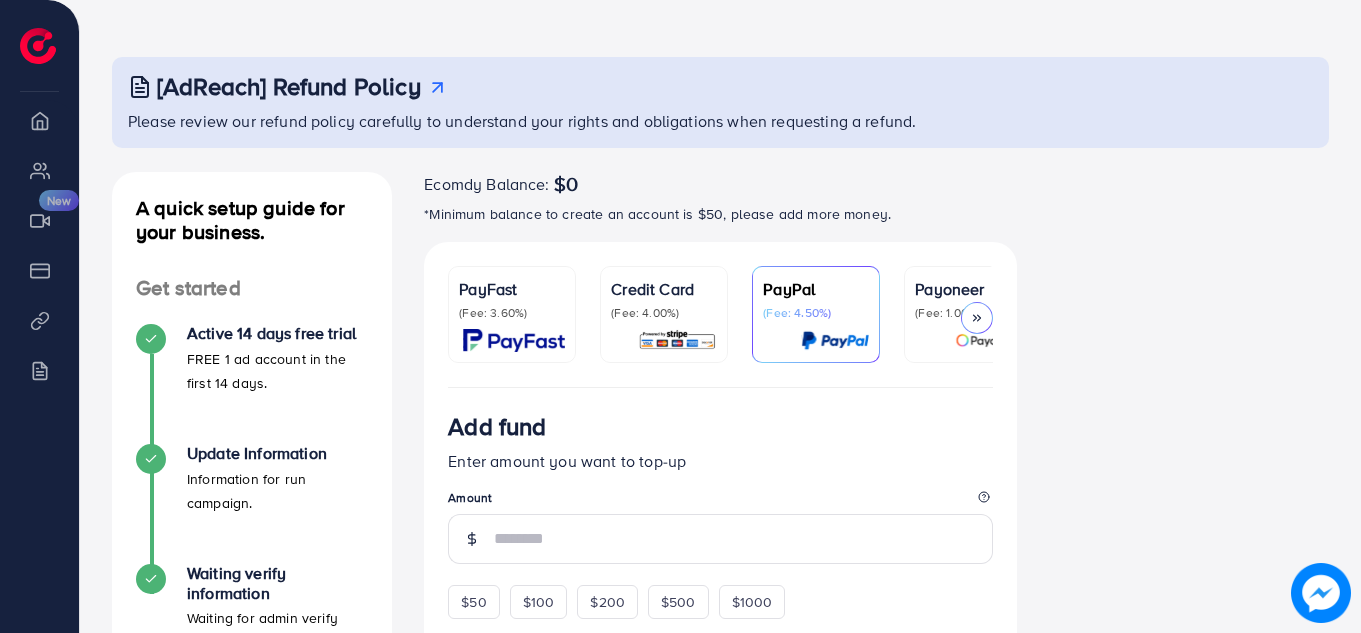 click at bounding box center [514, 340] 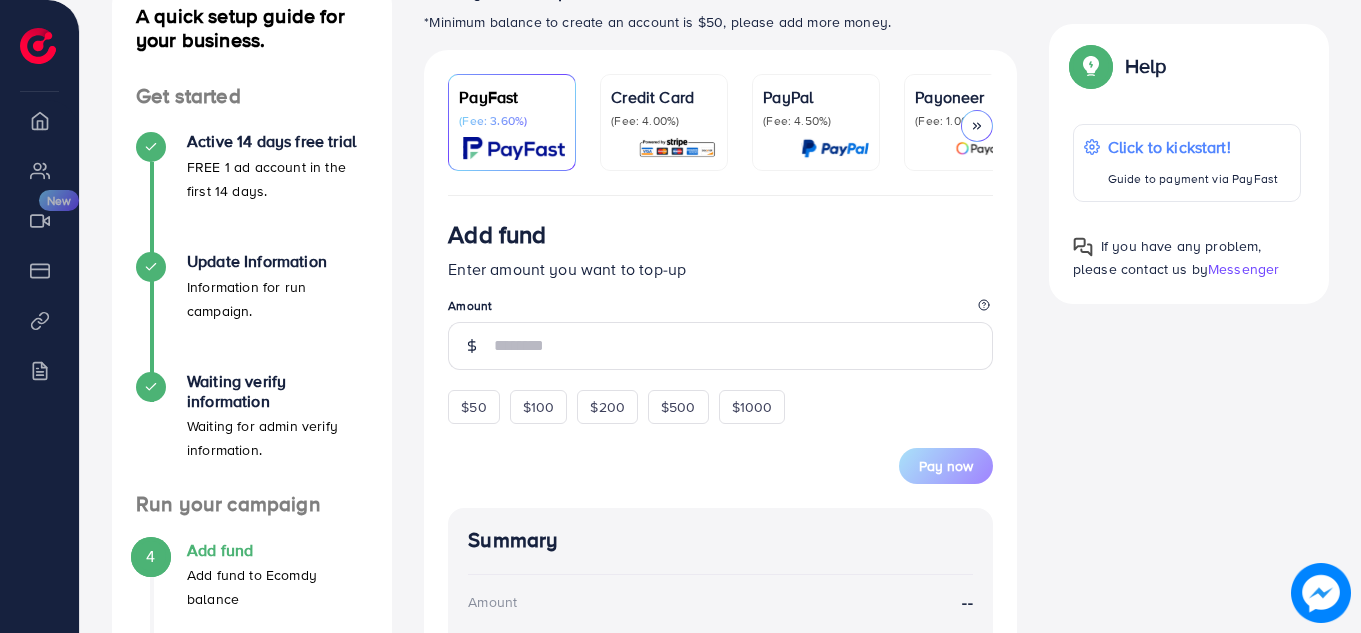 scroll, scrollTop: 273, scrollLeft: 0, axis: vertical 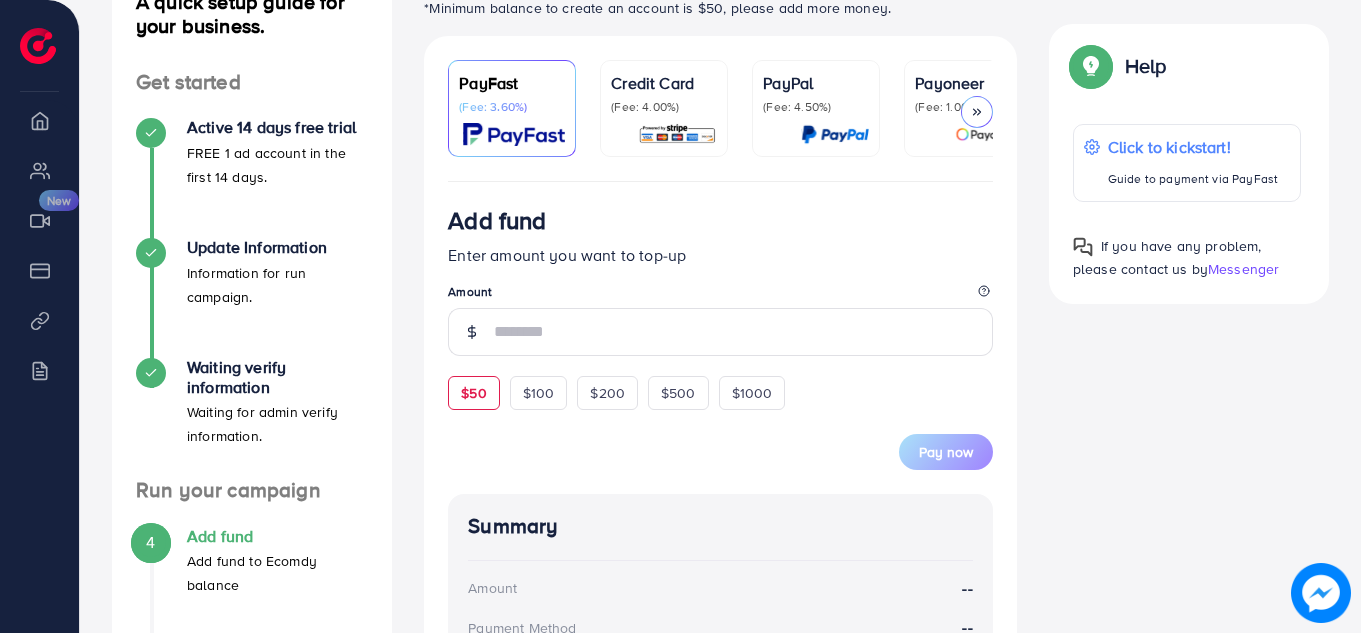 click on "$50" at bounding box center (473, 393) 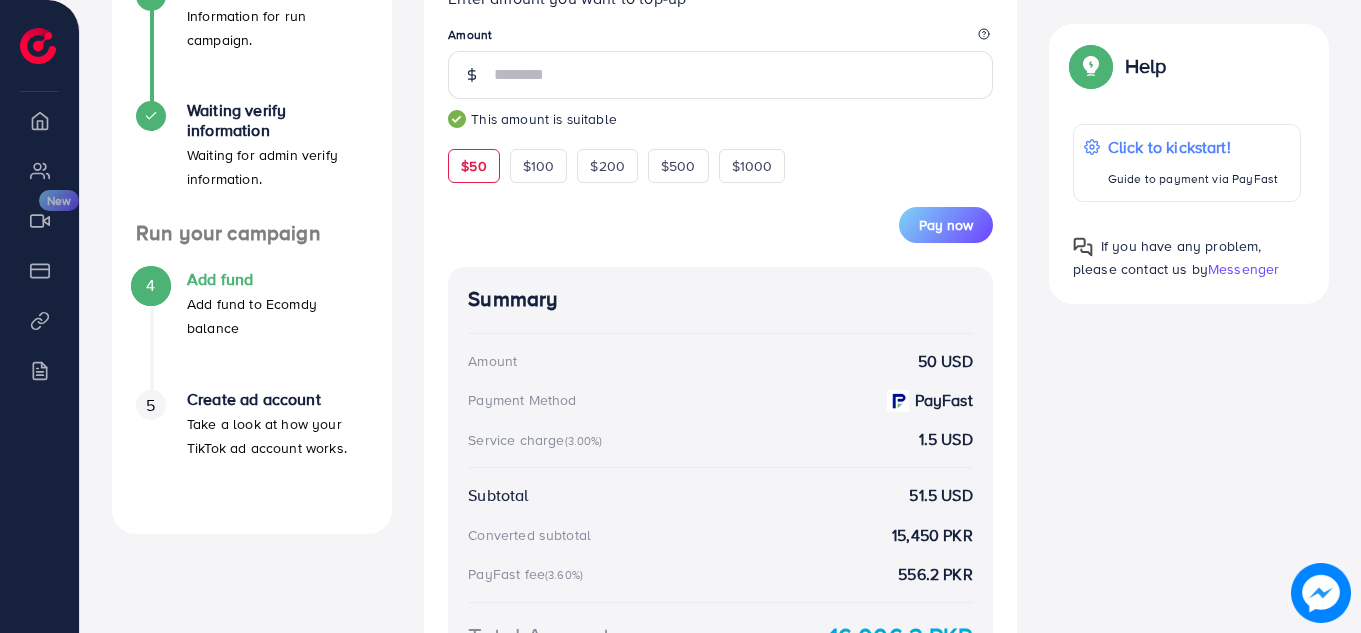 scroll, scrollTop: 529, scrollLeft: 0, axis: vertical 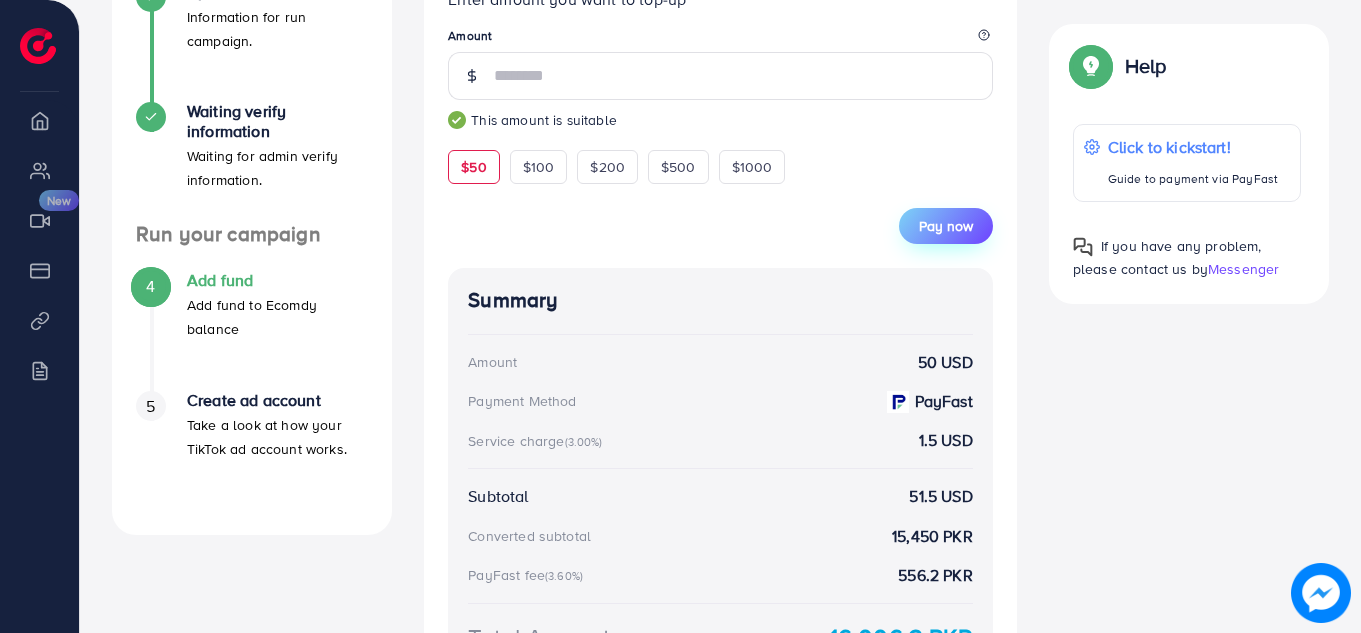 click on "Pay now" at bounding box center [946, 226] 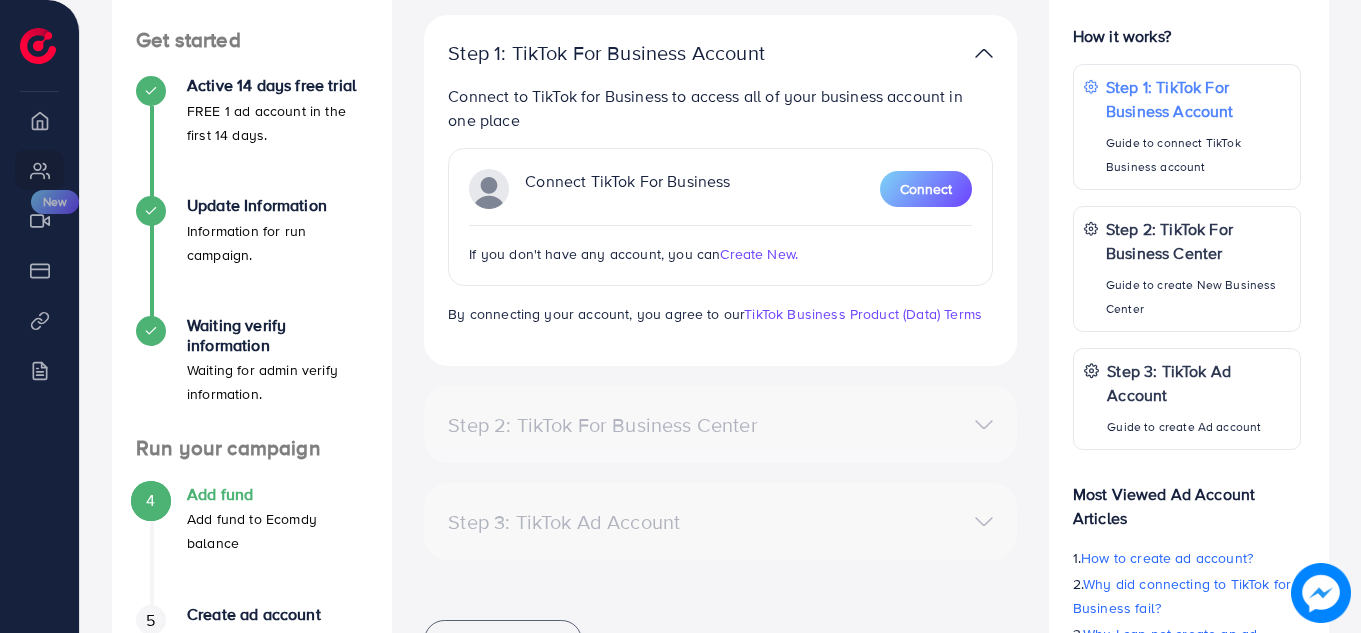scroll, scrollTop: 299, scrollLeft: 0, axis: vertical 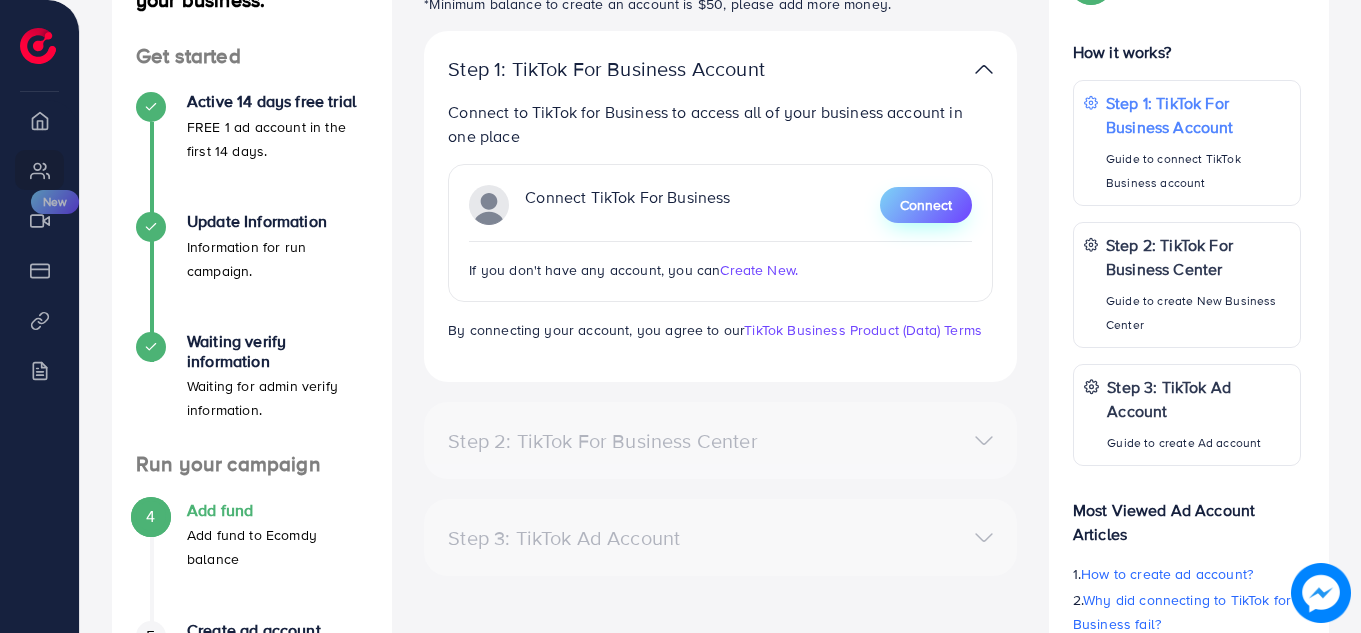 click on "Connect" at bounding box center [926, 205] 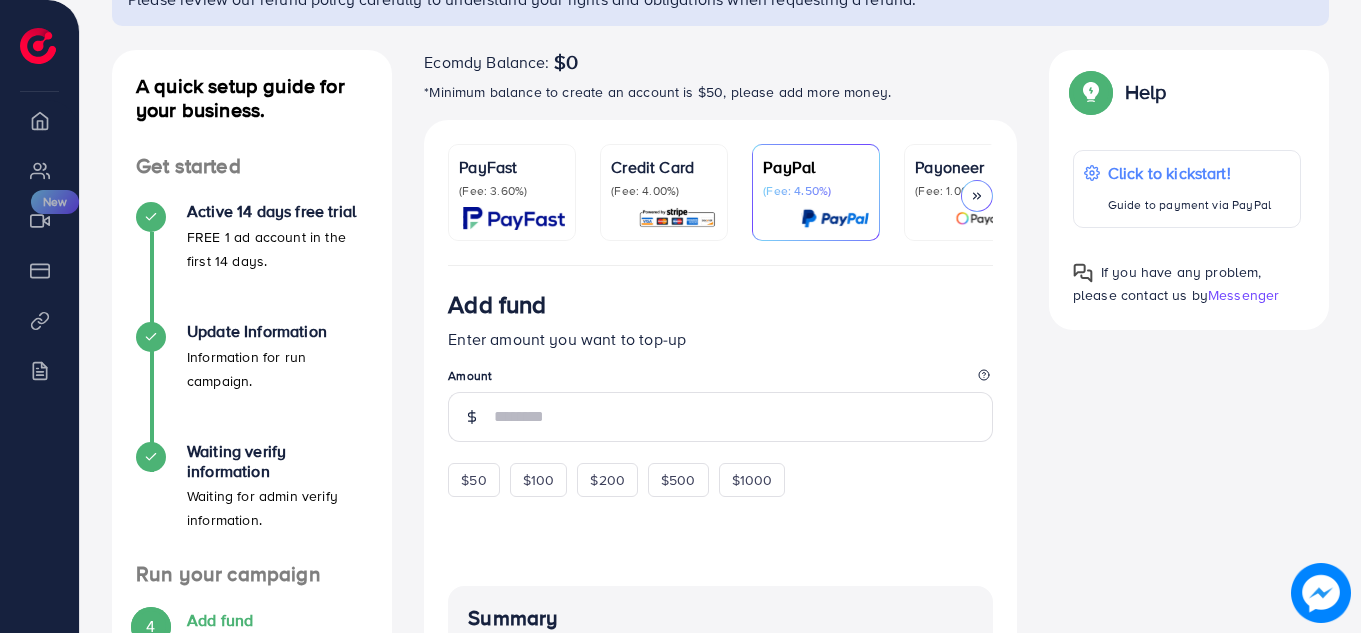 scroll, scrollTop: 177, scrollLeft: 0, axis: vertical 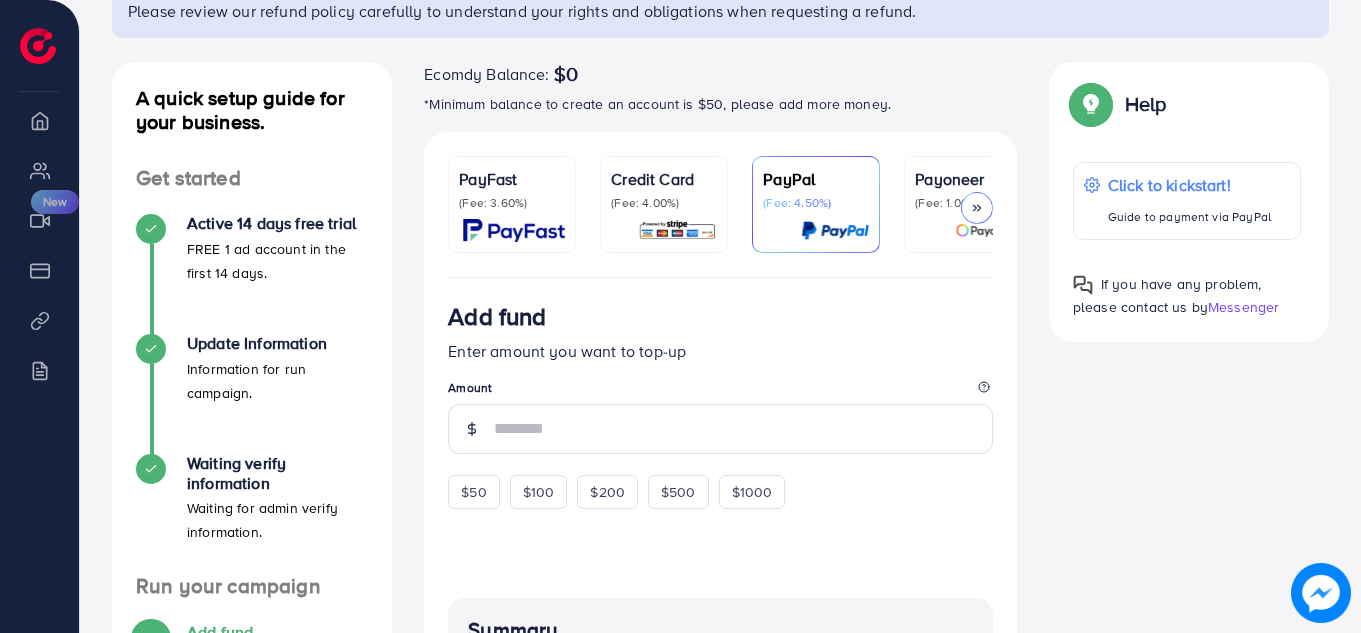 click on "(Fee: 3.60%)" at bounding box center [512, 203] 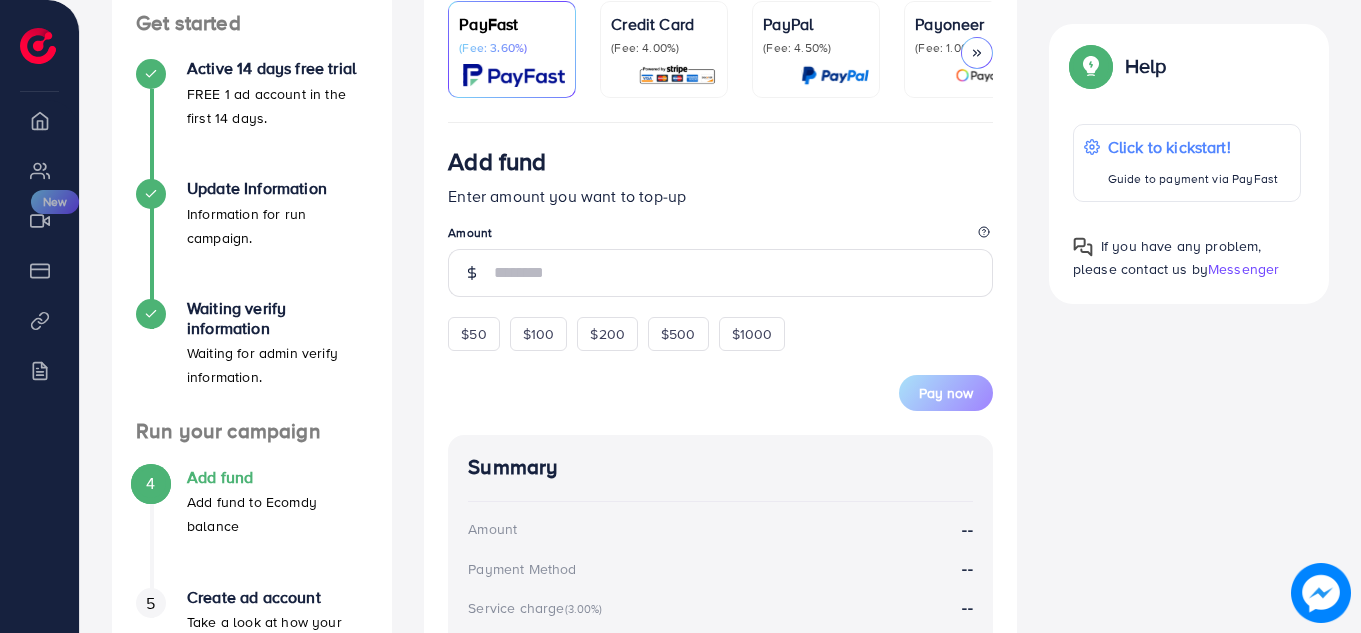 scroll, scrollTop: 337, scrollLeft: 0, axis: vertical 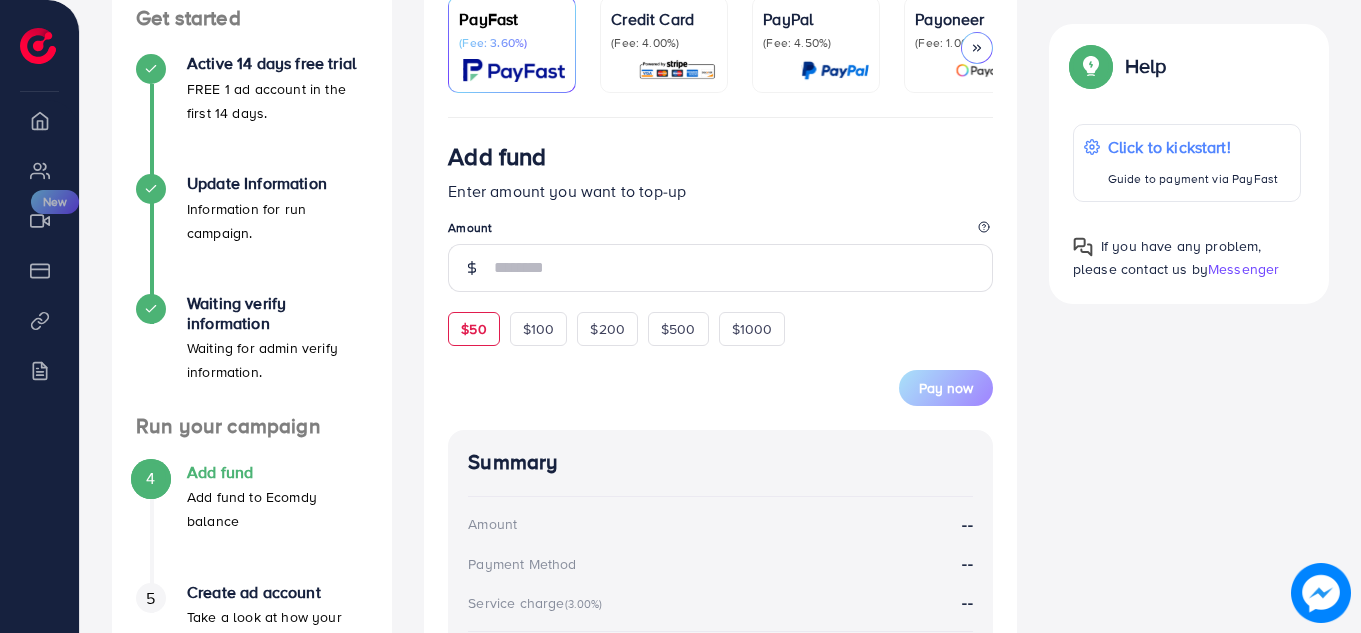 click on "$50" at bounding box center (473, 329) 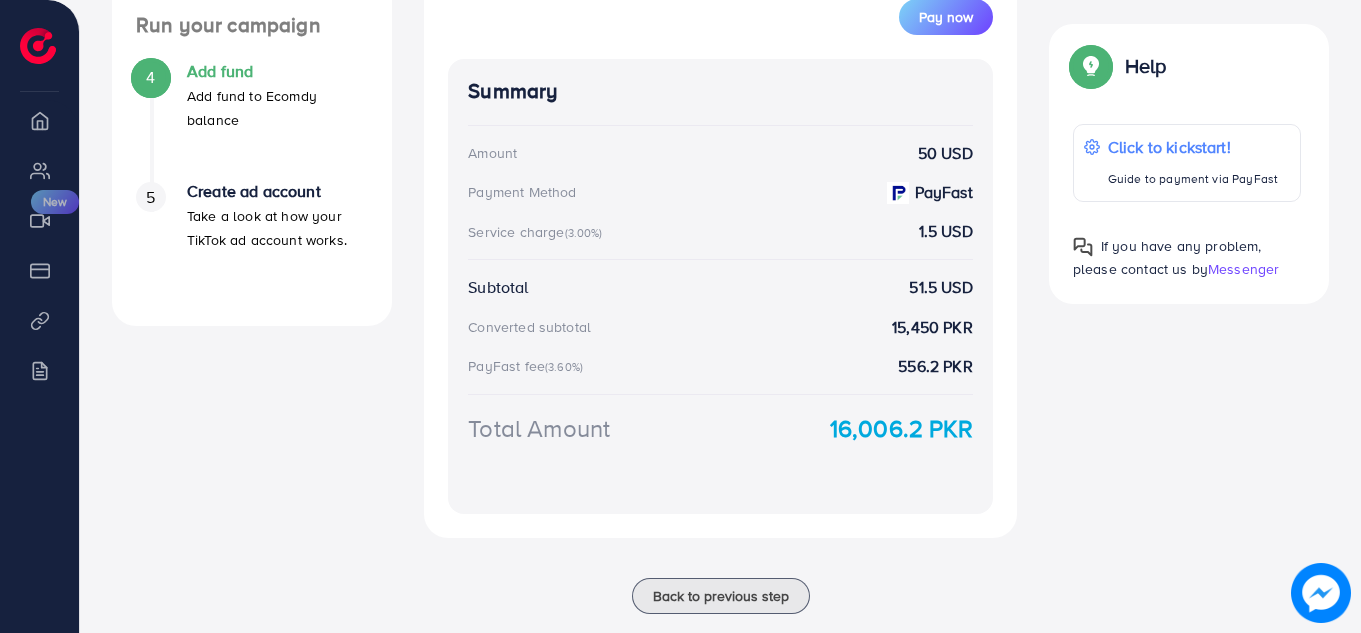 scroll, scrollTop: 744, scrollLeft: 0, axis: vertical 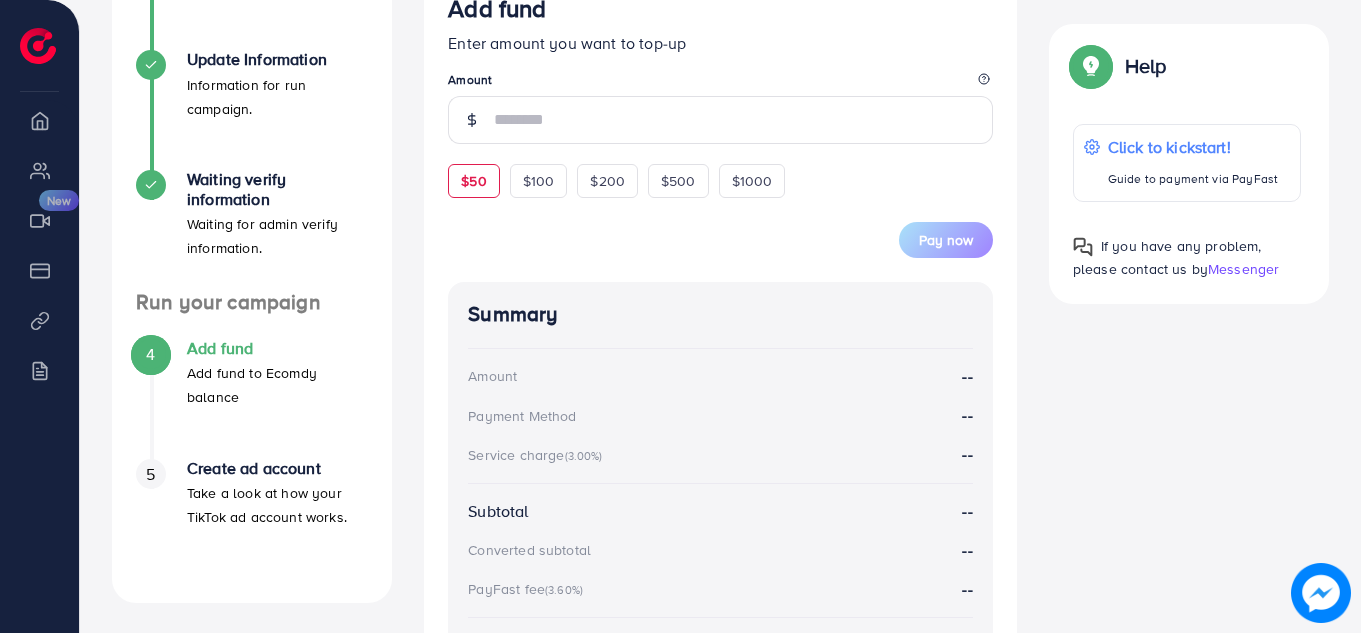 click on "$50" at bounding box center (473, 181) 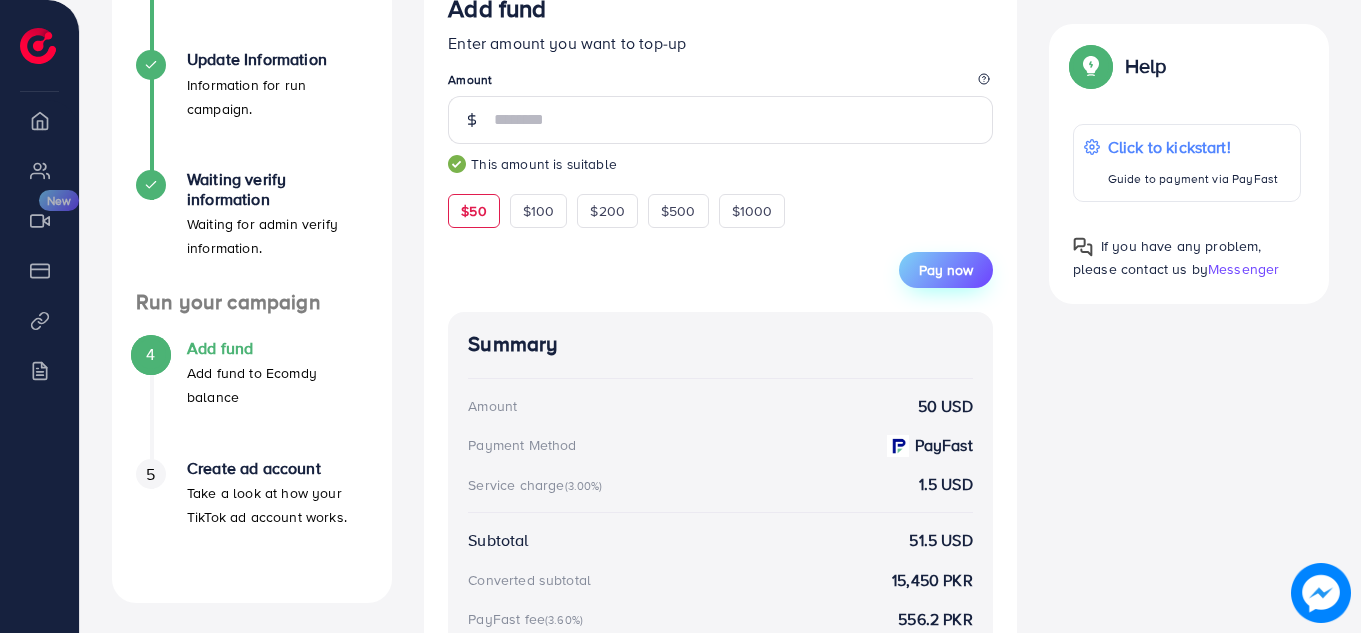 click on "Pay now" at bounding box center (946, 270) 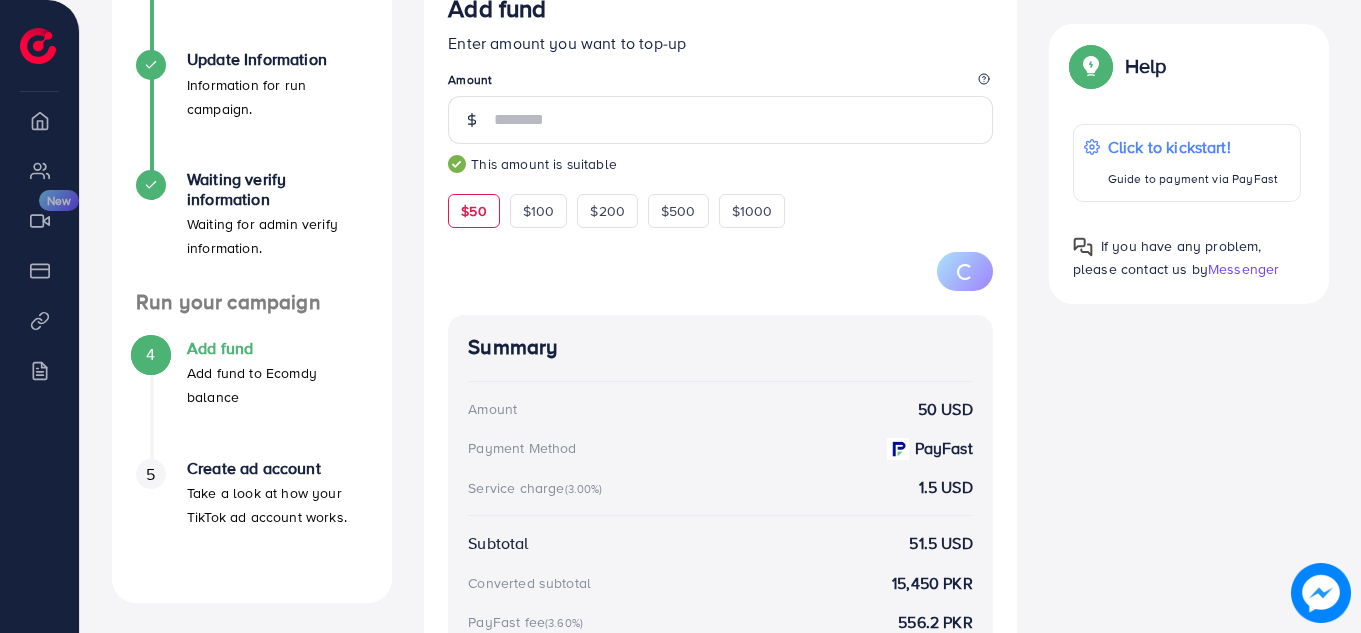 scroll, scrollTop: 457, scrollLeft: 0, axis: vertical 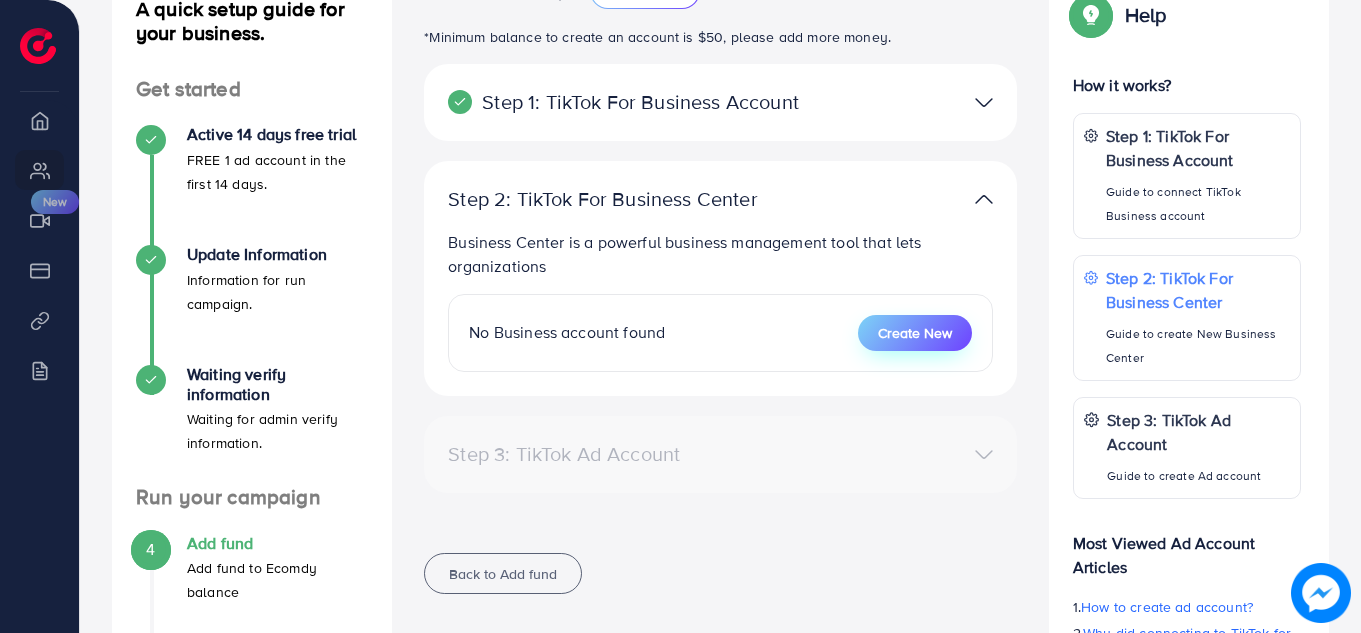click on "Create New" at bounding box center [915, 333] 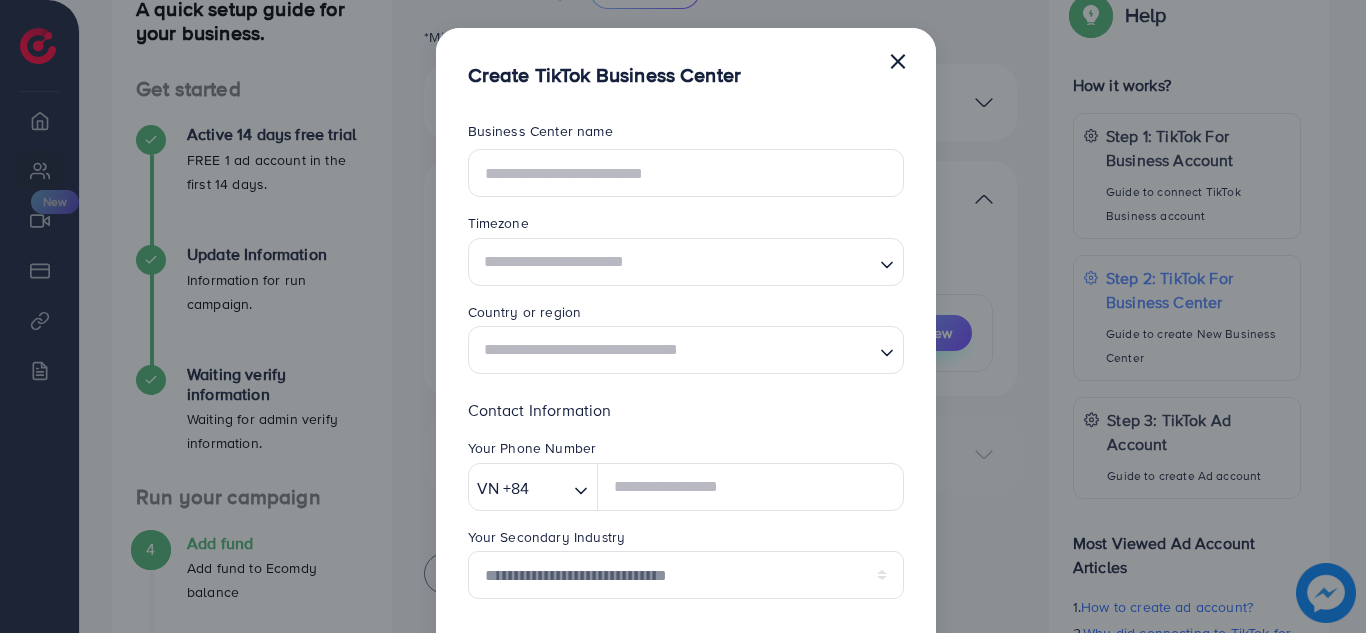scroll, scrollTop: 0, scrollLeft: 0, axis: both 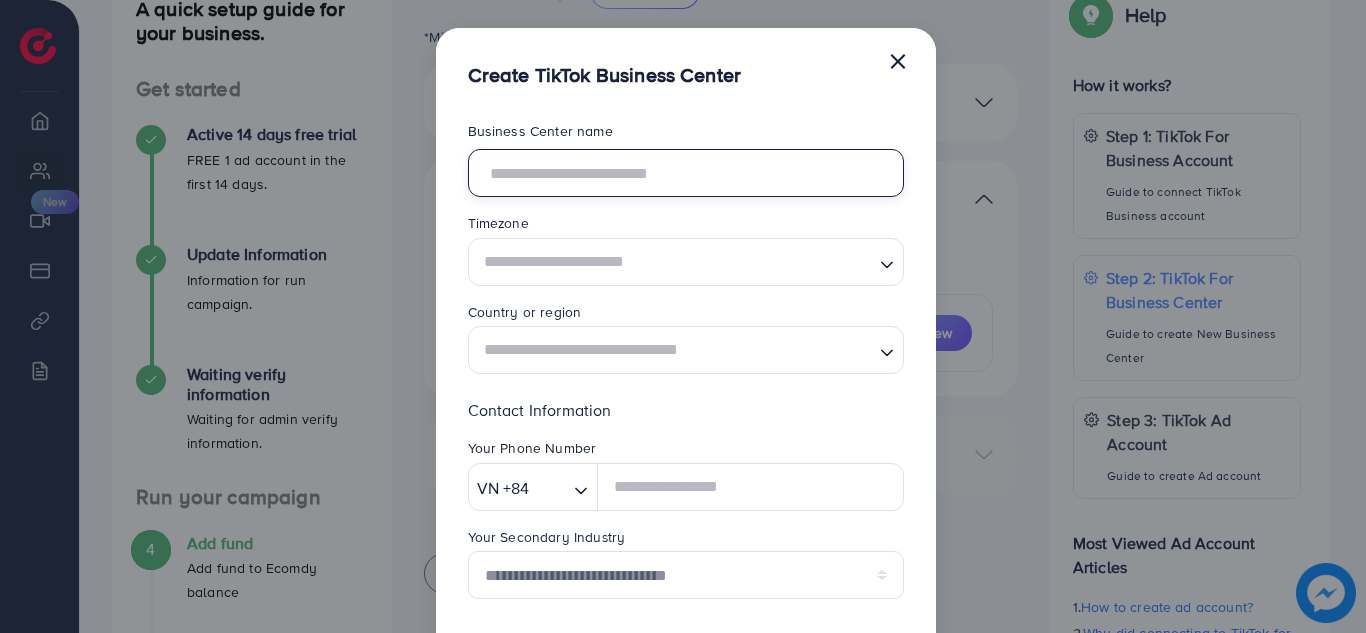 click at bounding box center [686, 173] 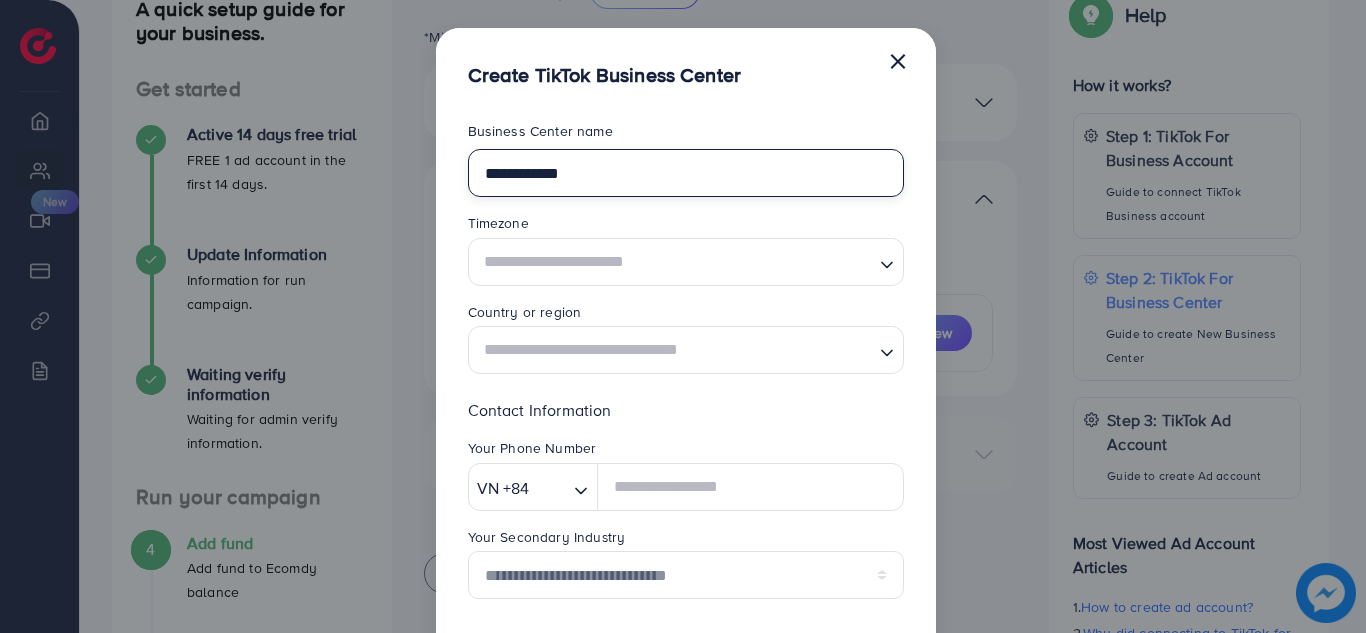 type on "**********" 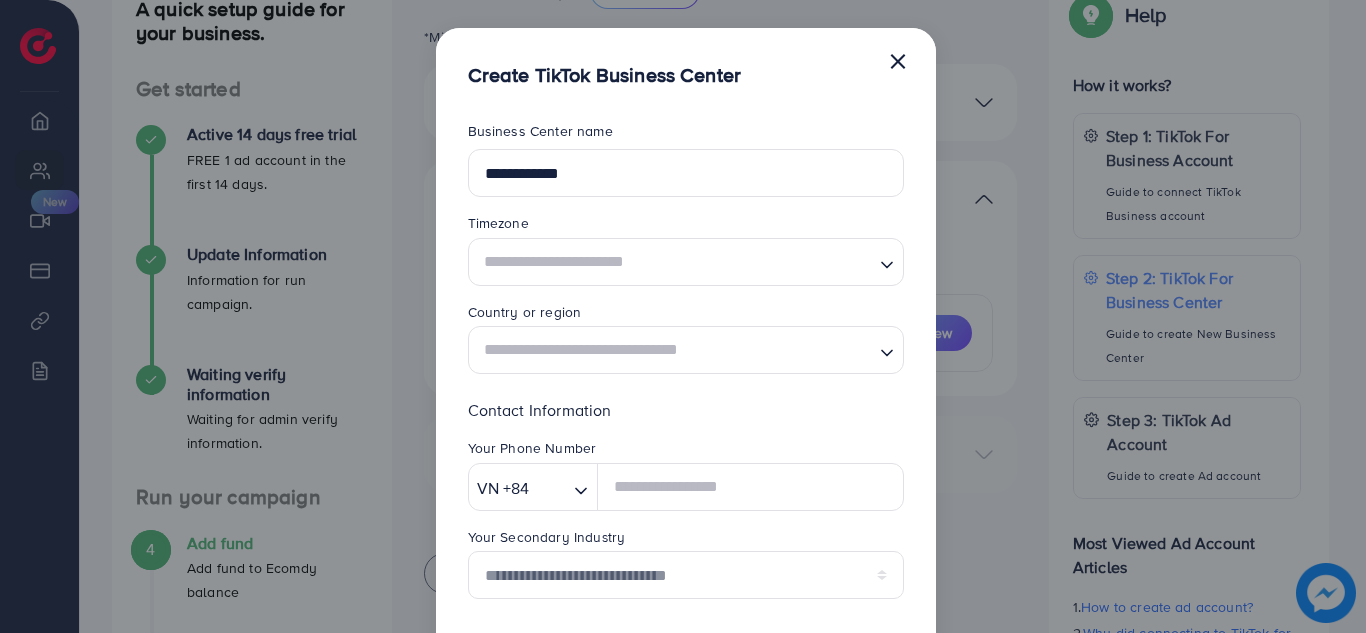 click at bounding box center (674, 261) 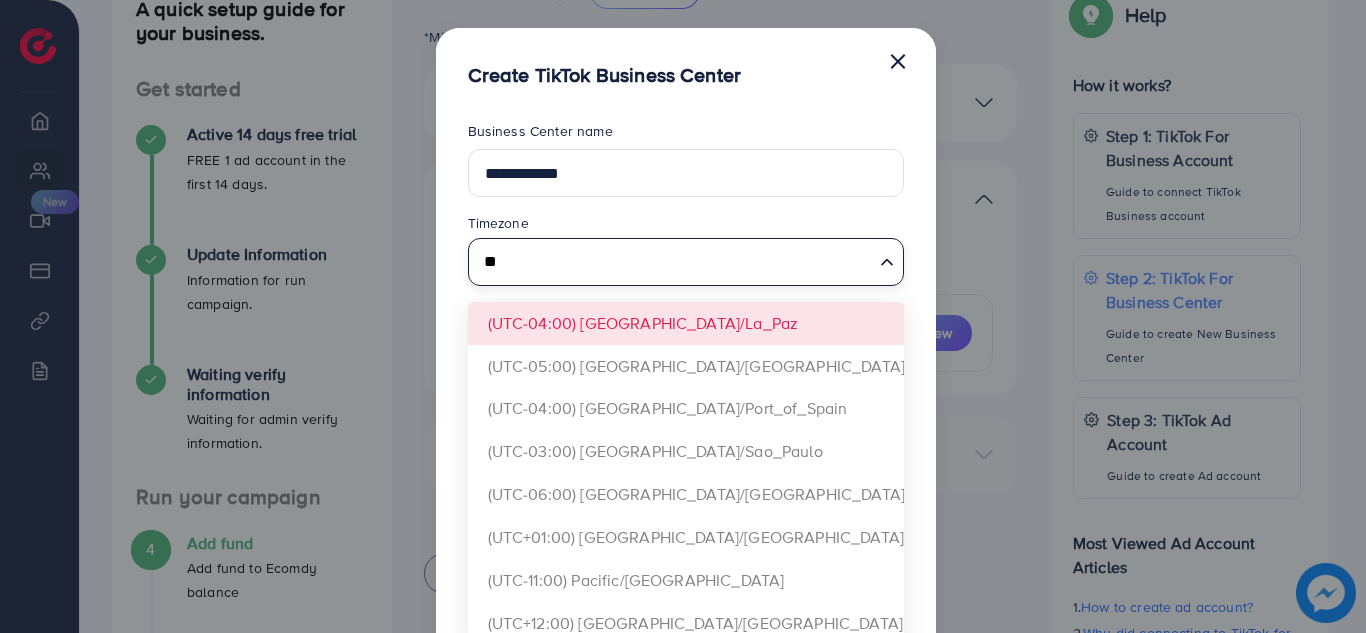 type on "*" 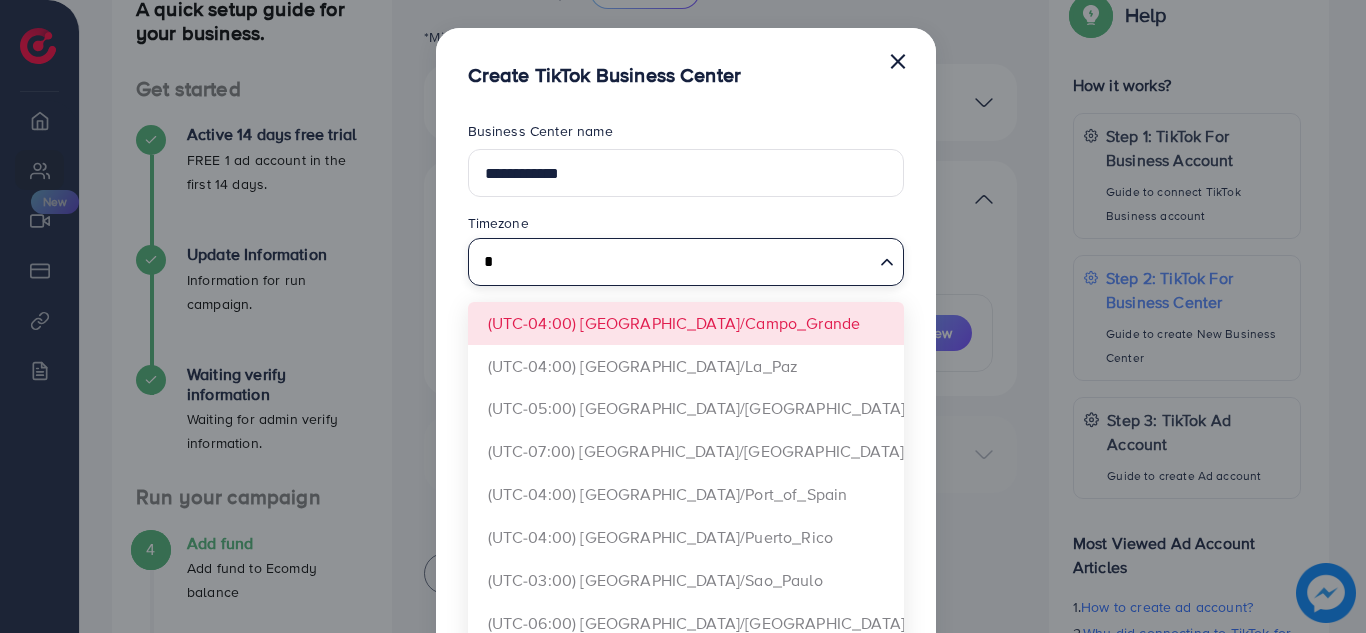 type 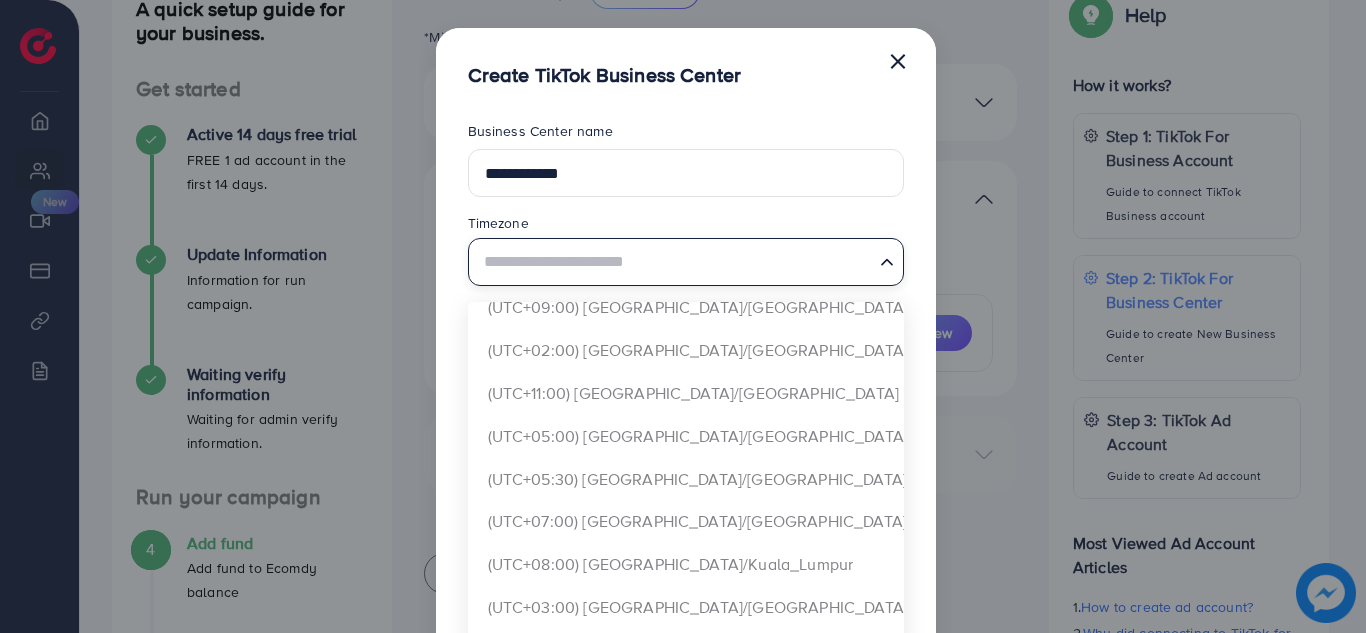 scroll, scrollTop: 2920, scrollLeft: 0, axis: vertical 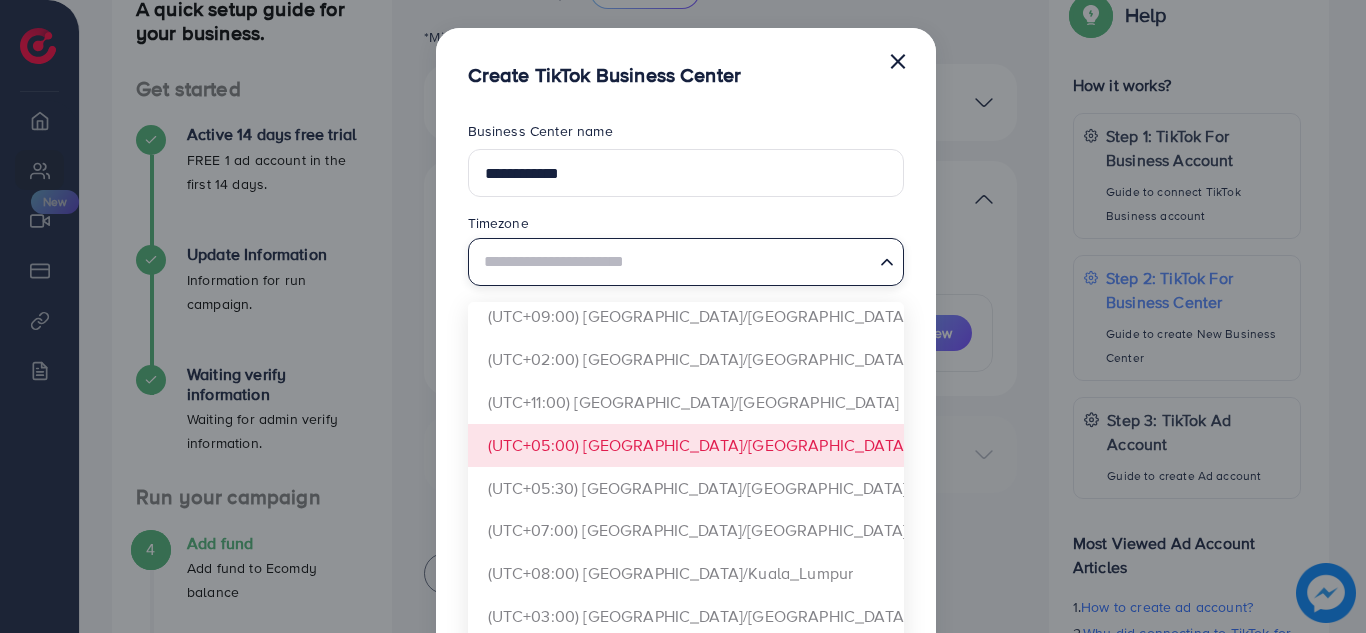click on "**********" at bounding box center (686, 522) 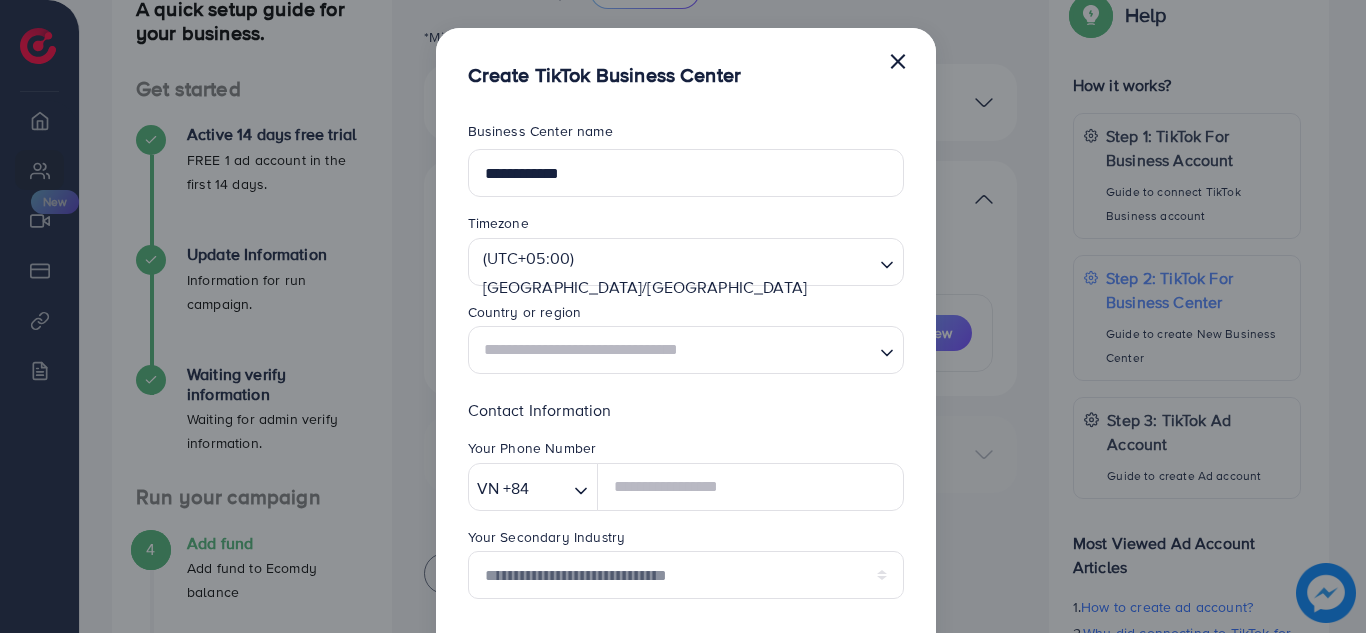 click on "Loading..." at bounding box center [686, 350] 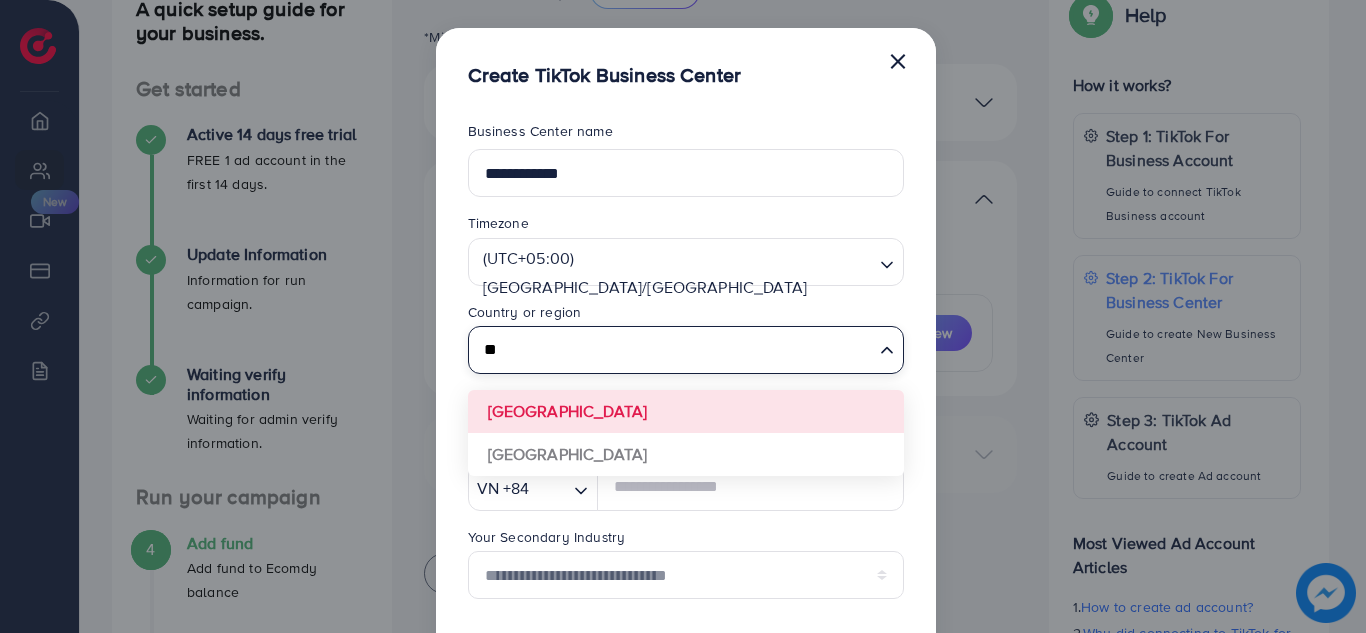 type on "*" 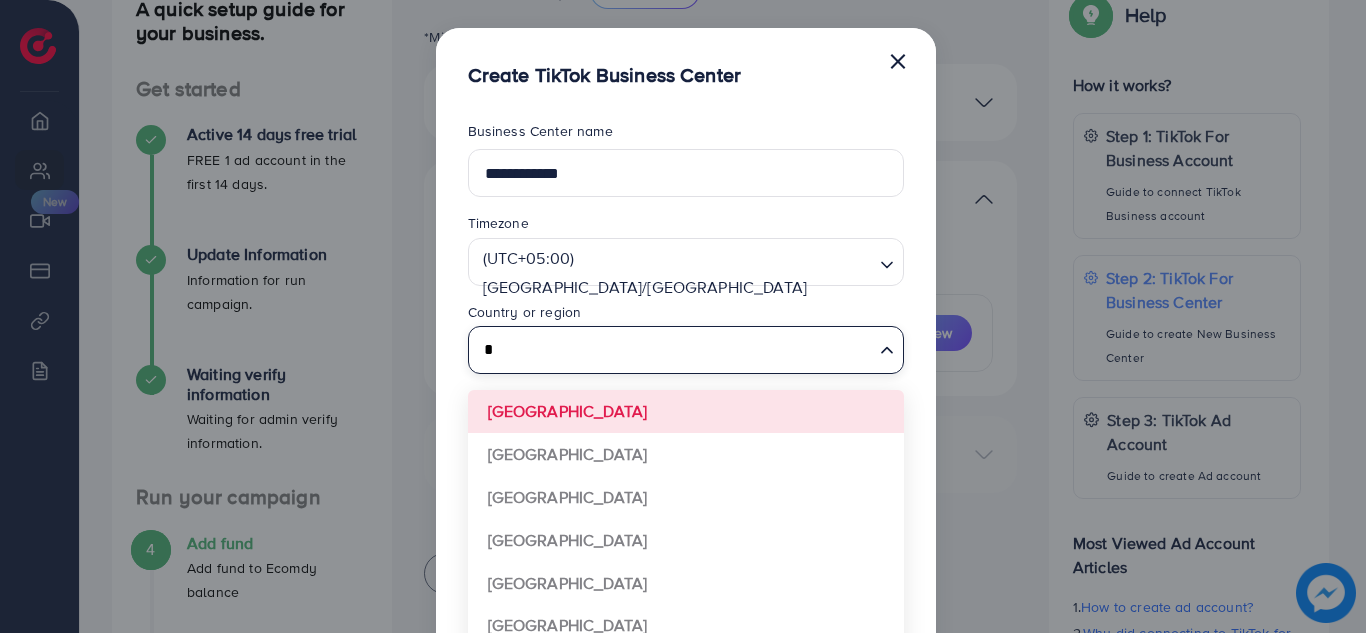type 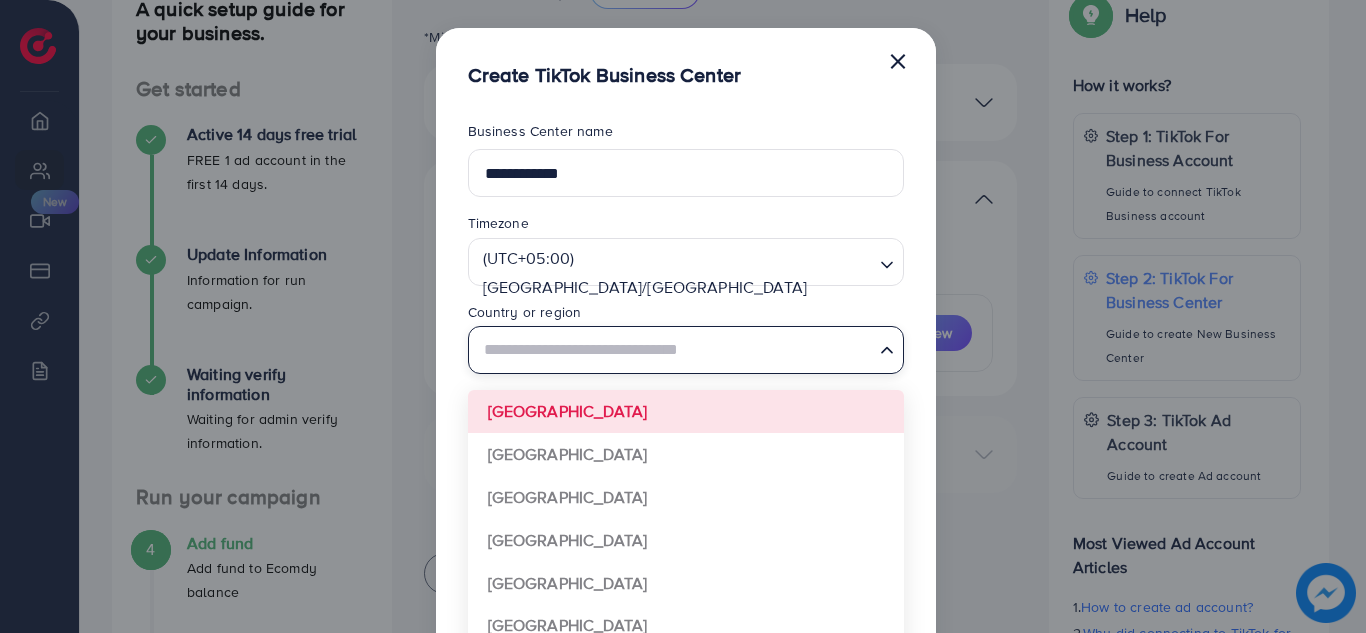 click on "Country or region" at bounding box center (686, 314) 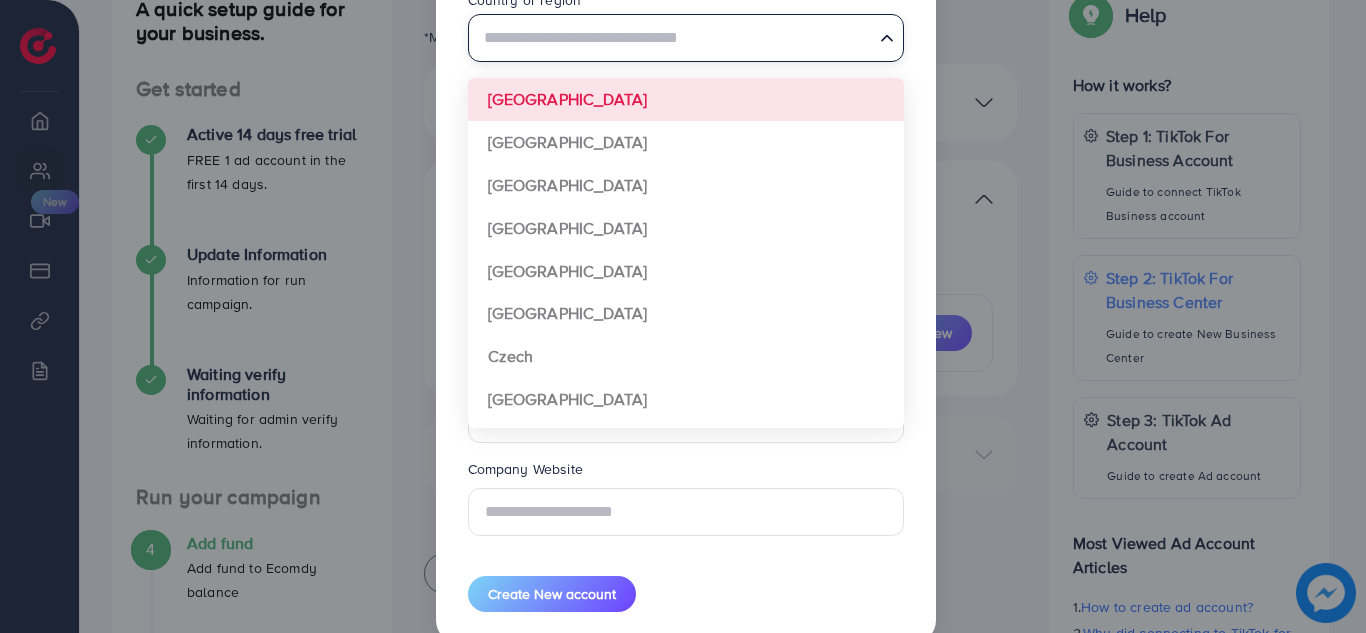 scroll, scrollTop: 313, scrollLeft: 0, axis: vertical 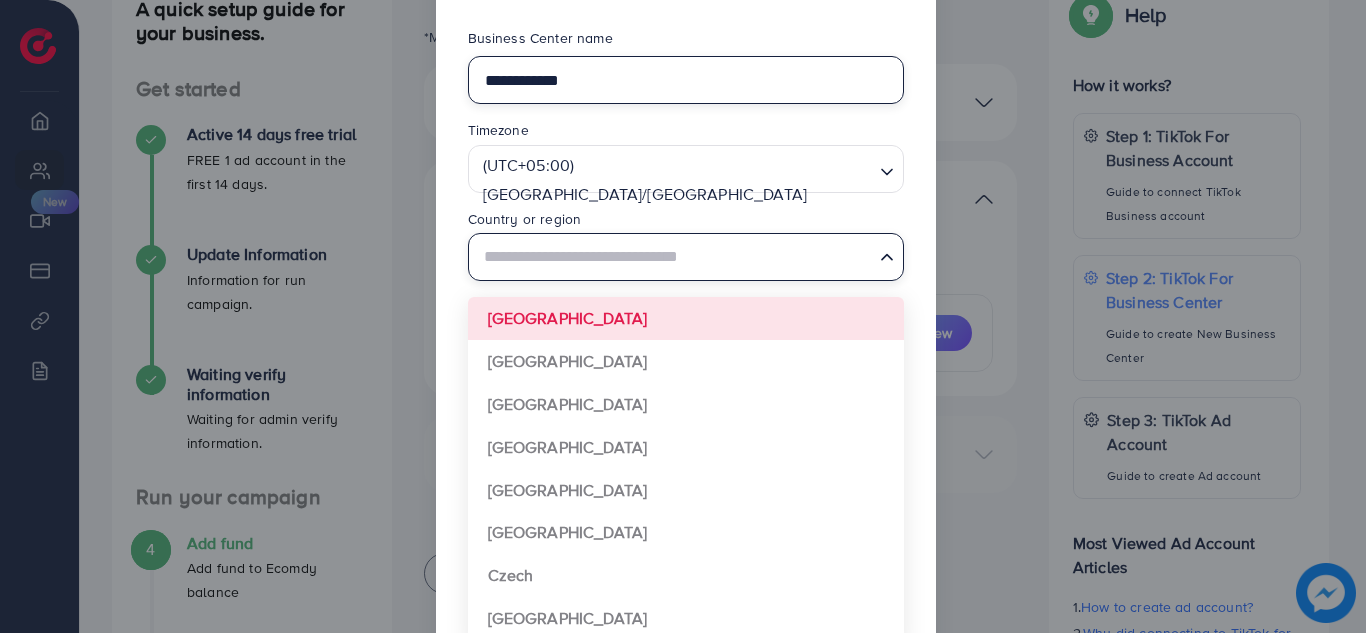 click on "**********" at bounding box center [686, 80] 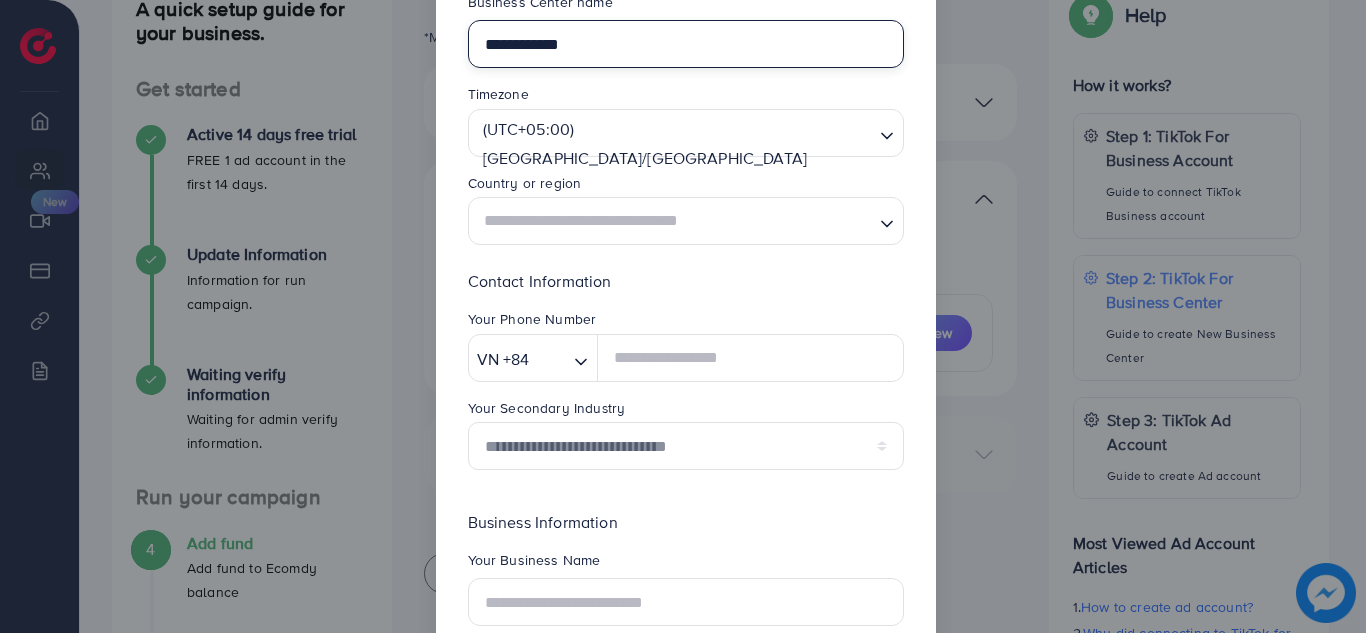 scroll, scrollTop: 240, scrollLeft: 0, axis: vertical 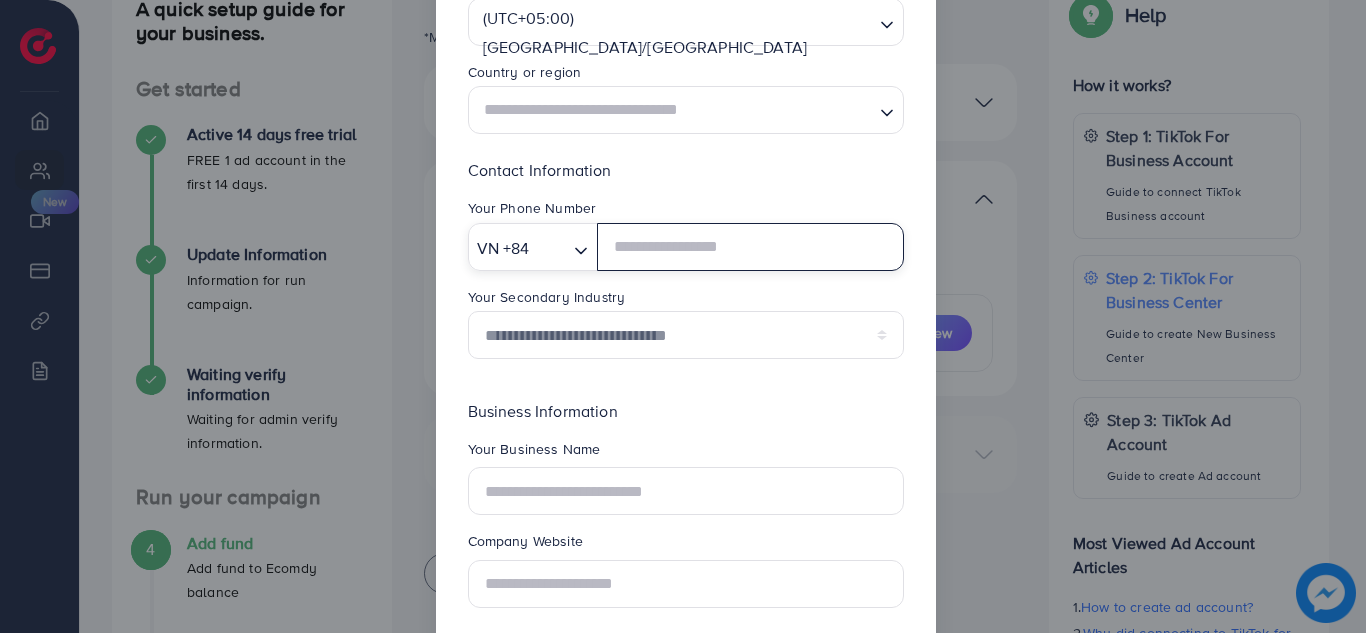 click 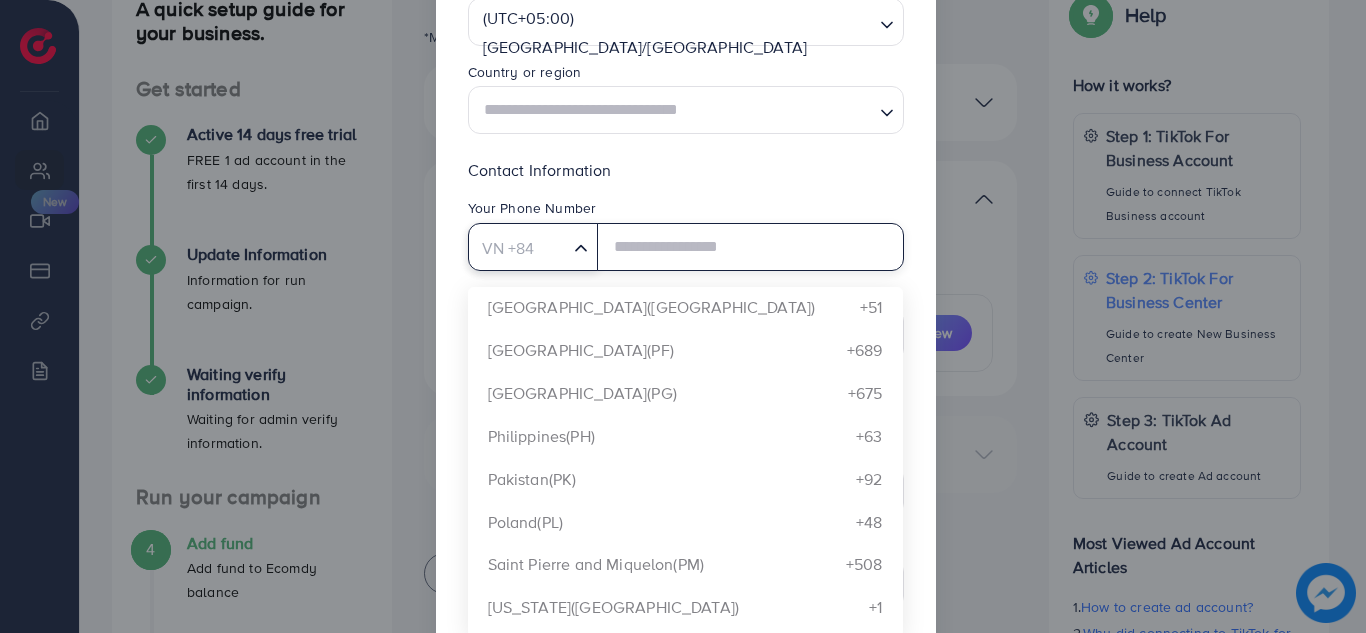 scroll, scrollTop: 6940, scrollLeft: 0, axis: vertical 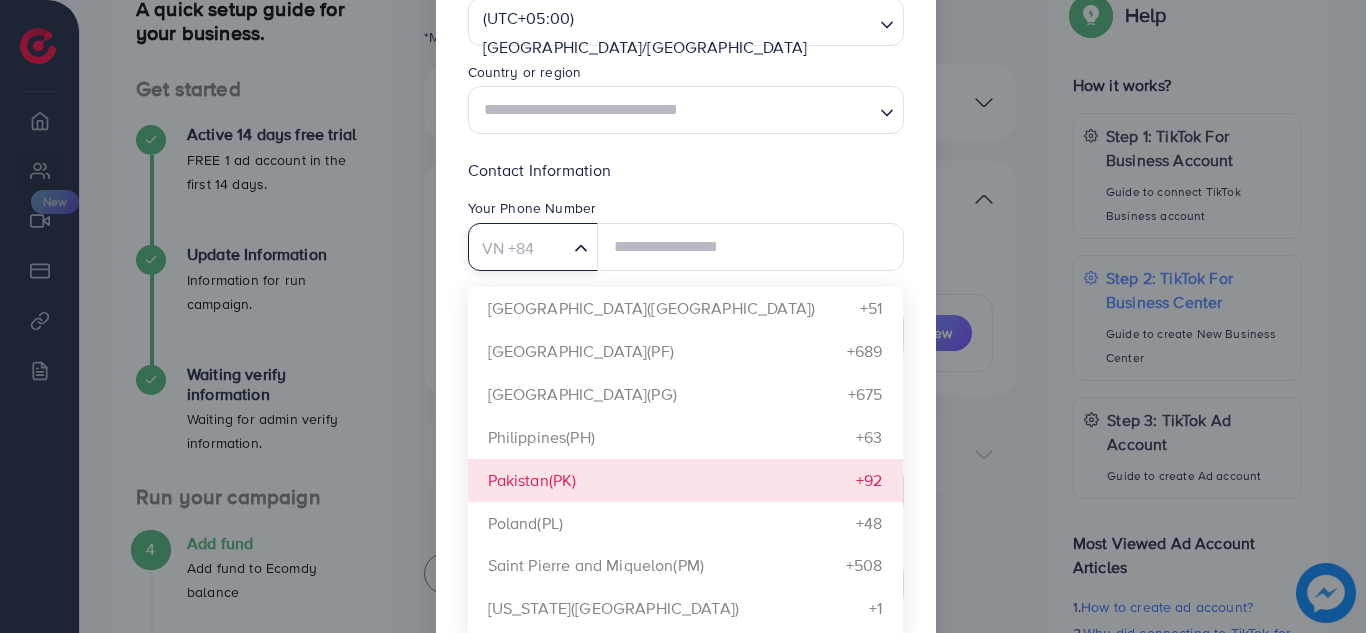 click on "**********" at bounding box center (686, 282) 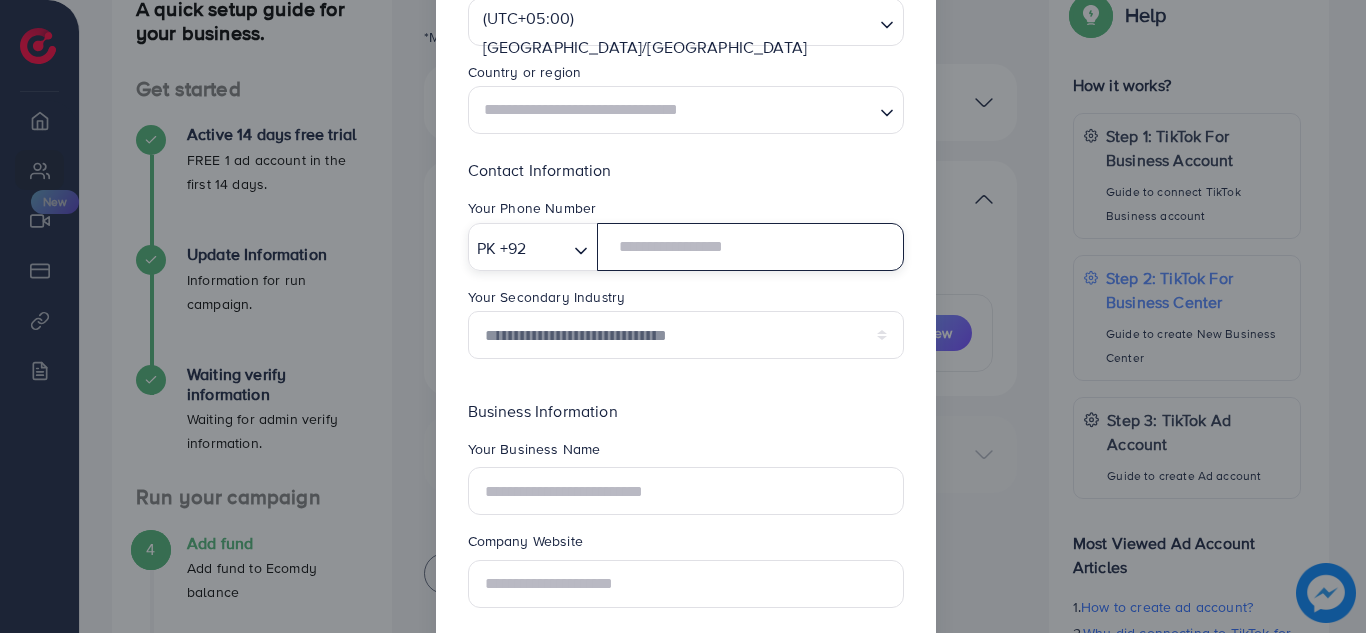 click at bounding box center (750, 247) 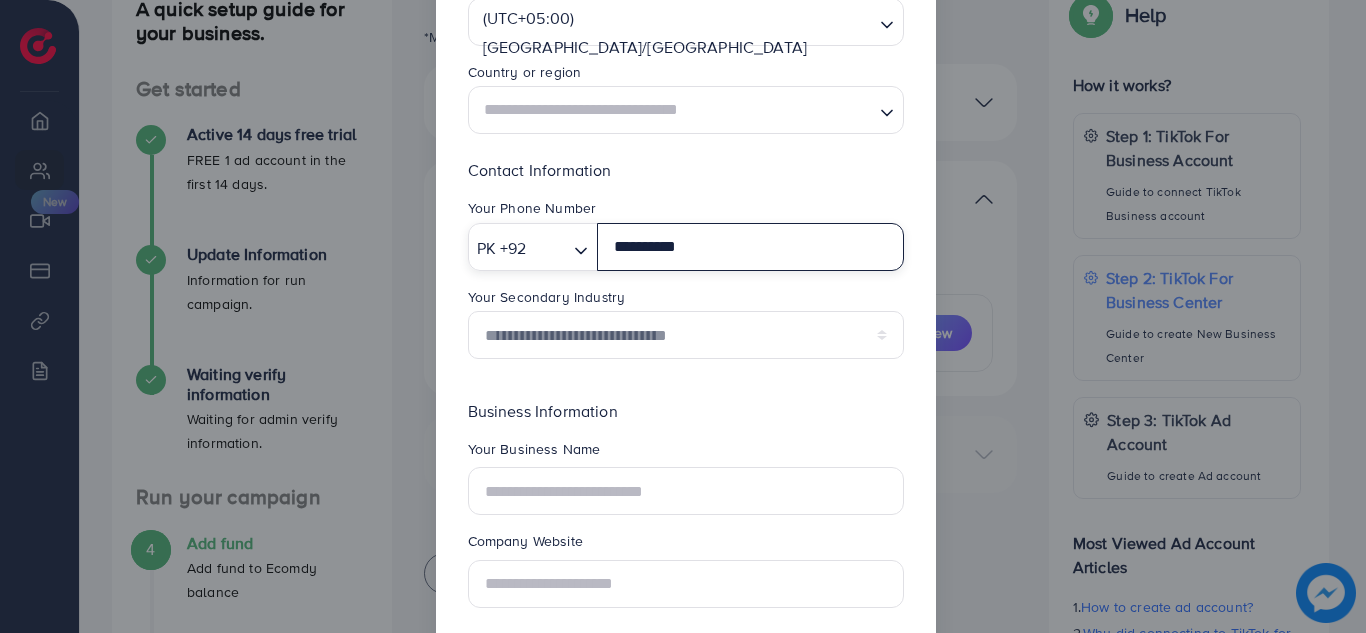 type on "**********" 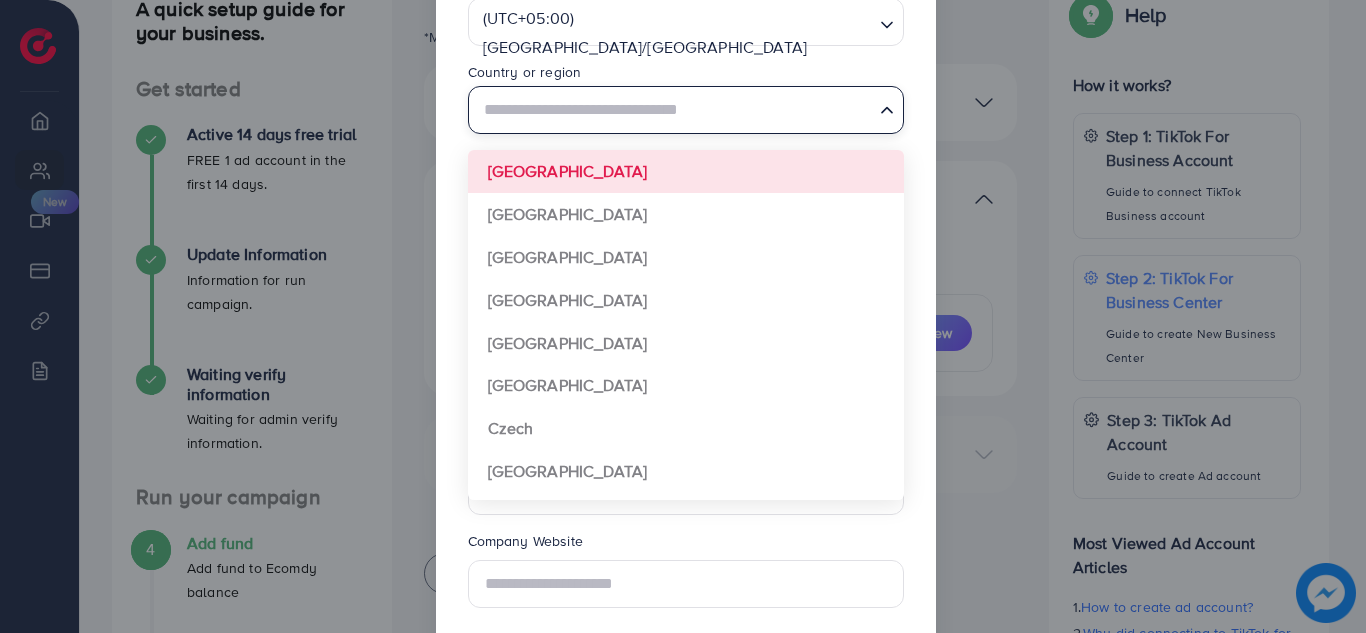 click at bounding box center [674, 110] 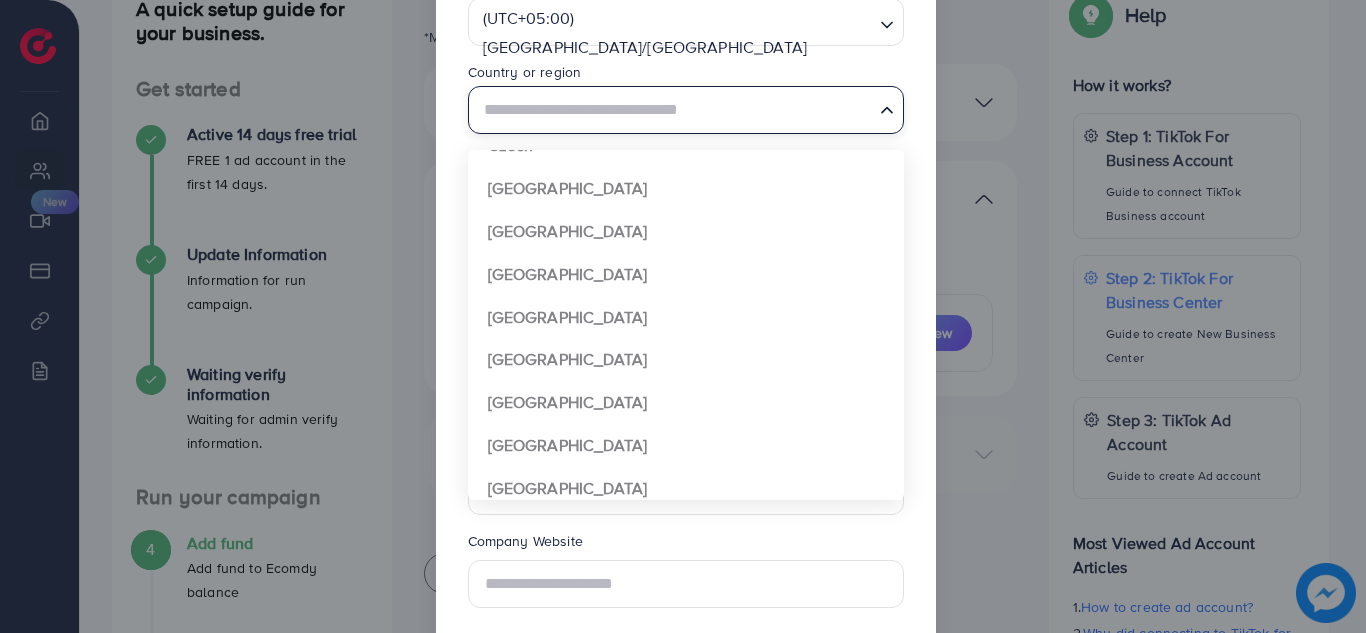 scroll, scrollTop: 0, scrollLeft: 0, axis: both 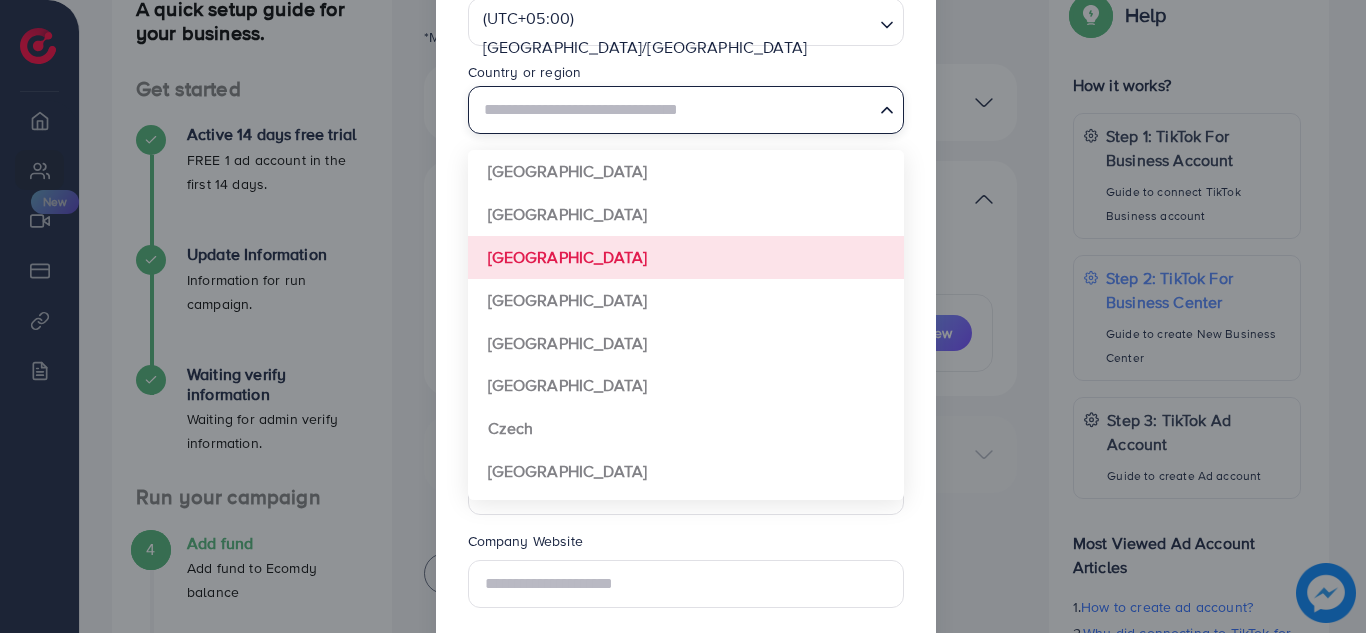 click on "**********" at bounding box center [686, 282] 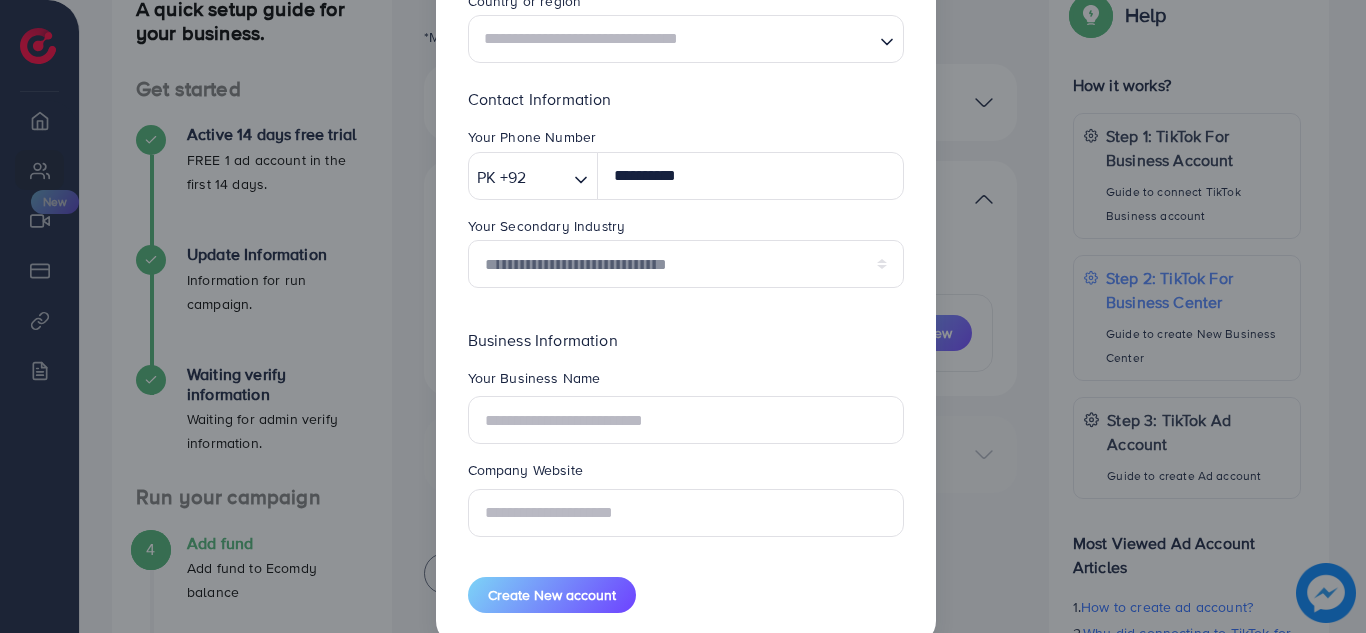 scroll, scrollTop: 320, scrollLeft: 0, axis: vertical 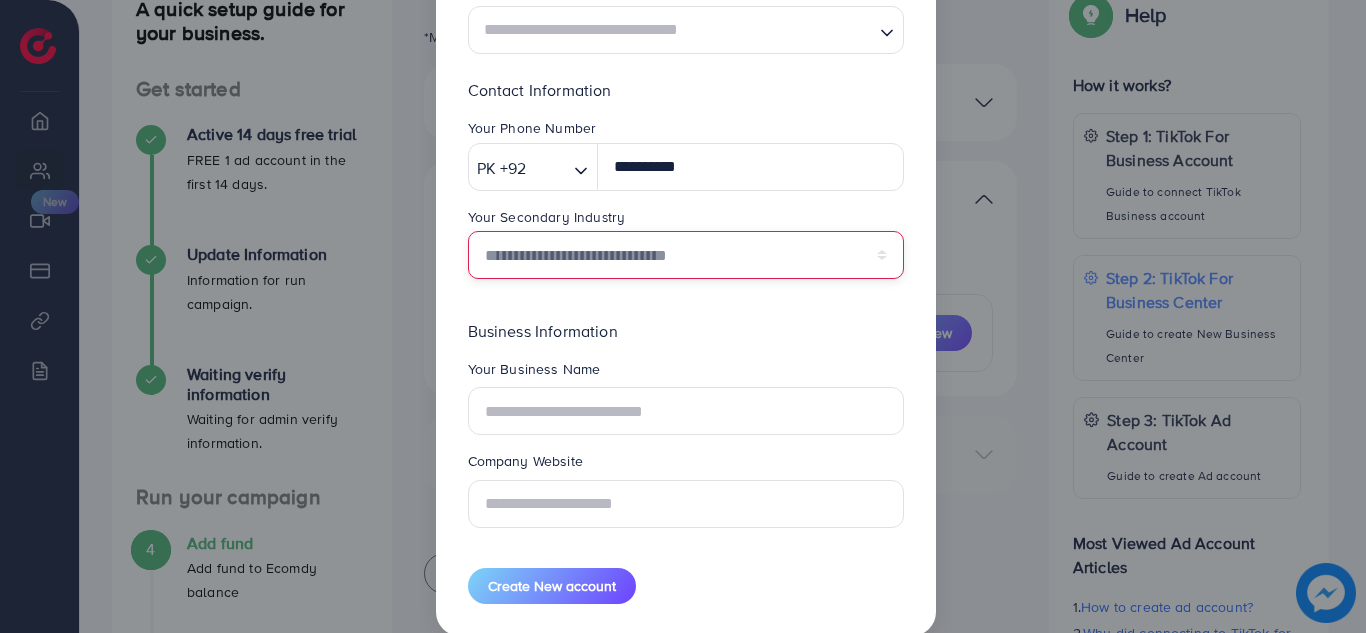 click on "**********" at bounding box center (686, 255) 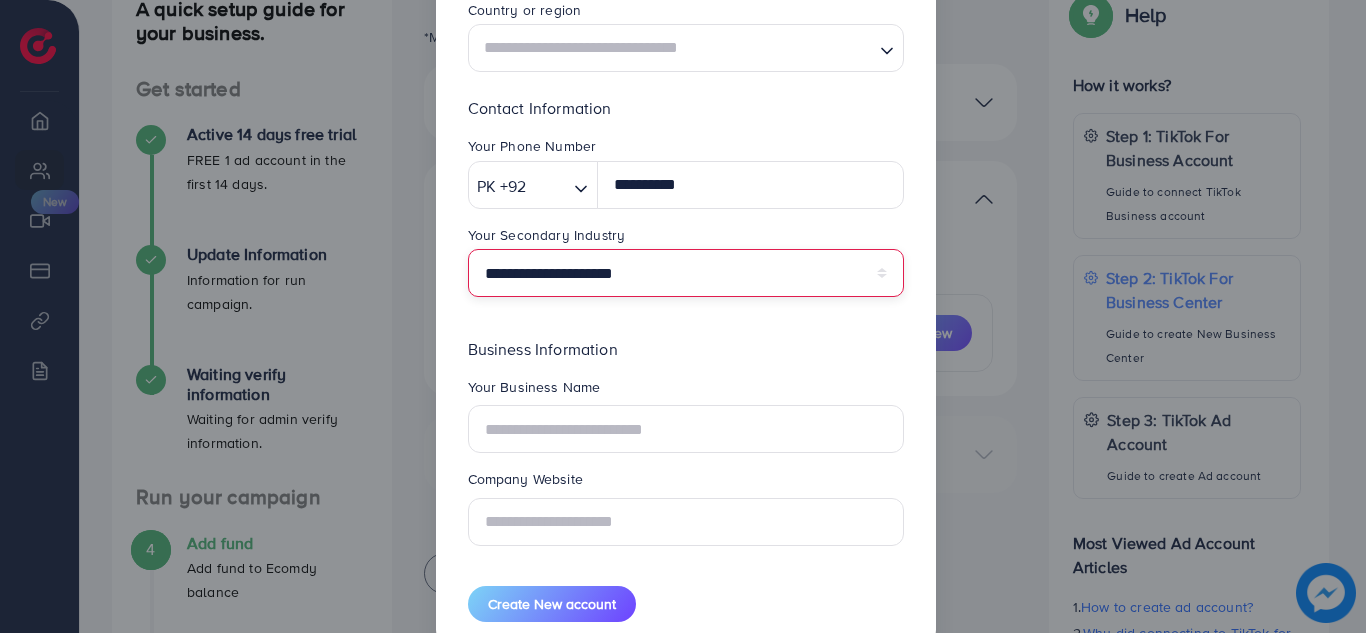 scroll, scrollTop: 351, scrollLeft: 0, axis: vertical 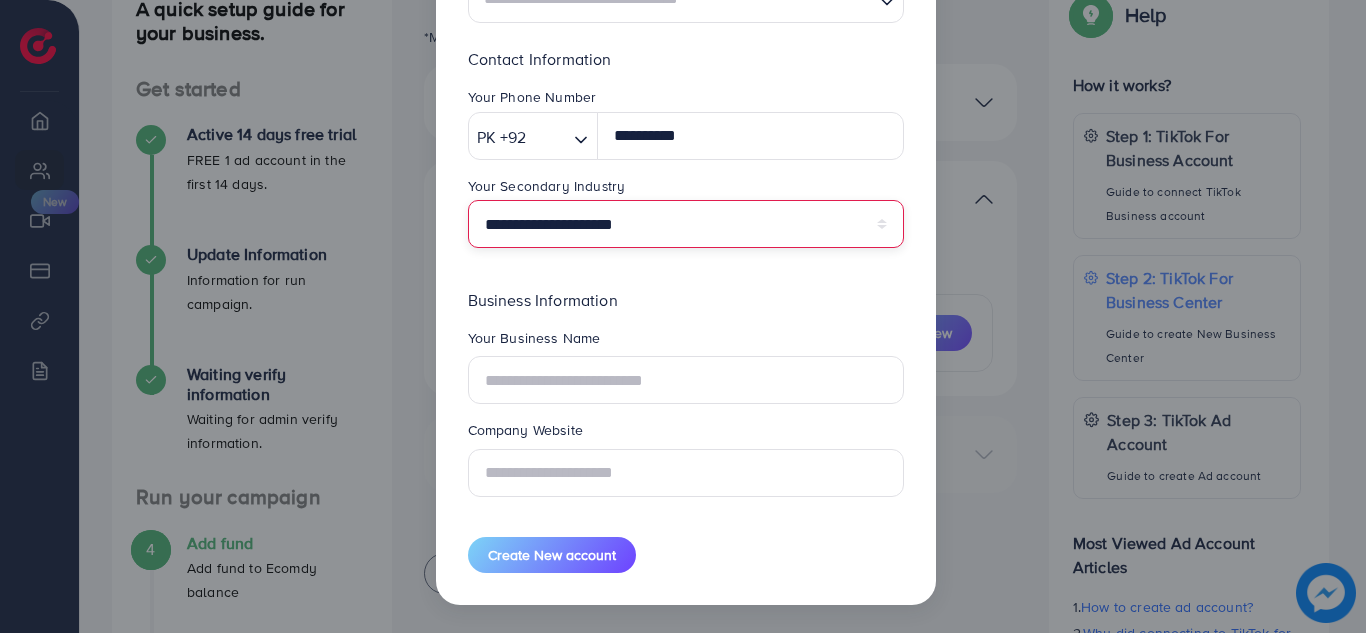 click on "**********" at bounding box center [686, 224] 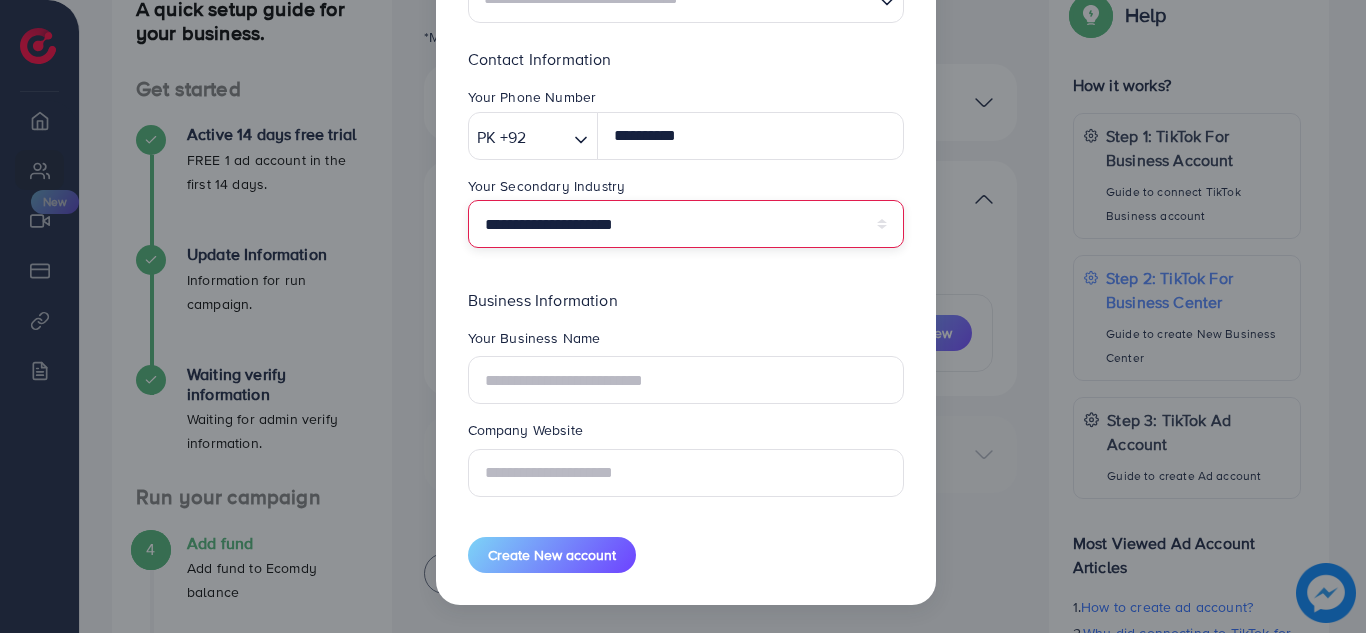 select on "******" 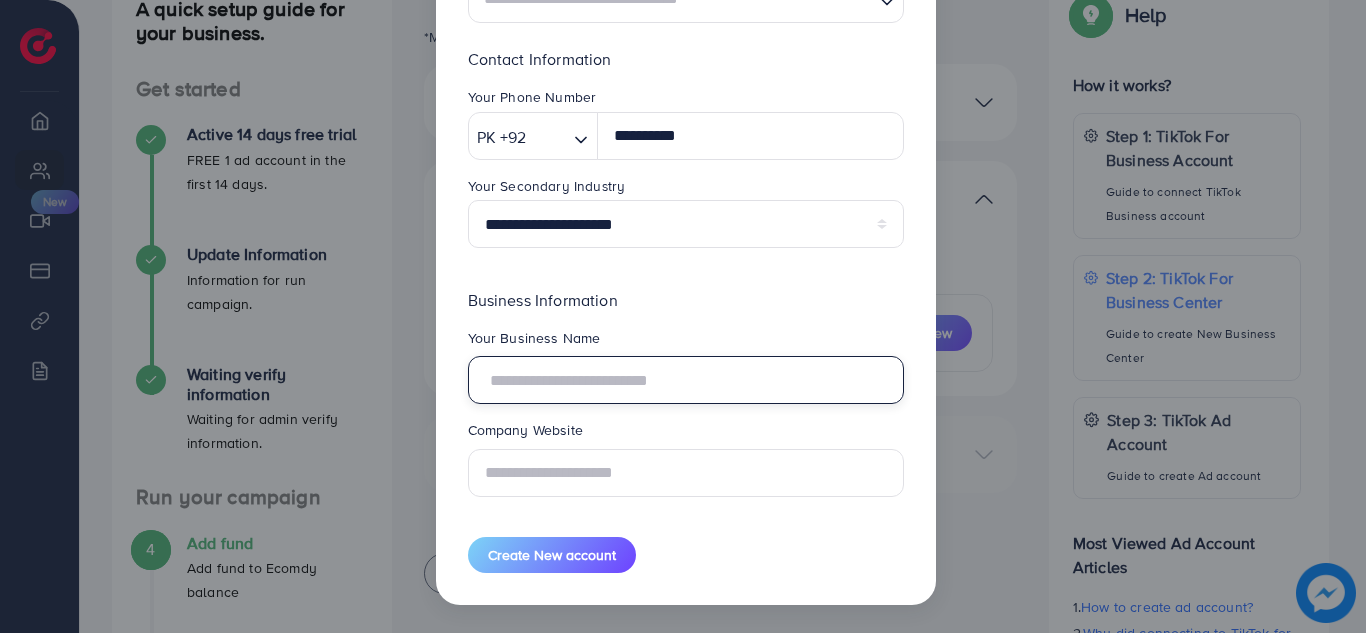click at bounding box center (686, 380) 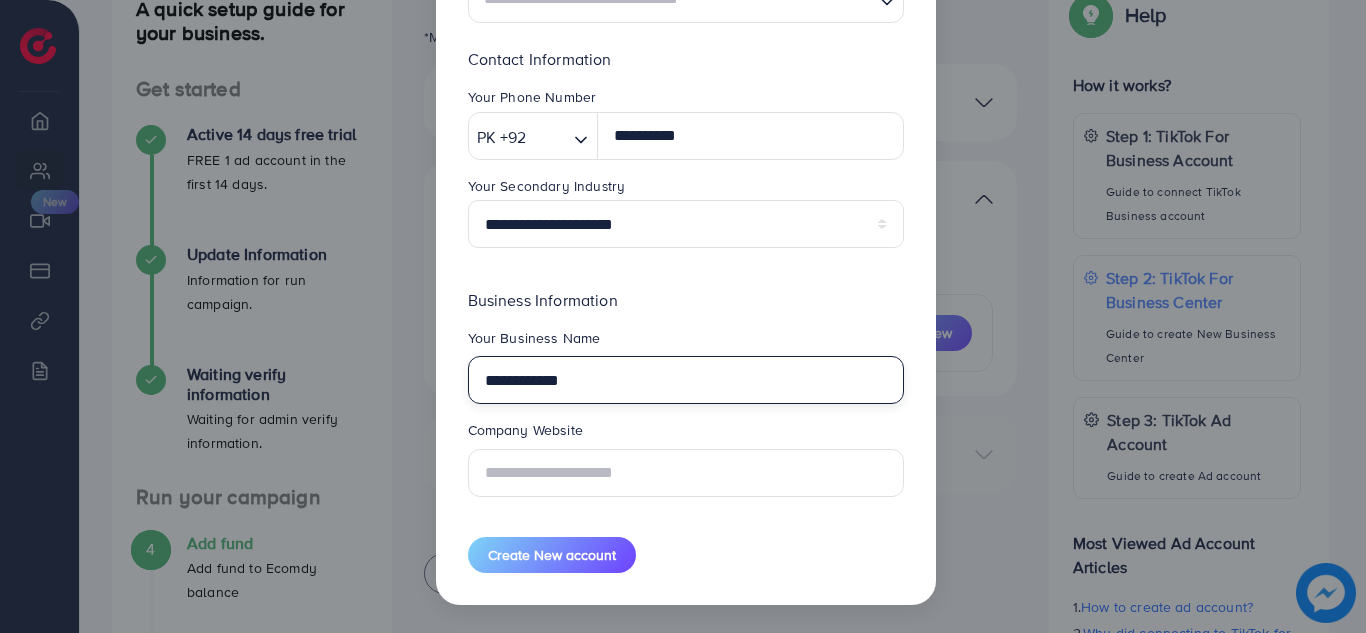 type on "**********" 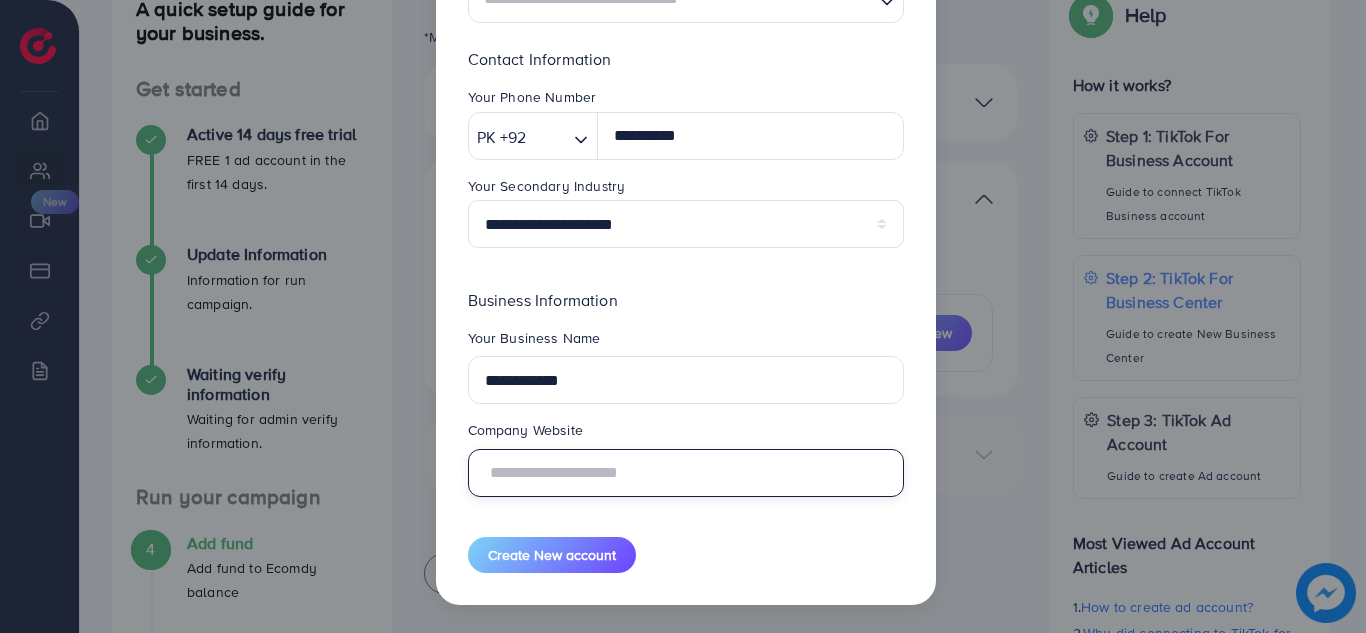 click at bounding box center [686, 473] 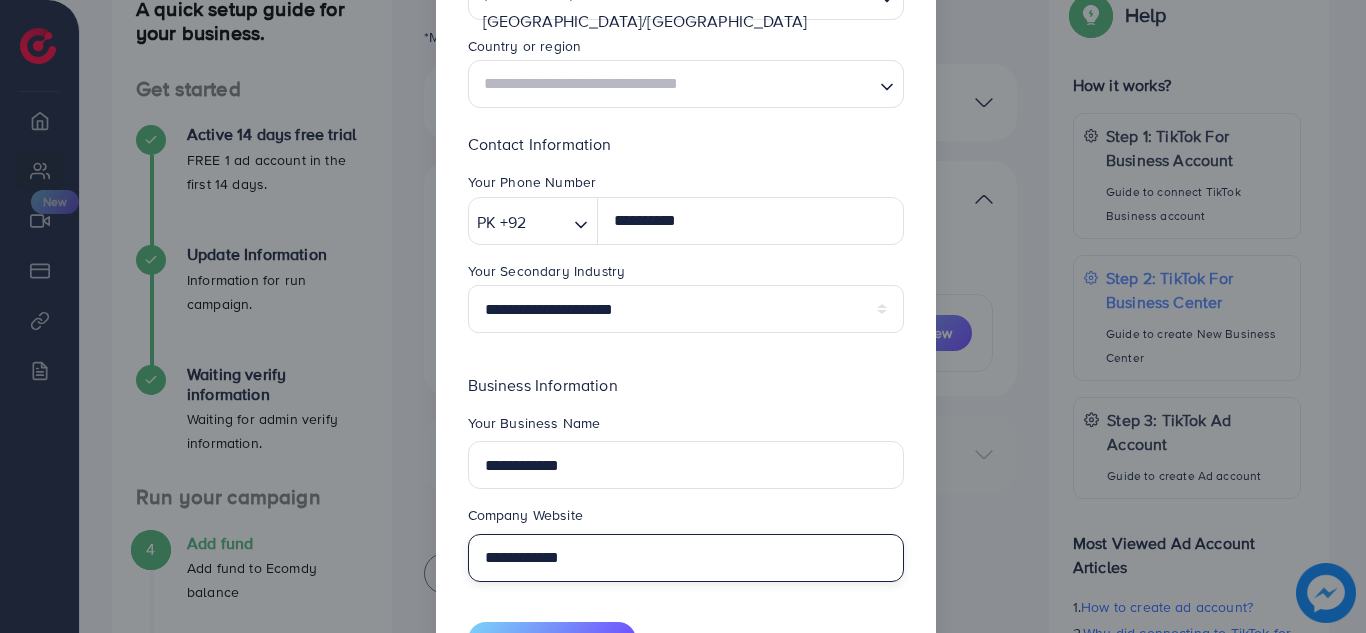 scroll, scrollTop: 351, scrollLeft: 0, axis: vertical 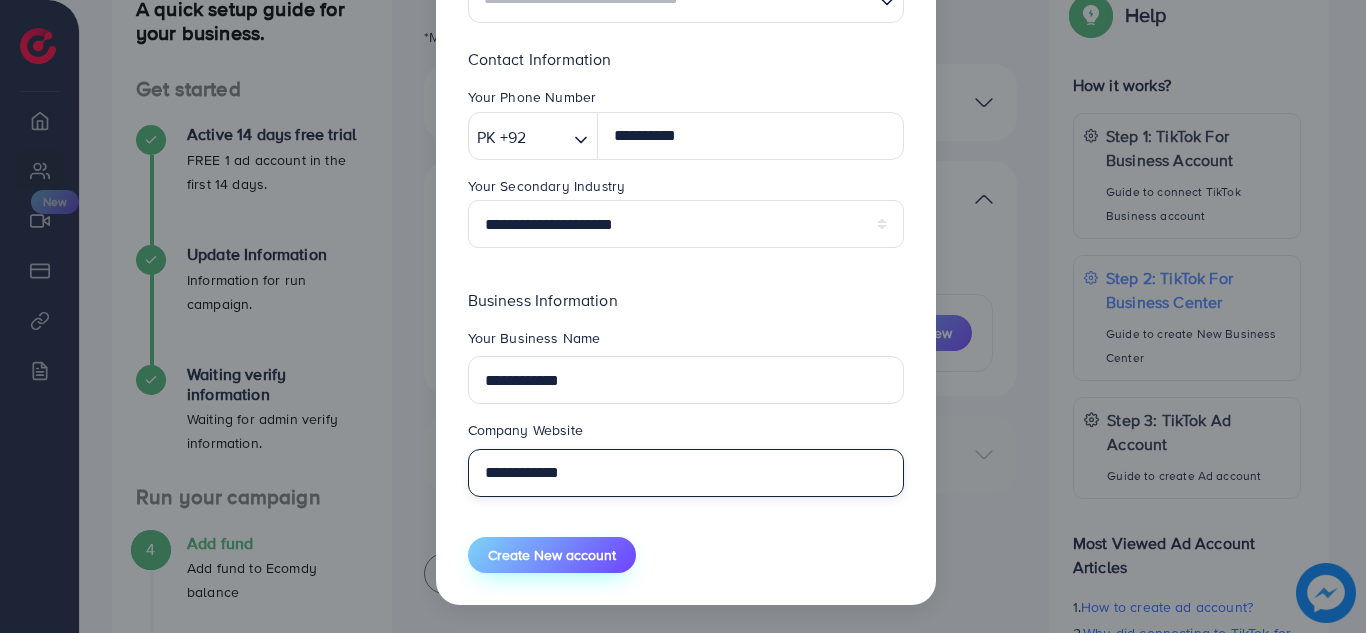 type on "**********" 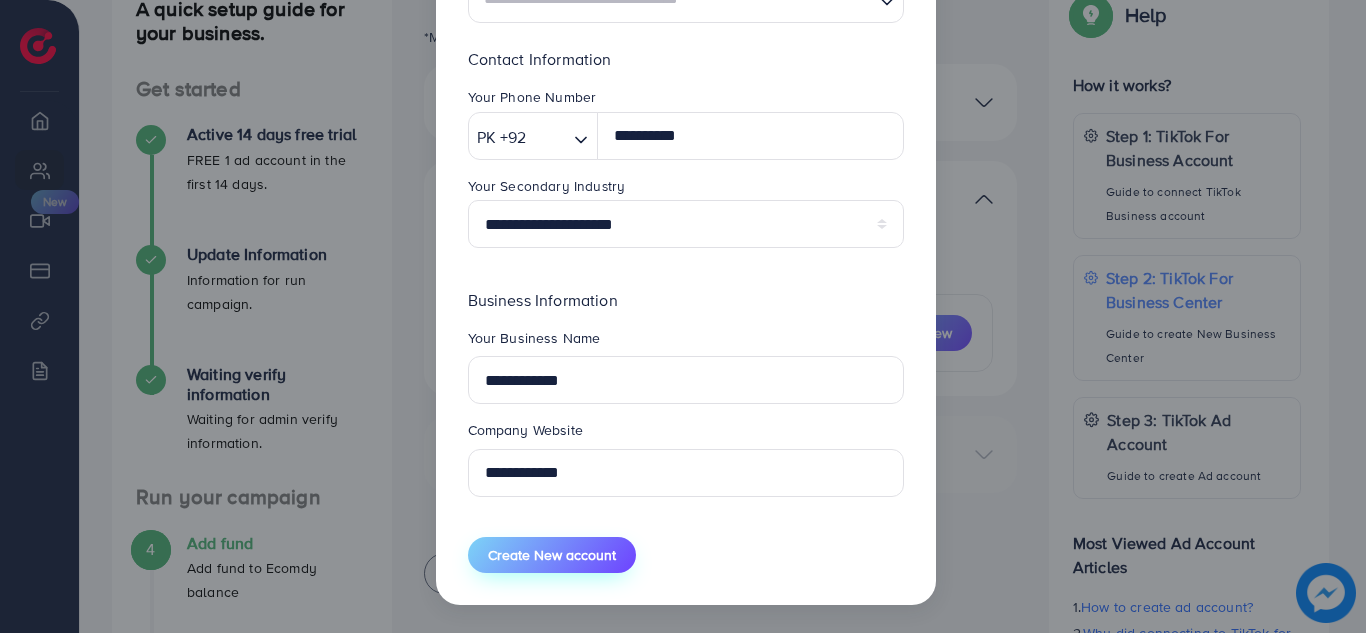 click on "Create New account" at bounding box center [552, 555] 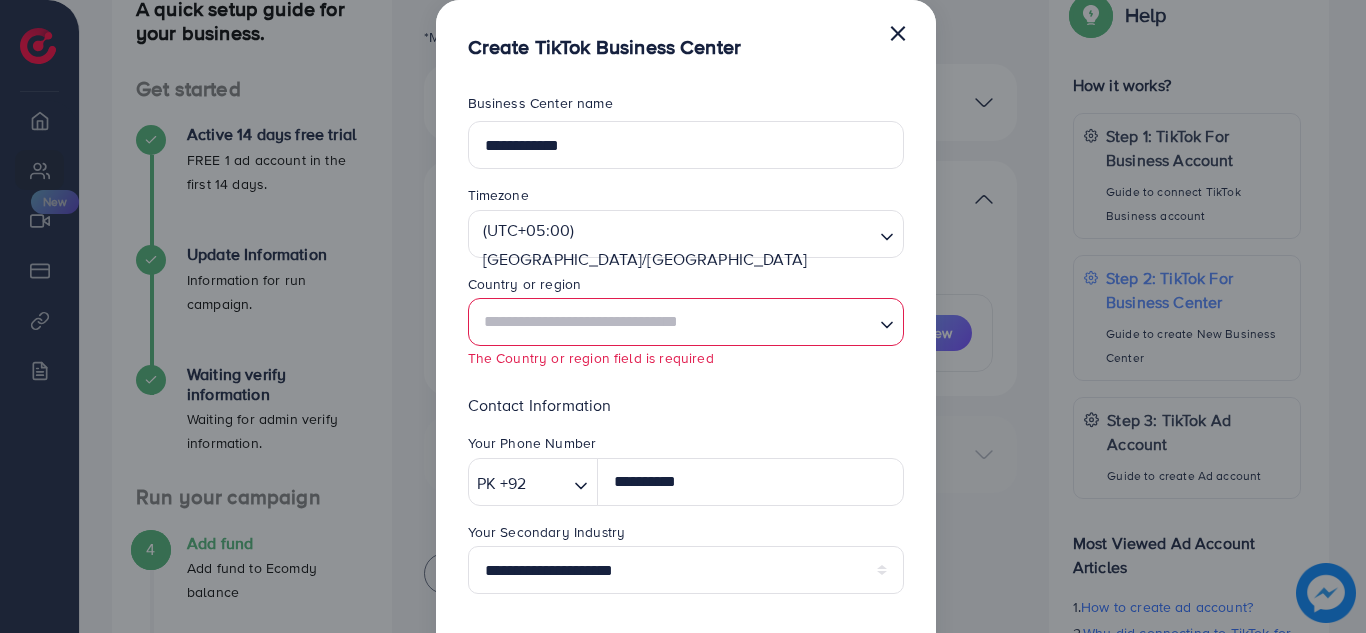 scroll, scrollTop: 0, scrollLeft: 0, axis: both 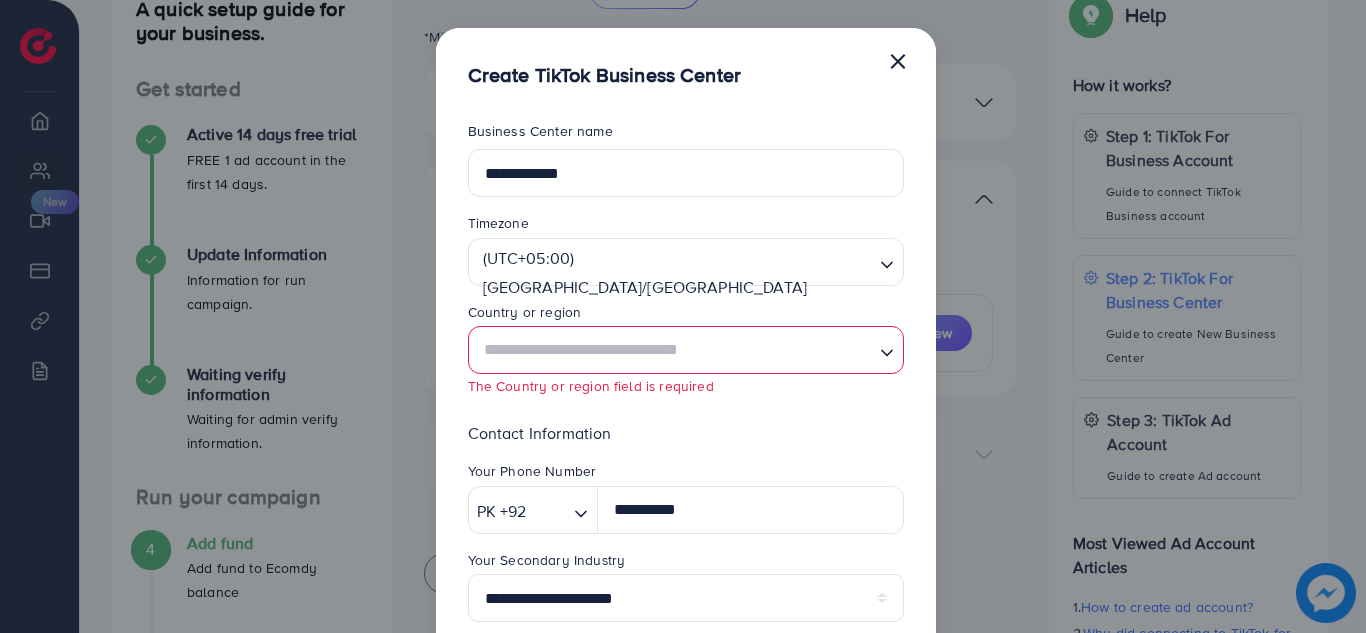 click on "Country or region" at bounding box center [686, 314] 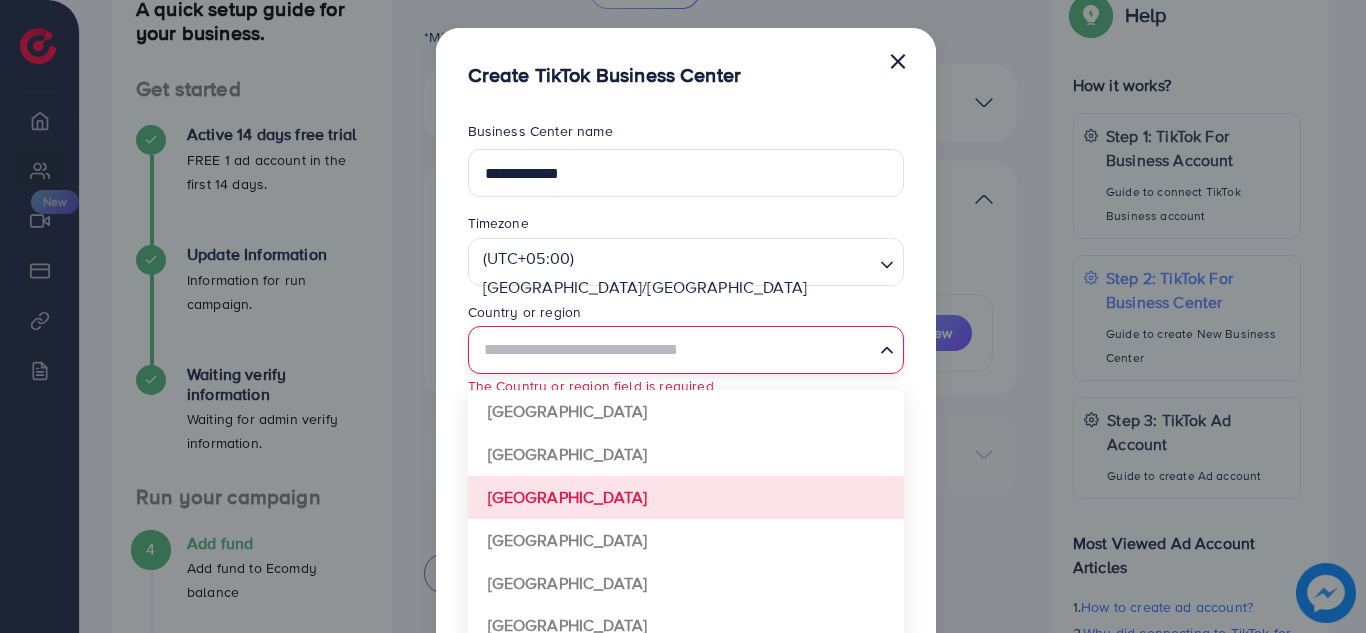 click at bounding box center (674, 350) 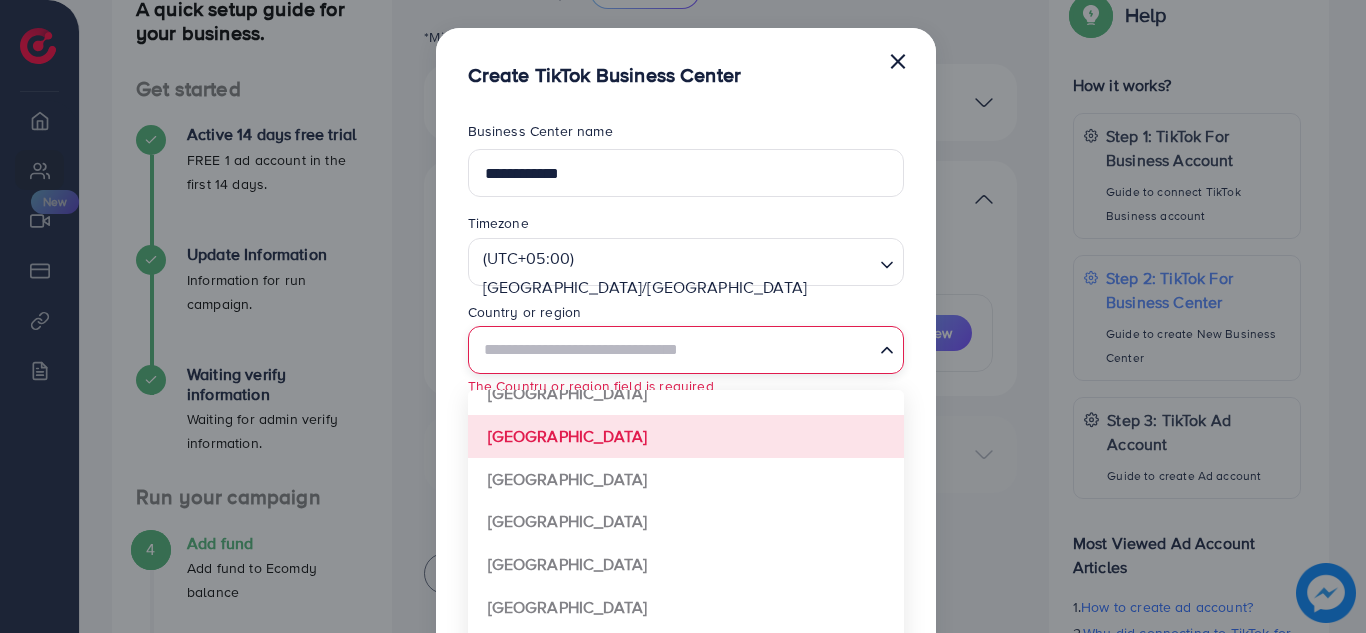 scroll, scrollTop: 1492, scrollLeft: 0, axis: vertical 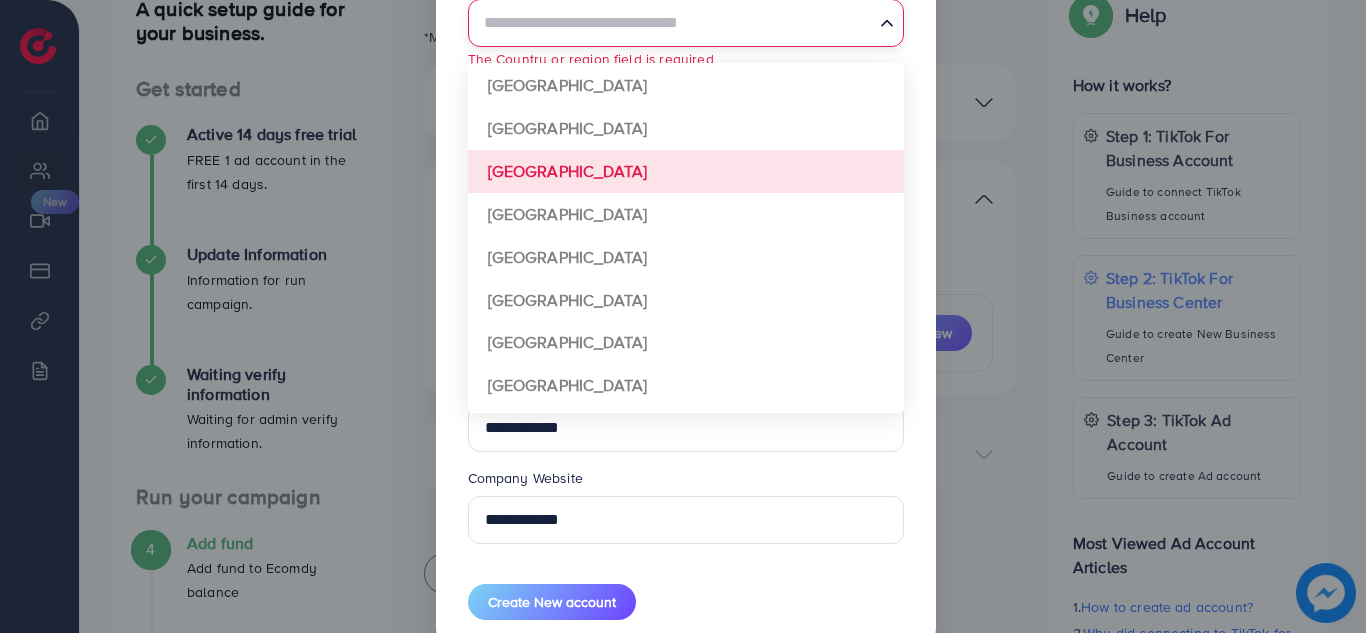 click on "**********" at bounding box center [683, 316] 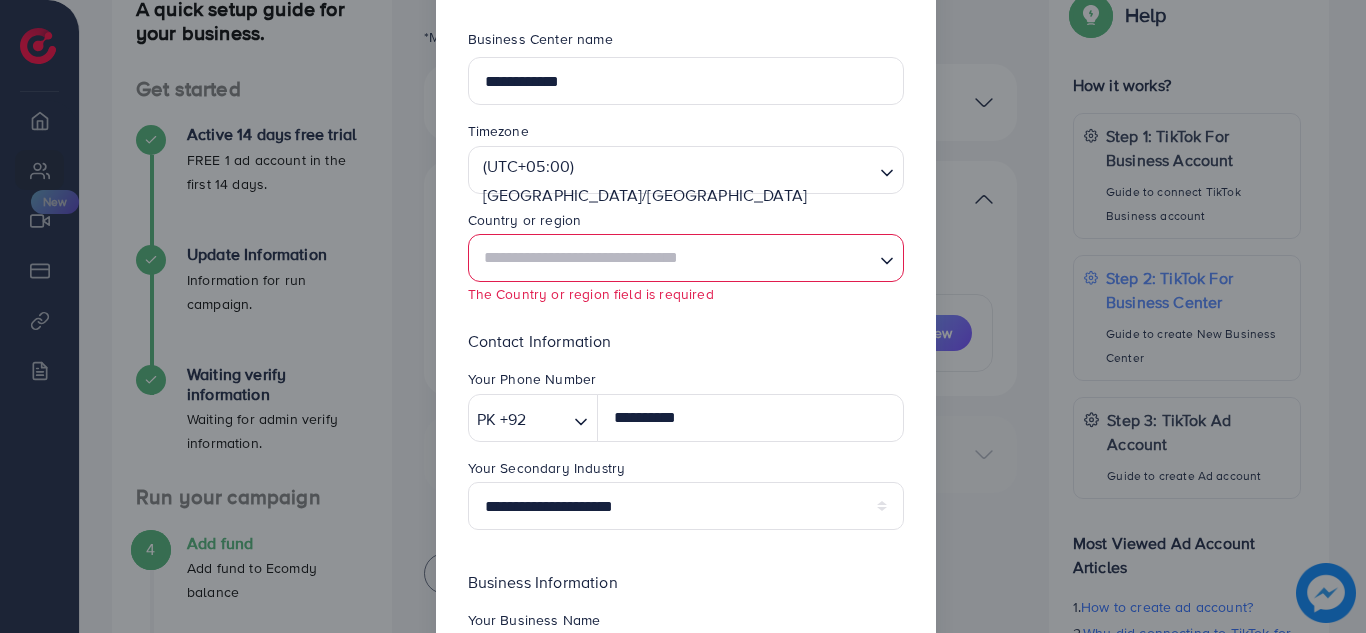 scroll, scrollTop: 93, scrollLeft: 0, axis: vertical 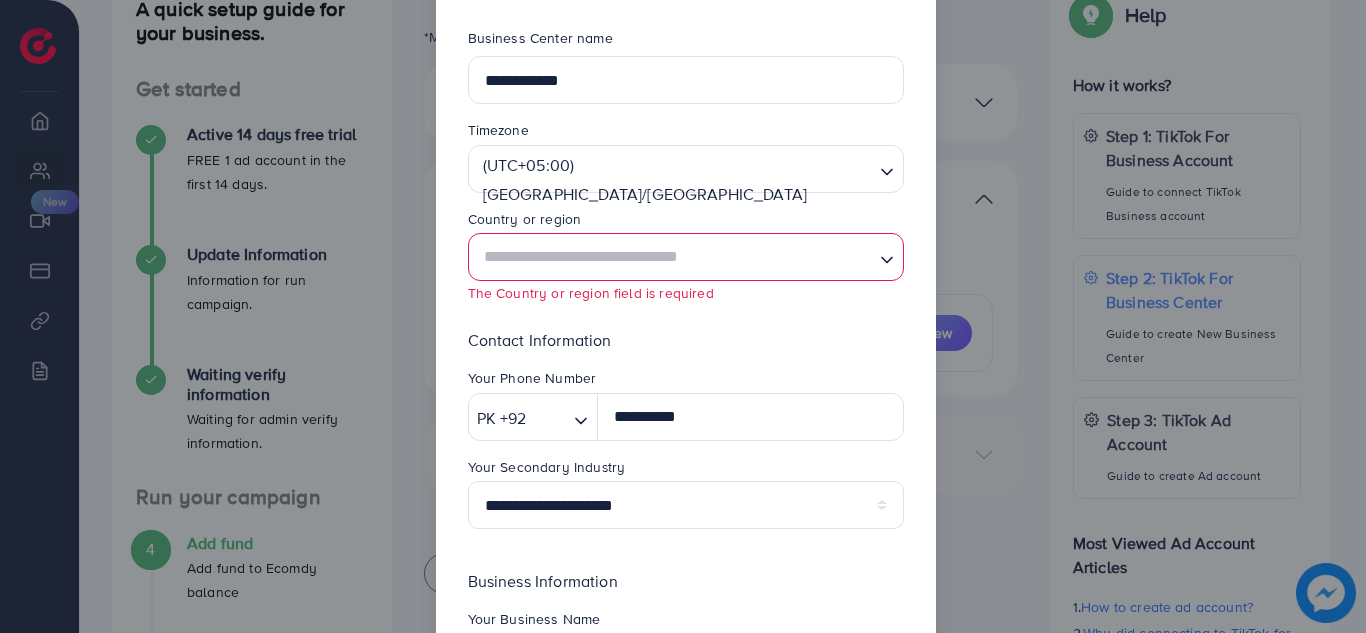 click at bounding box center [674, 257] 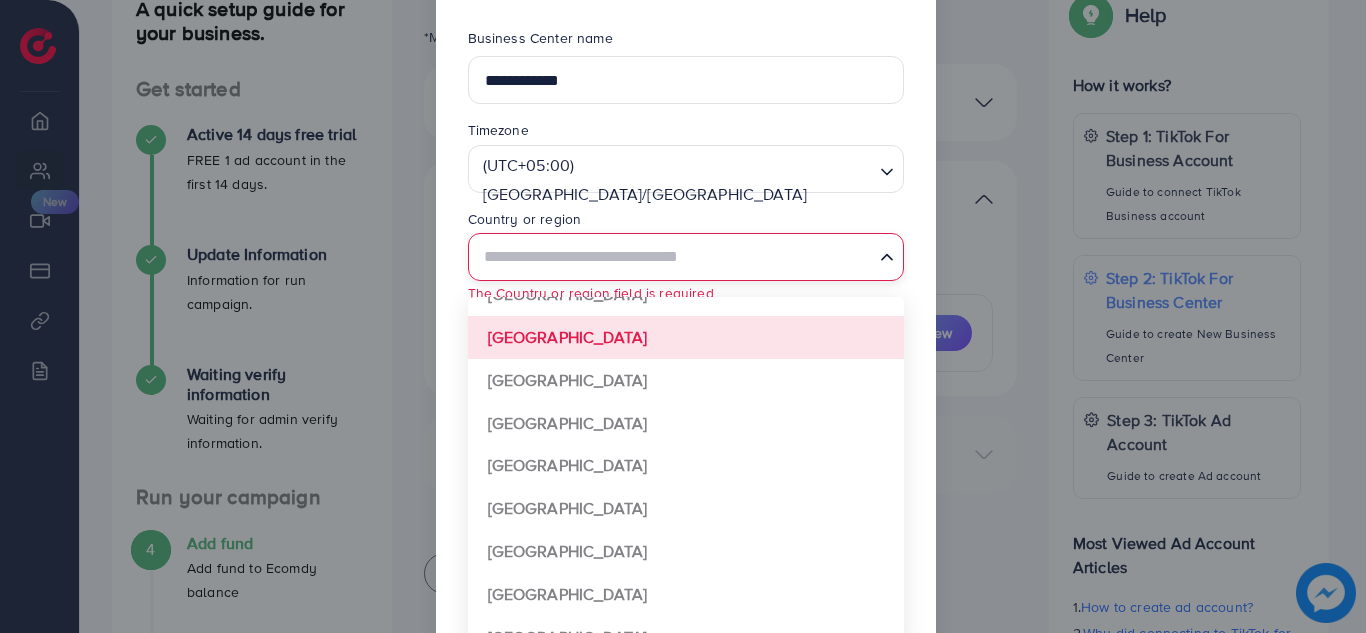 scroll, scrollTop: 1187, scrollLeft: 0, axis: vertical 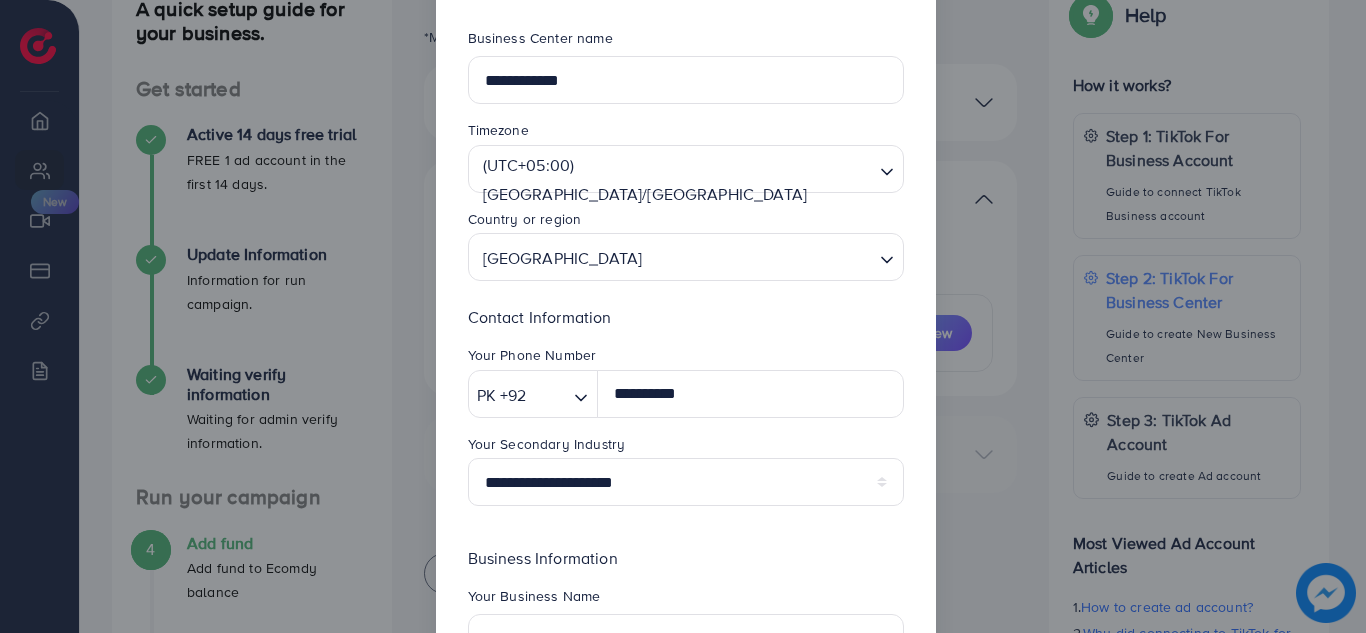 click on "**********" at bounding box center [686, 429] 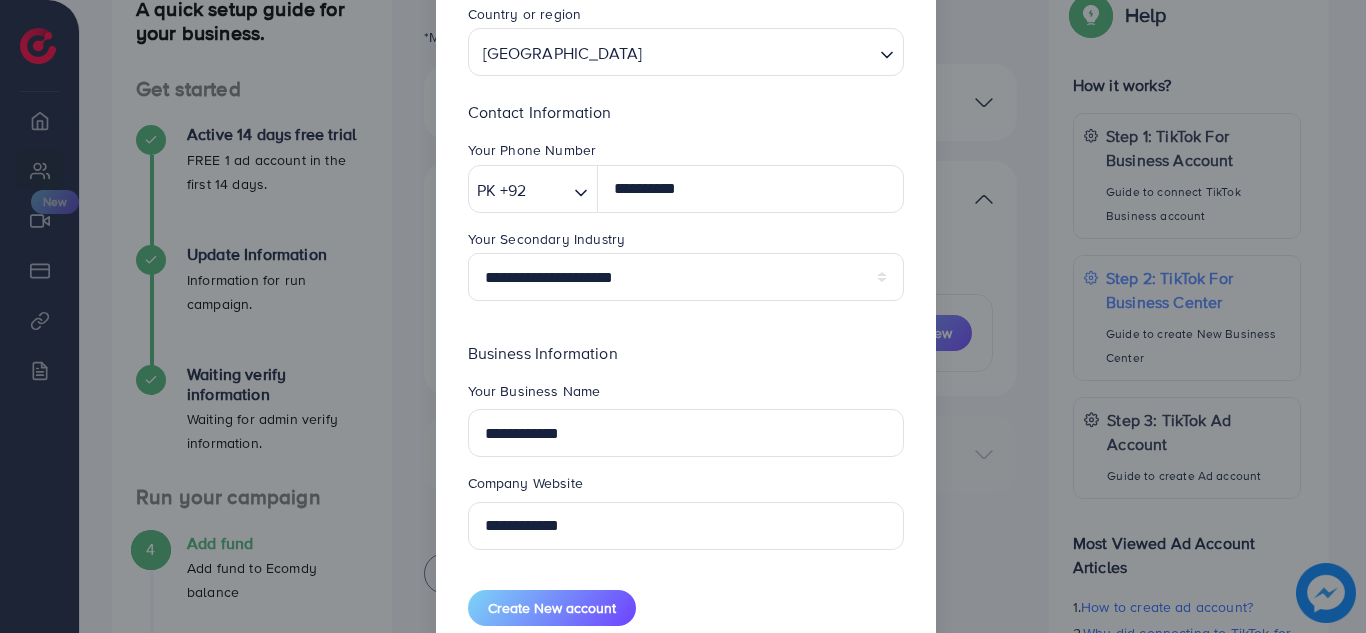 scroll, scrollTop: 351, scrollLeft: 0, axis: vertical 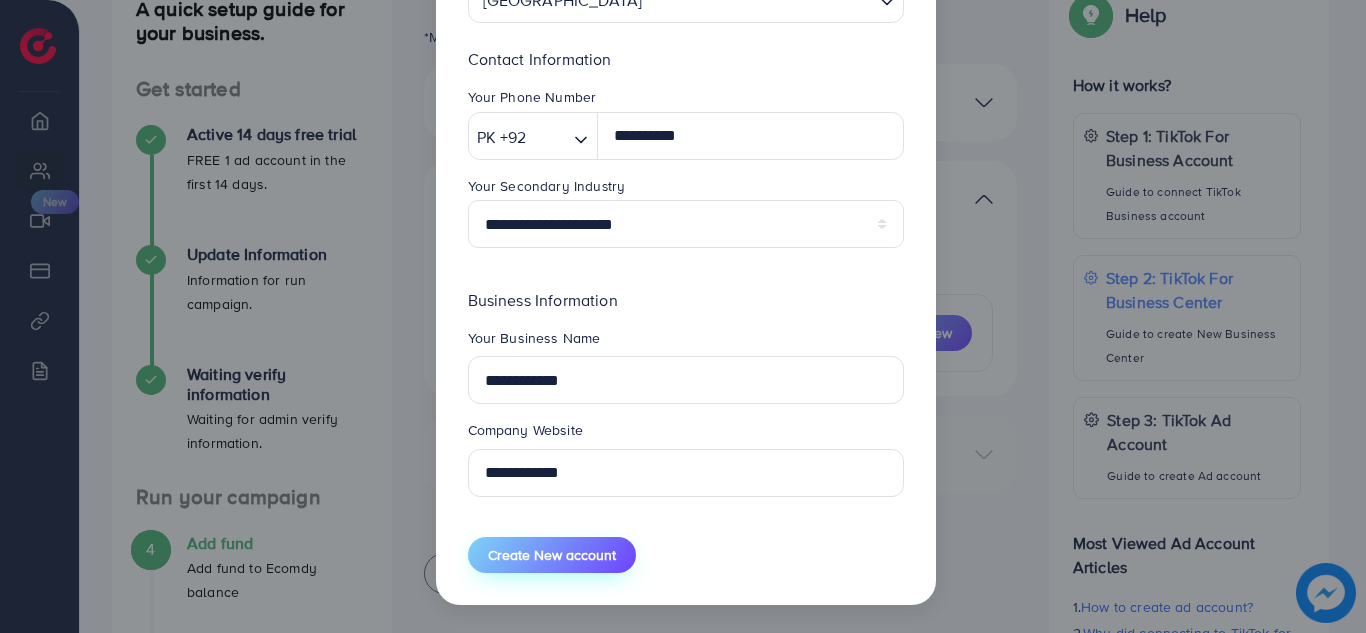 click on "Create New account" at bounding box center (552, 555) 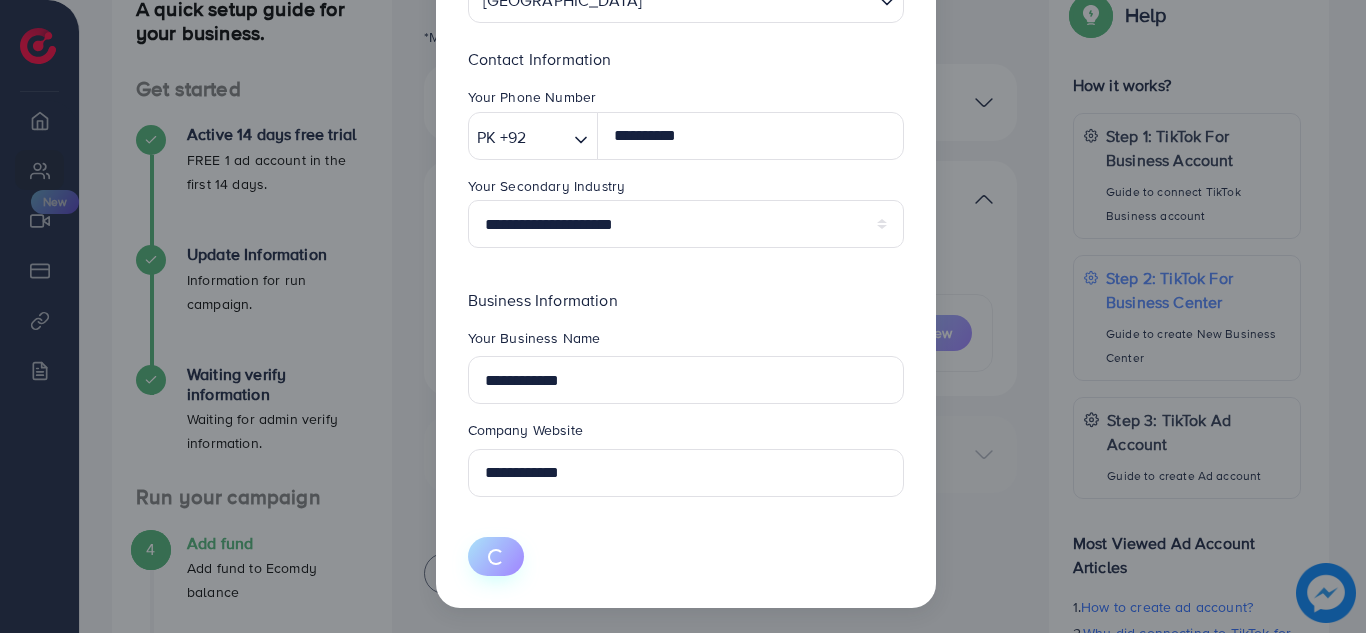 type 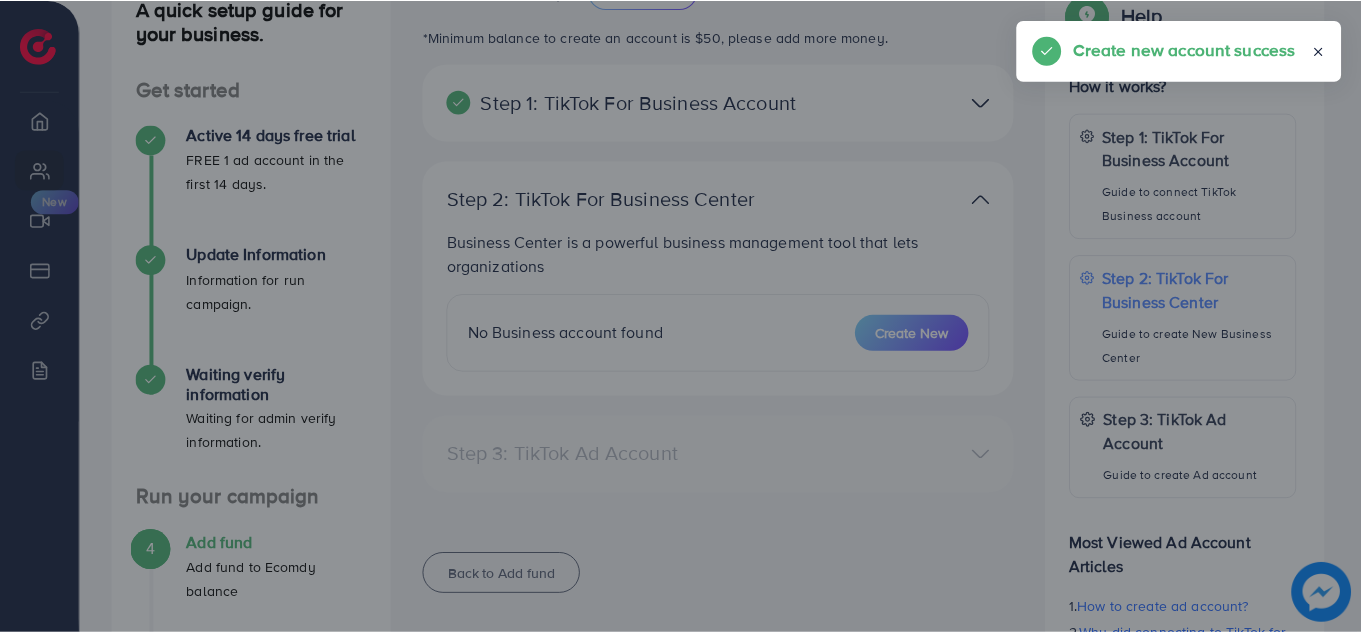 scroll, scrollTop: 205, scrollLeft: 0, axis: vertical 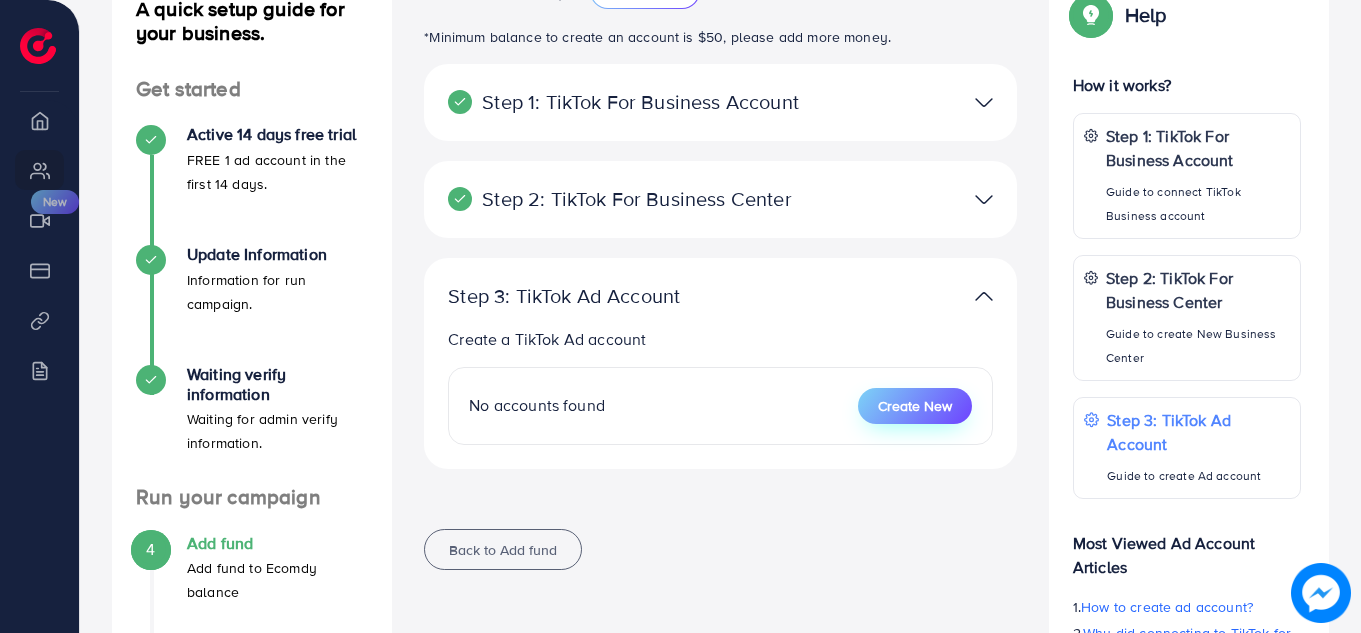 click on "Create New" at bounding box center (915, 406) 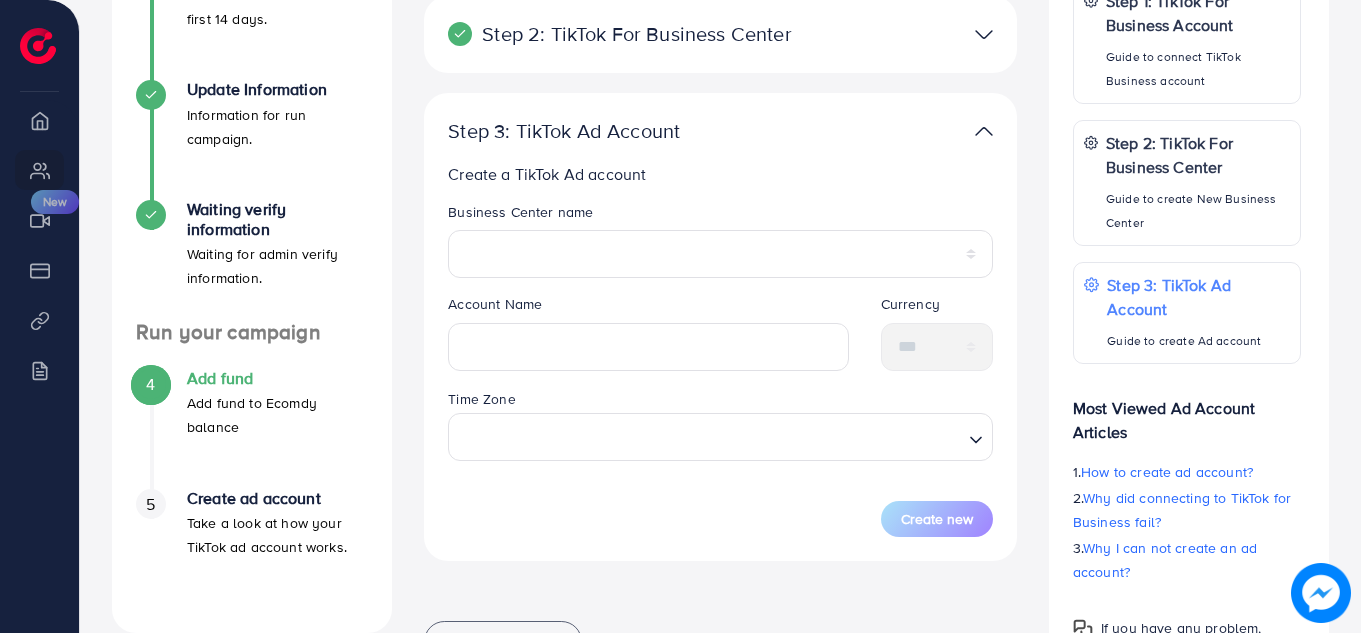 scroll, scrollTop: 446, scrollLeft: 0, axis: vertical 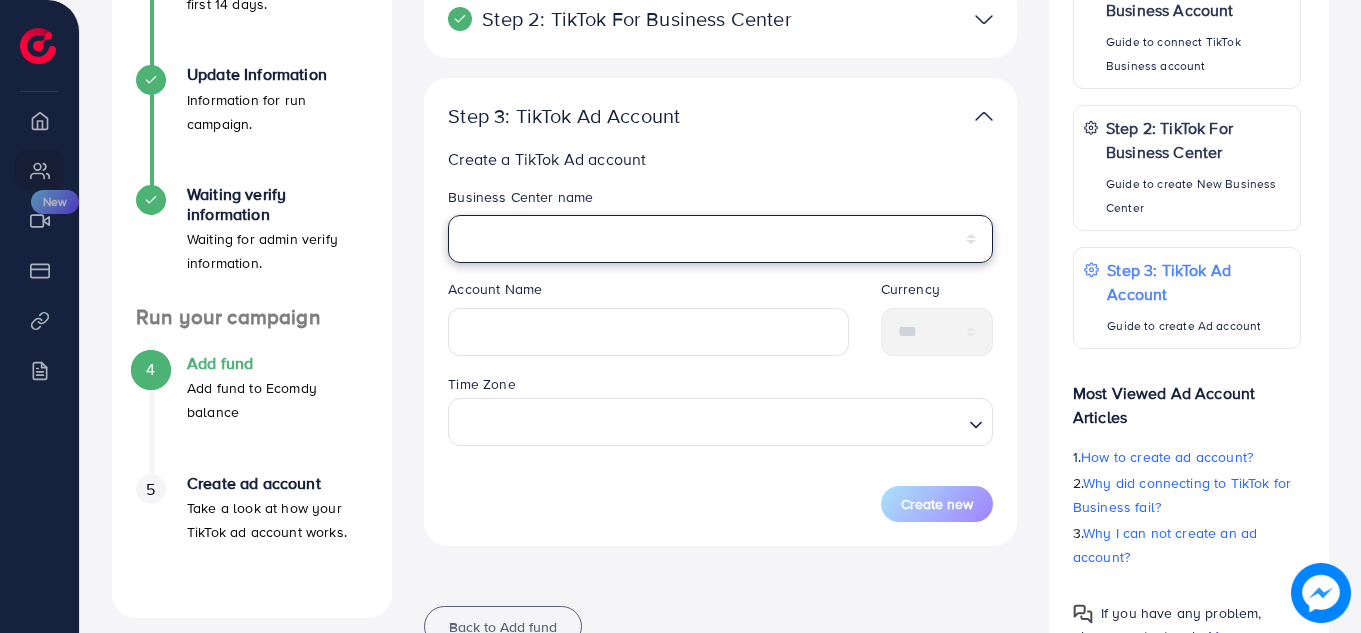 click on "**********" at bounding box center (720, 239) 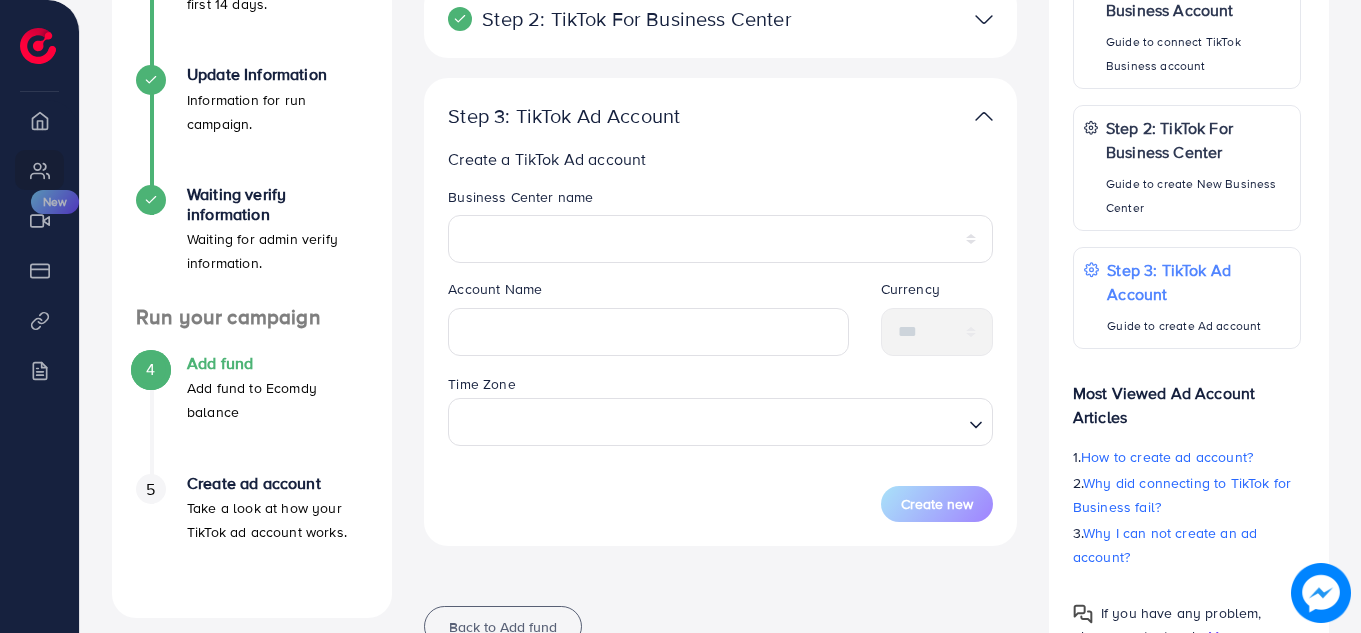 click on "**********" at bounding box center [720, 334] 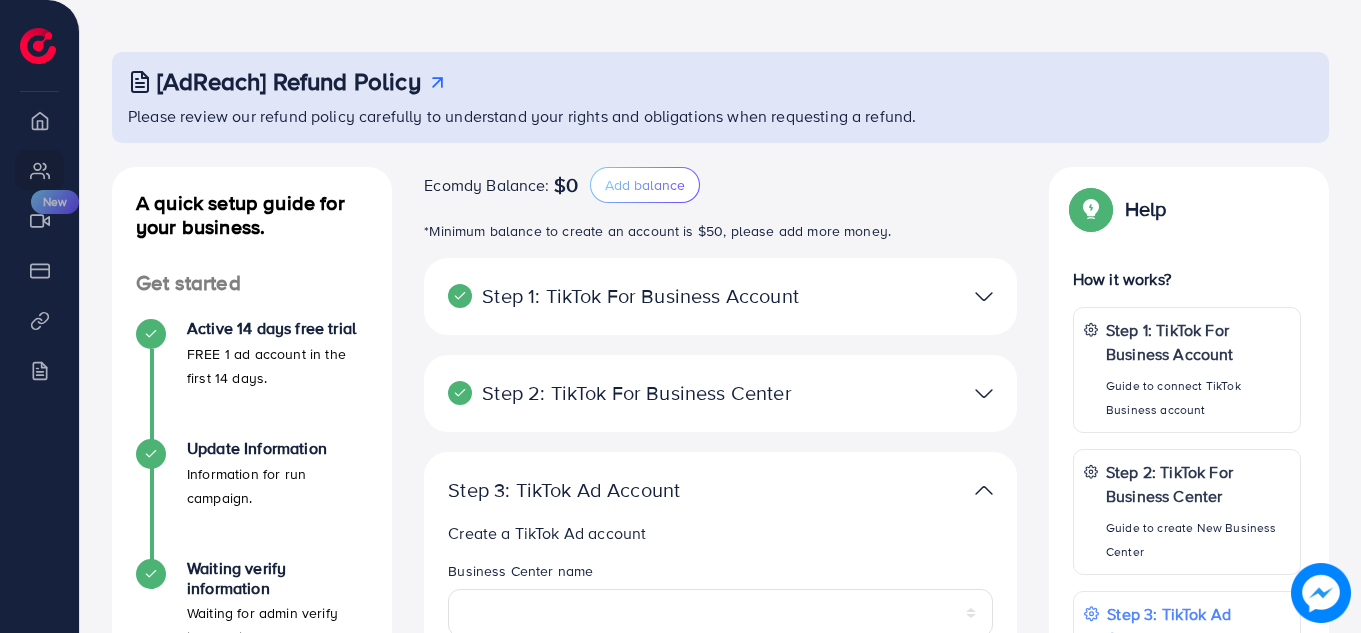 scroll, scrollTop: 516, scrollLeft: 0, axis: vertical 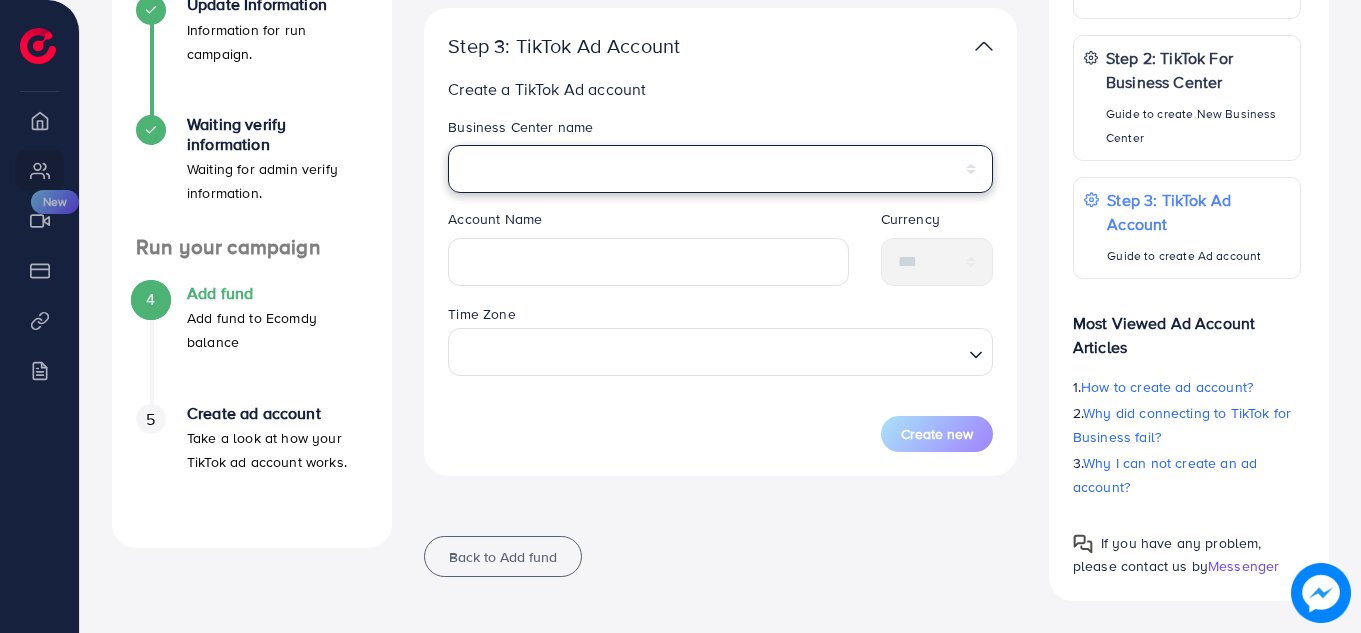 click on "**********" at bounding box center (720, 169) 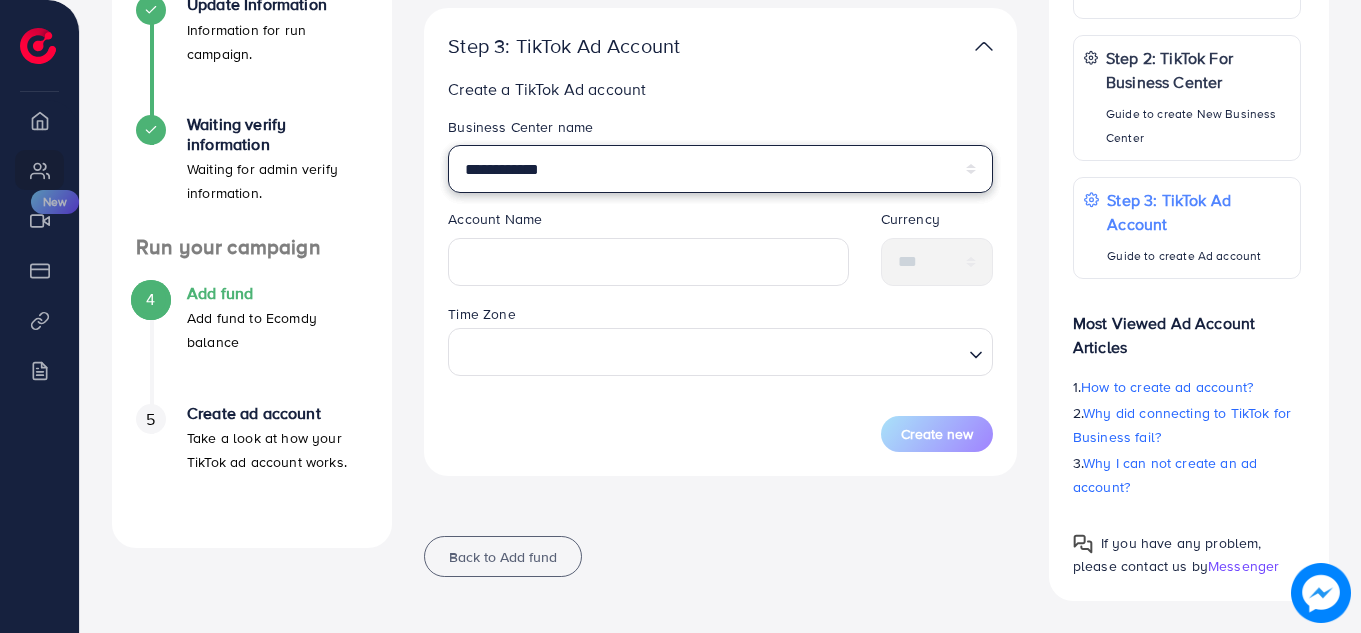 click on "**********" at bounding box center (720, 169) 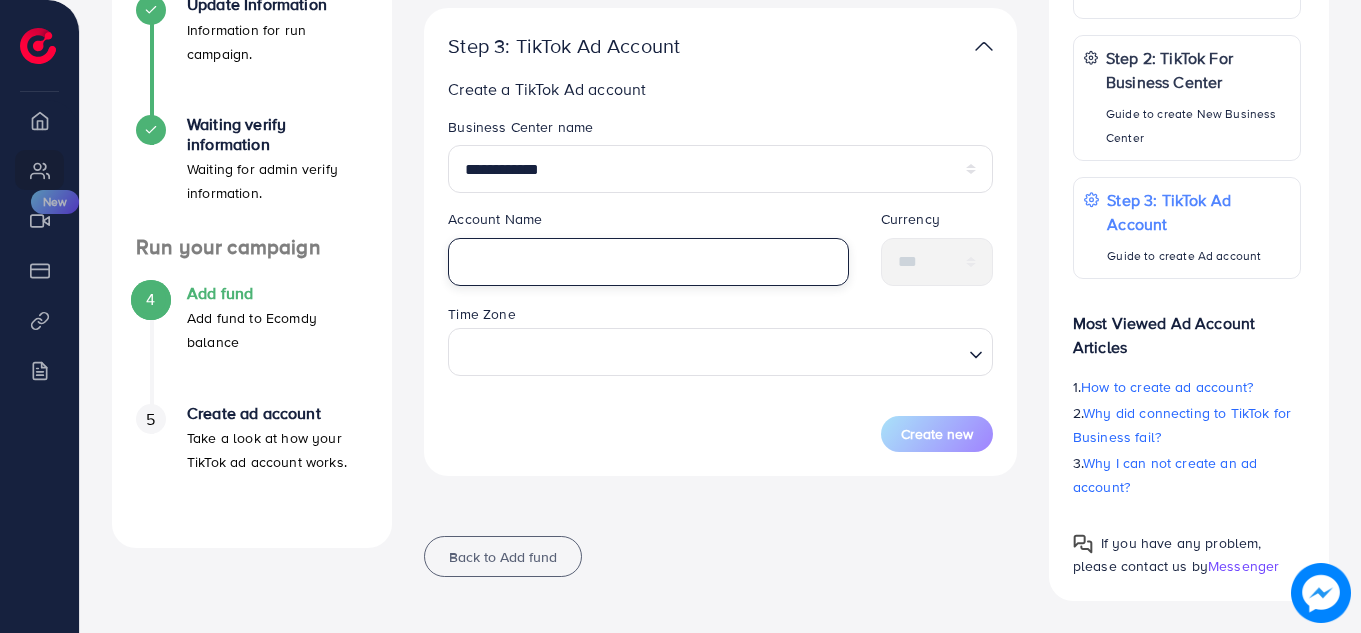 click at bounding box center (648, 262) 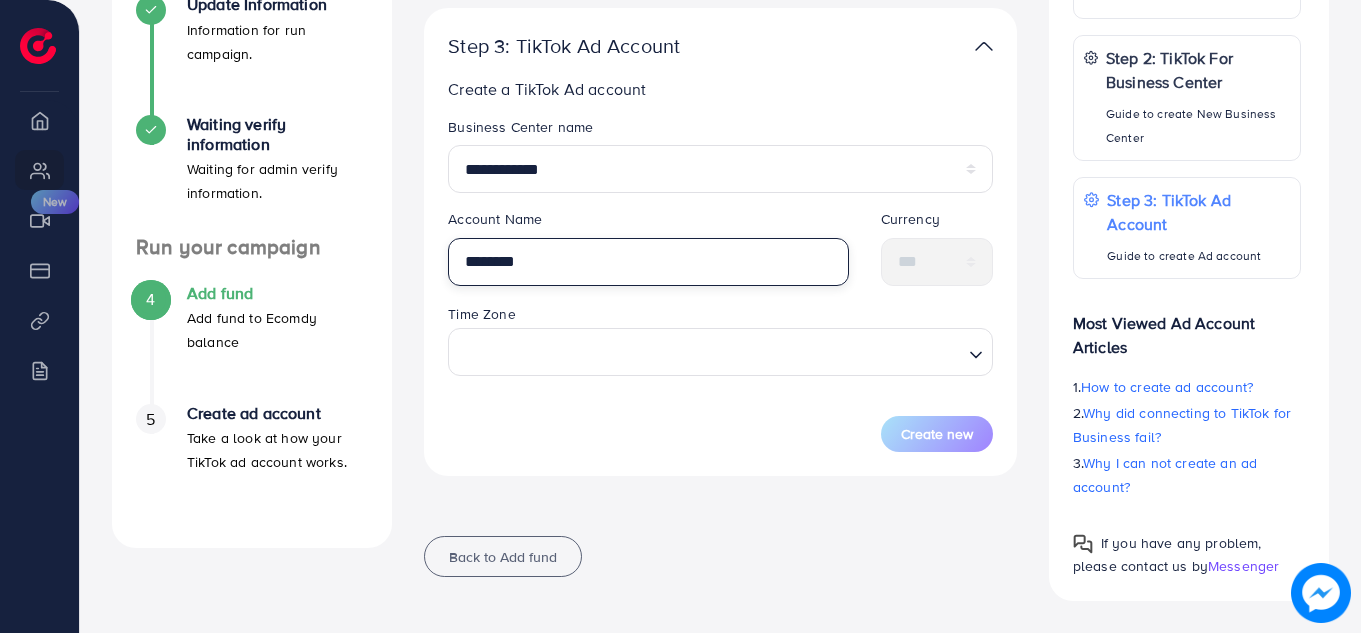 type on "********" 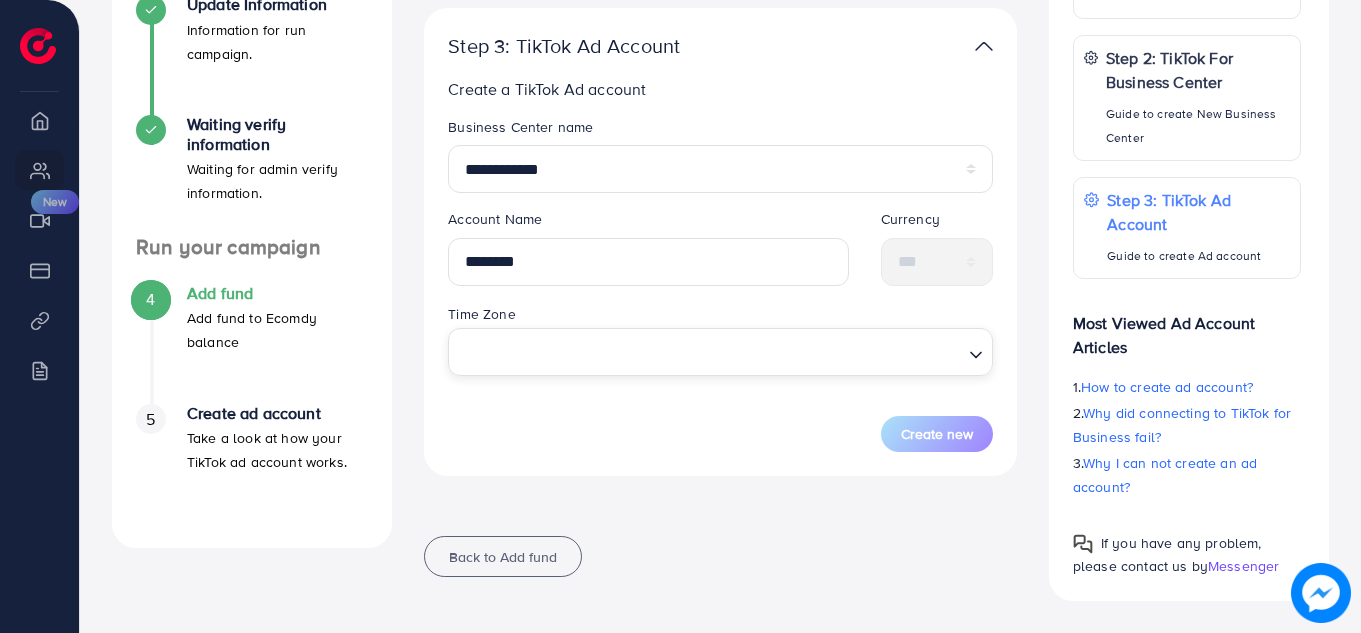click at bounding box center (709, 352) 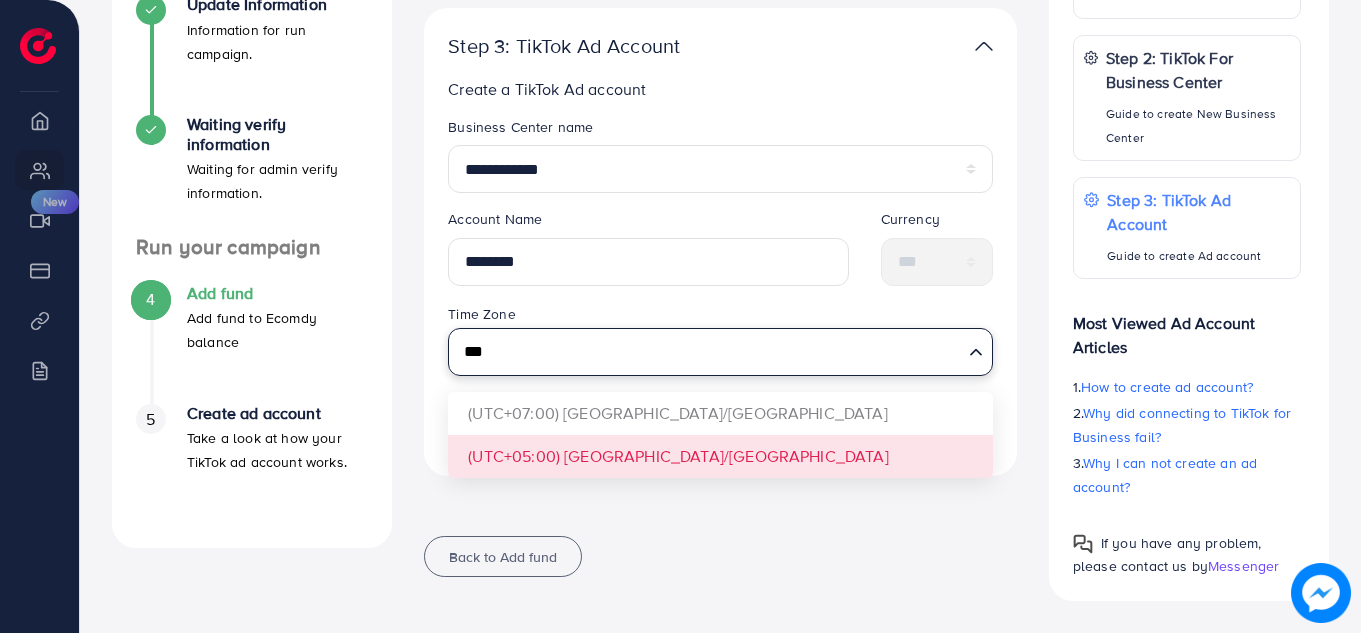 type on "***" 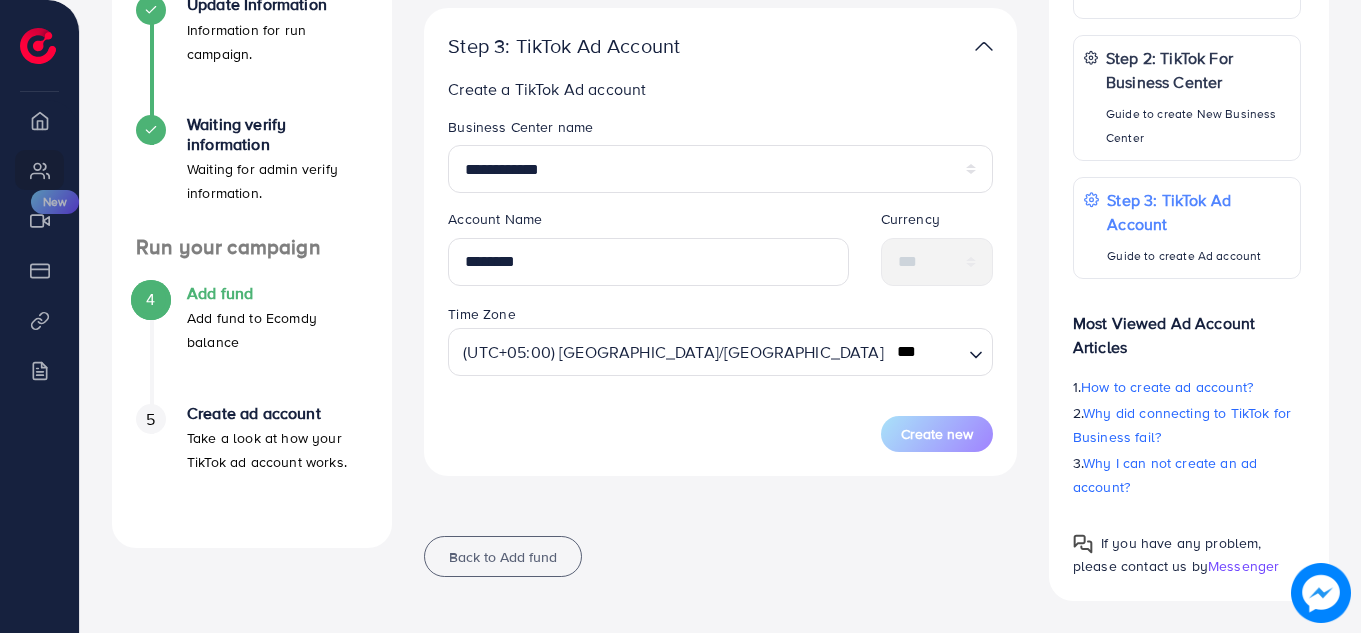 type 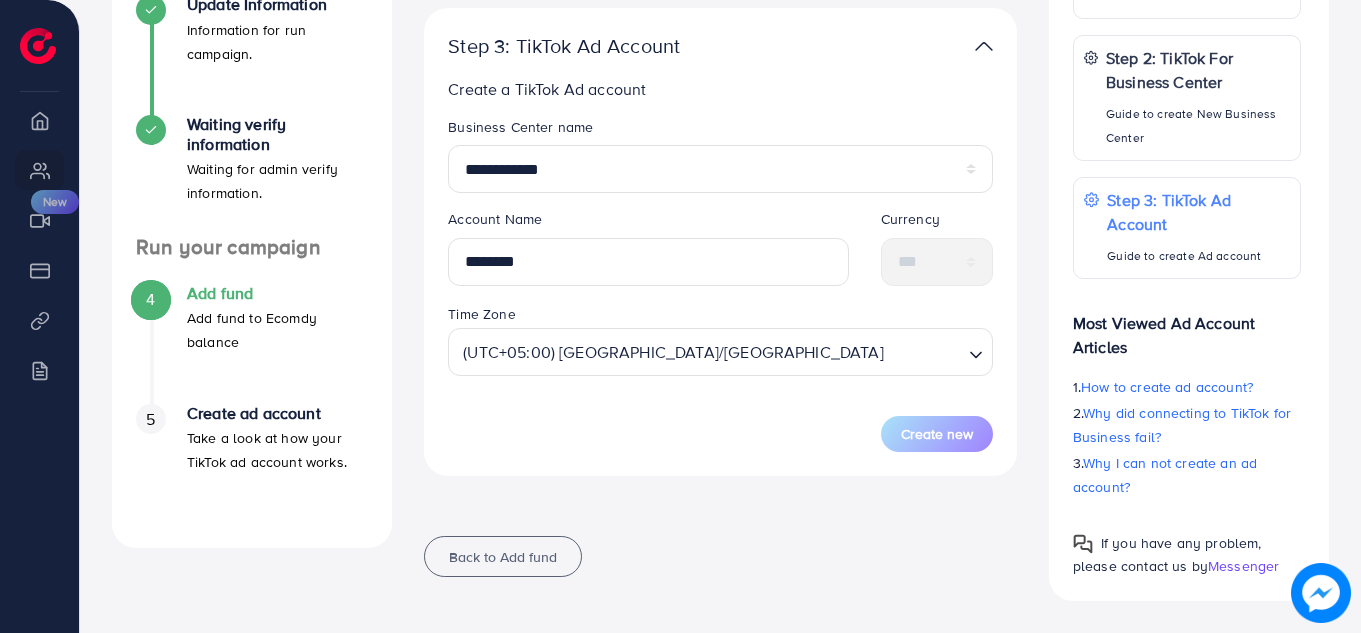 click on "**********" at bounding box center (720, 242) 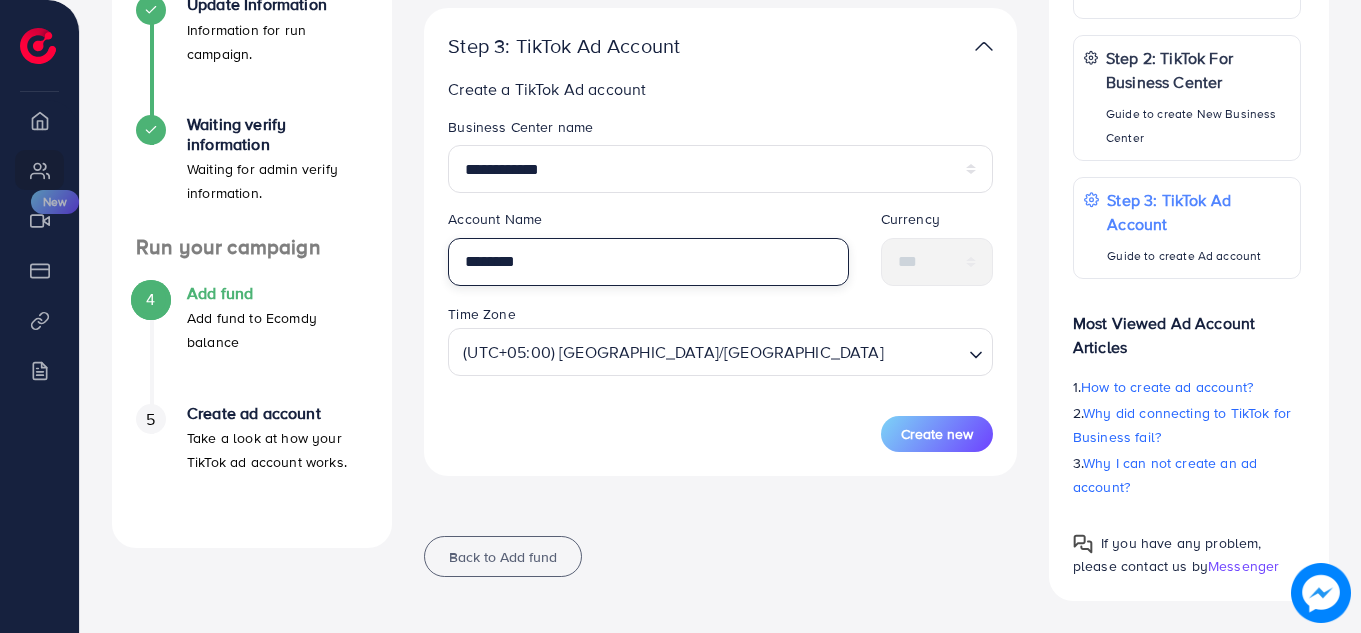 click on "********" at bounding box center [648, 262] 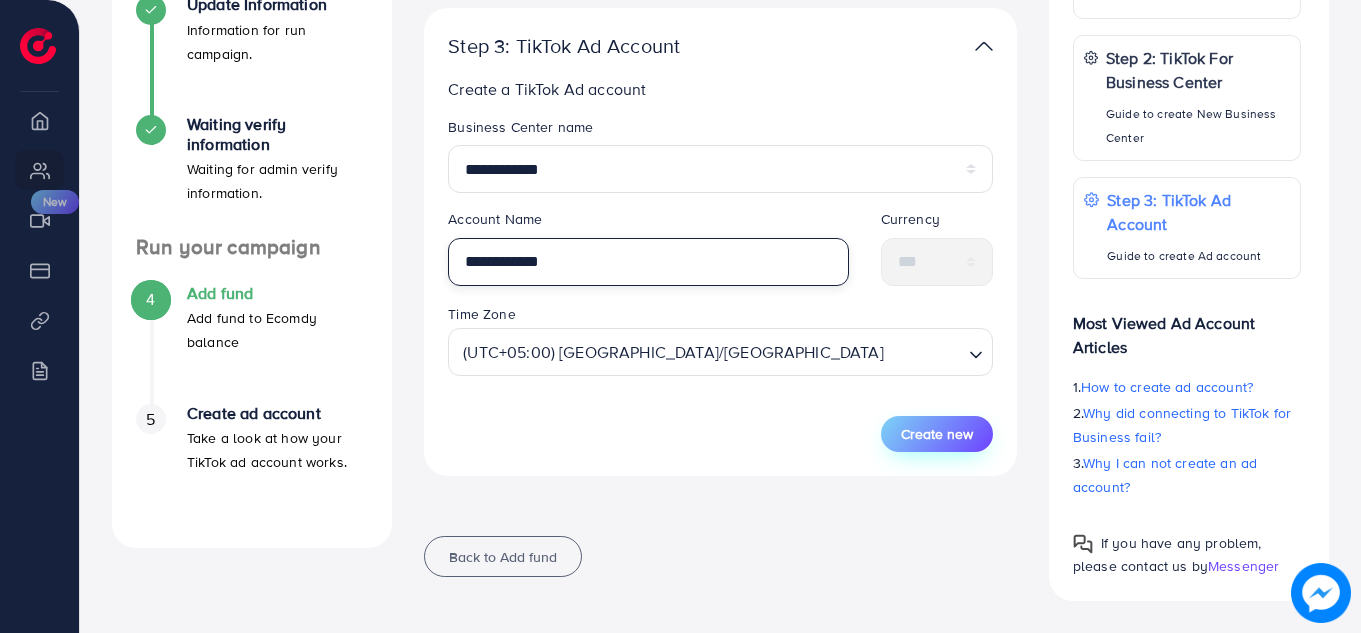 type on "**********" 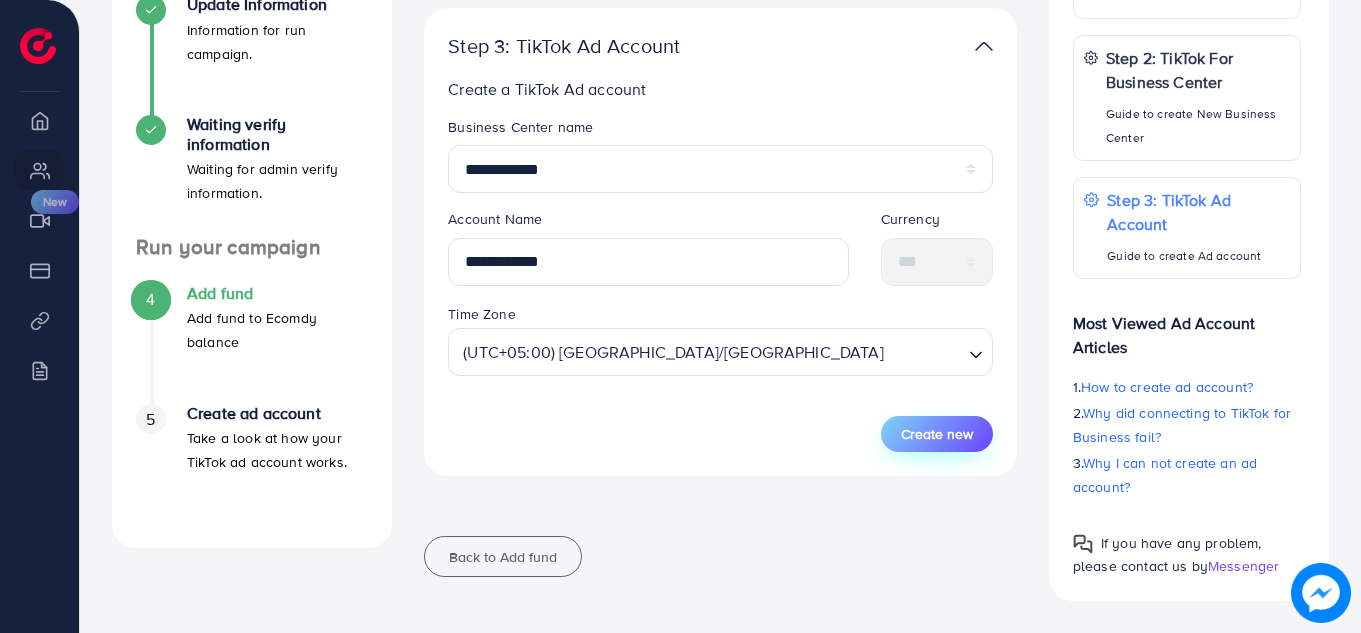 click on "Create new" at bounding box center [937, 434] 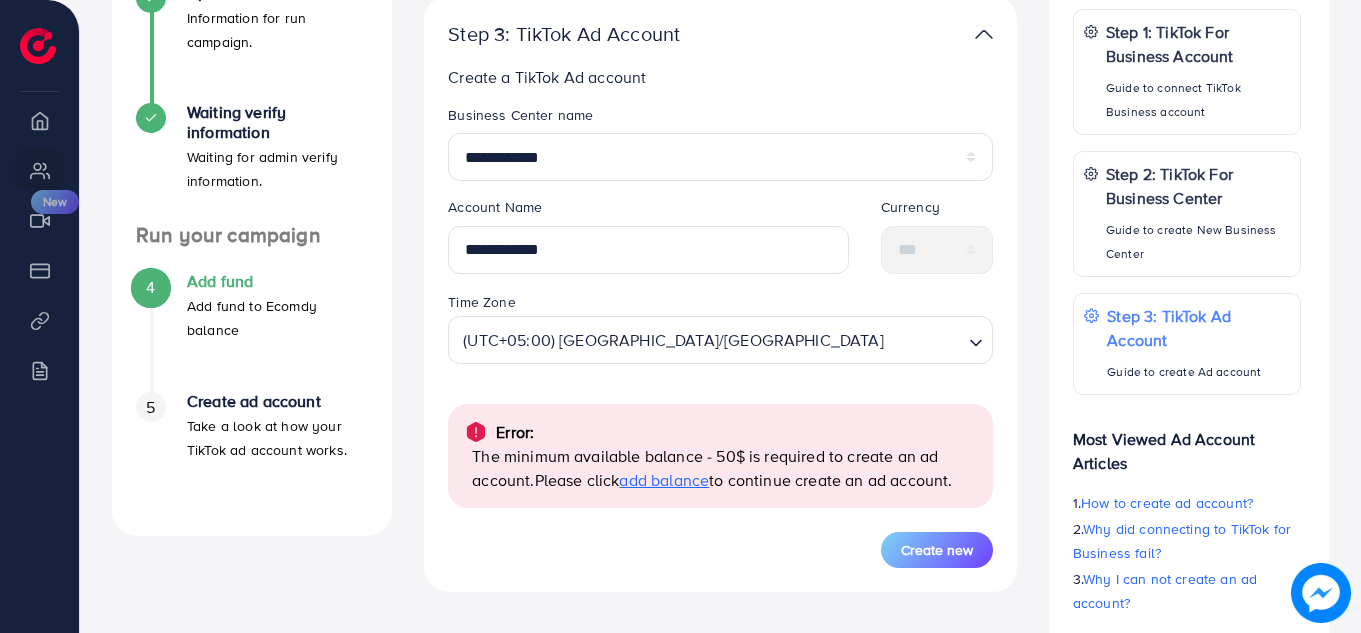 scroll, scrollTop: 529, scrollLeft: 0, axis: vertical 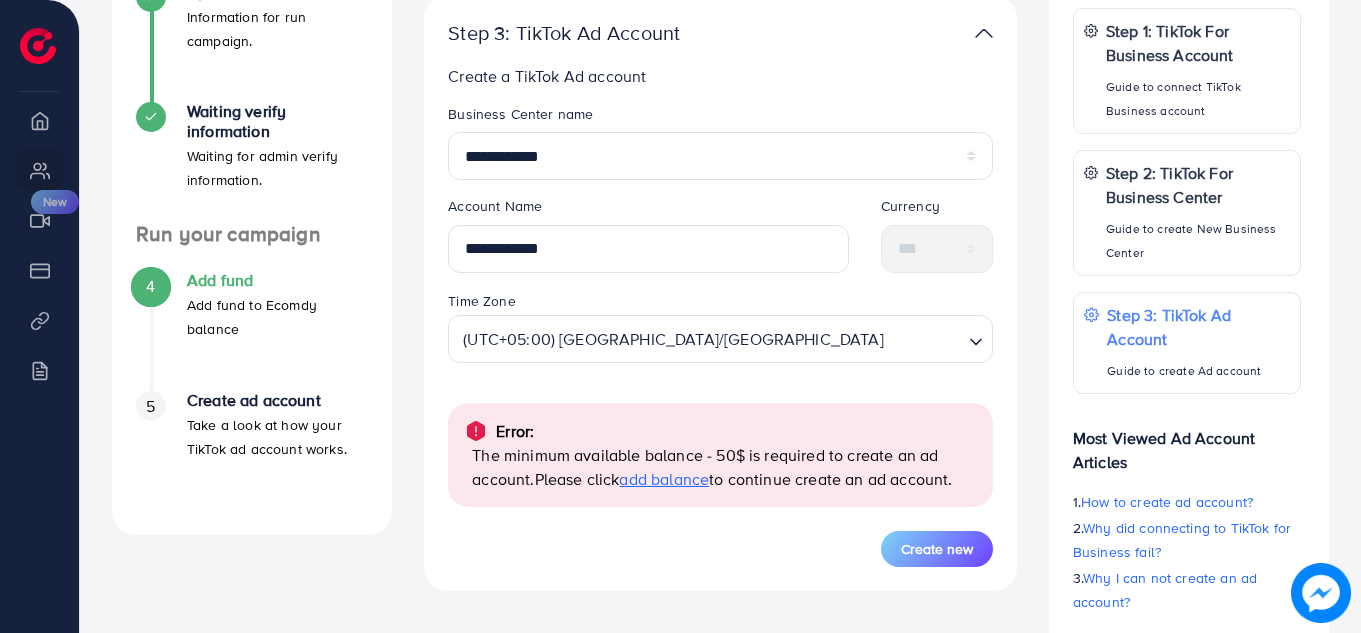 click on "add balance" at bounding box center [664, 479] 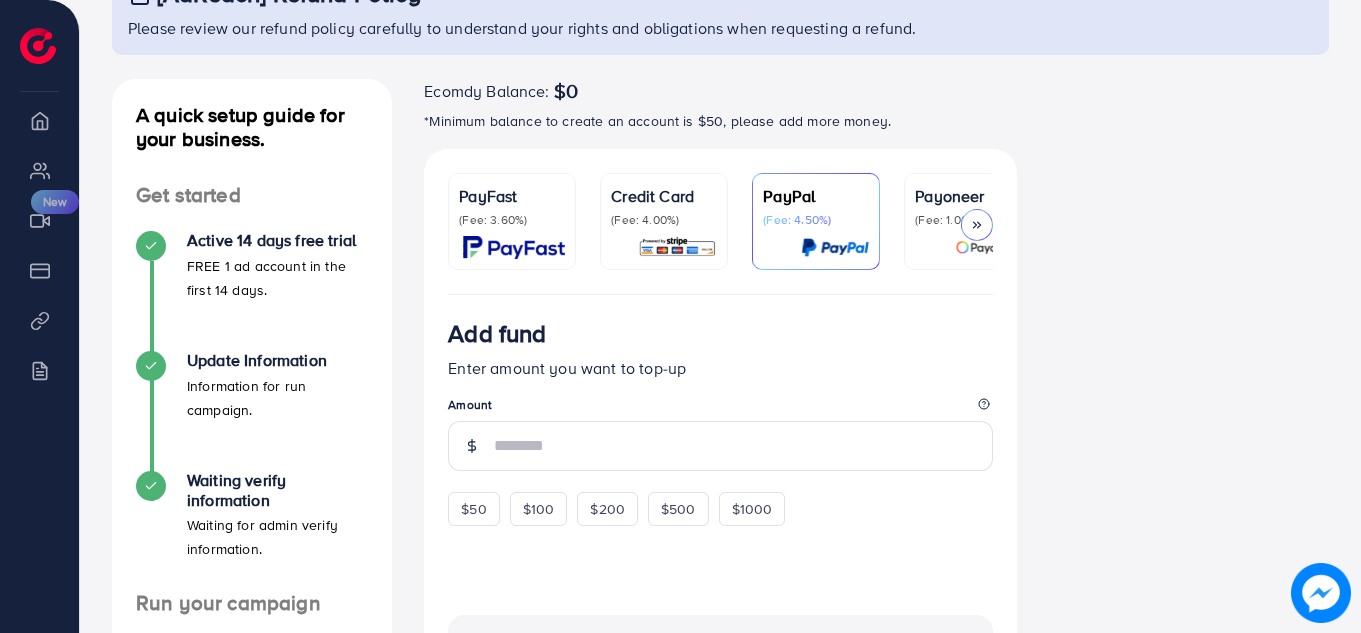 scroll, scrollTop: 180, scrollLeft: 0, axis: vertical 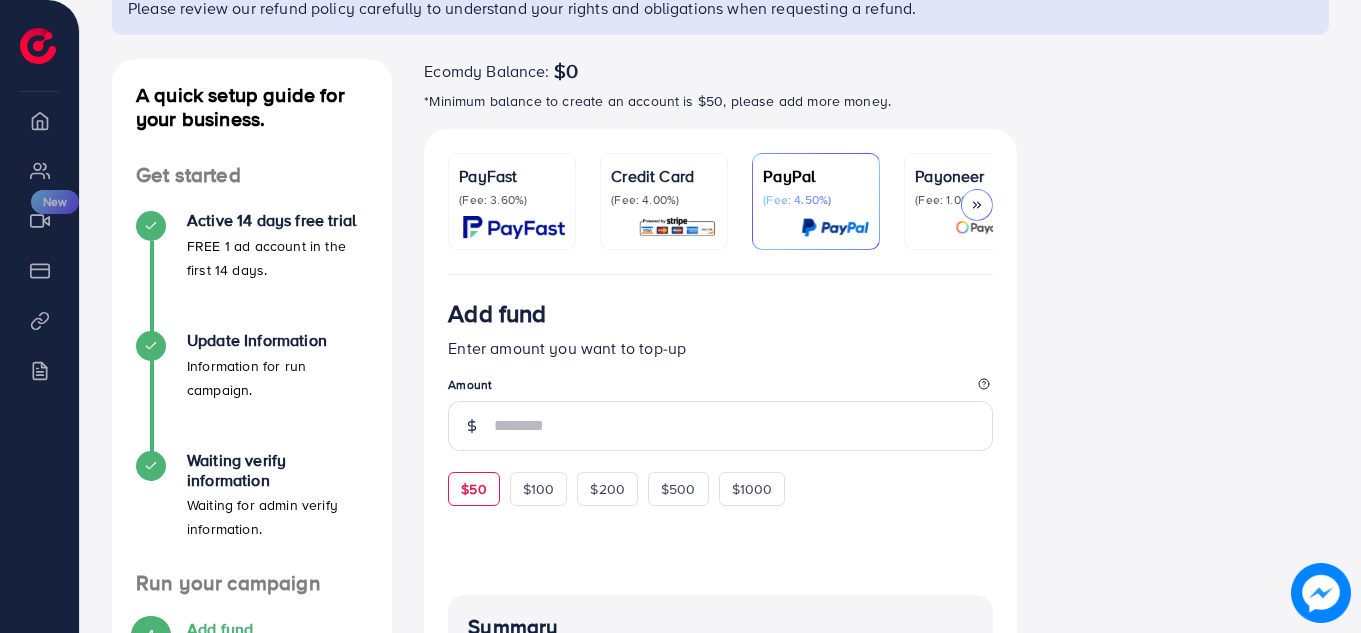 click on "$50" at bounding box center [473, 489] 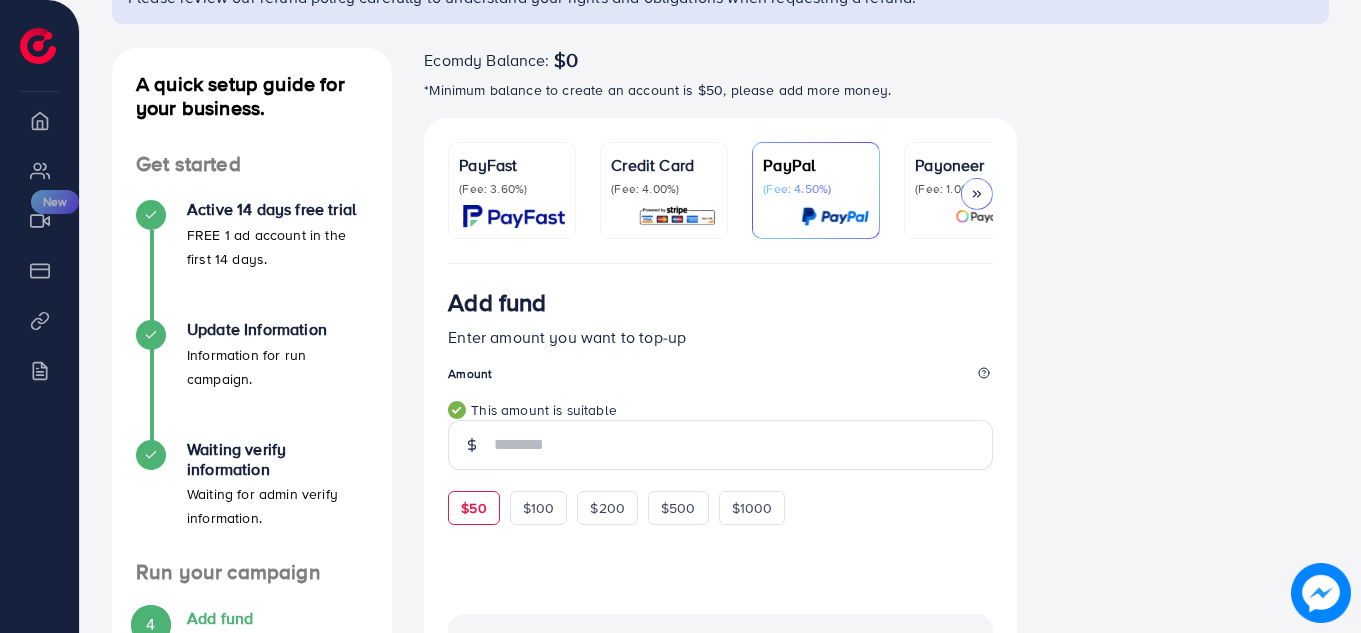 scroll, scrollTop: 194, scrollLeft: 0, axis: vertical 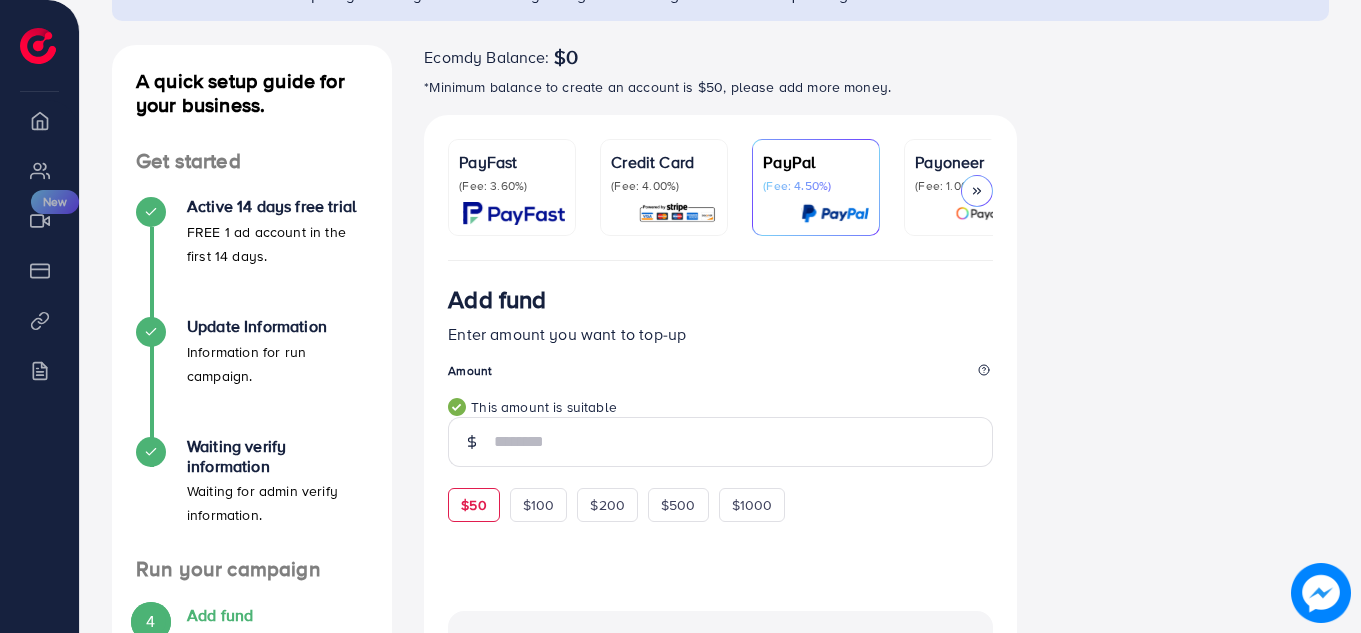 click on "Credit Card   (Fee: 4.00%)" at bounding box center [664, 172] 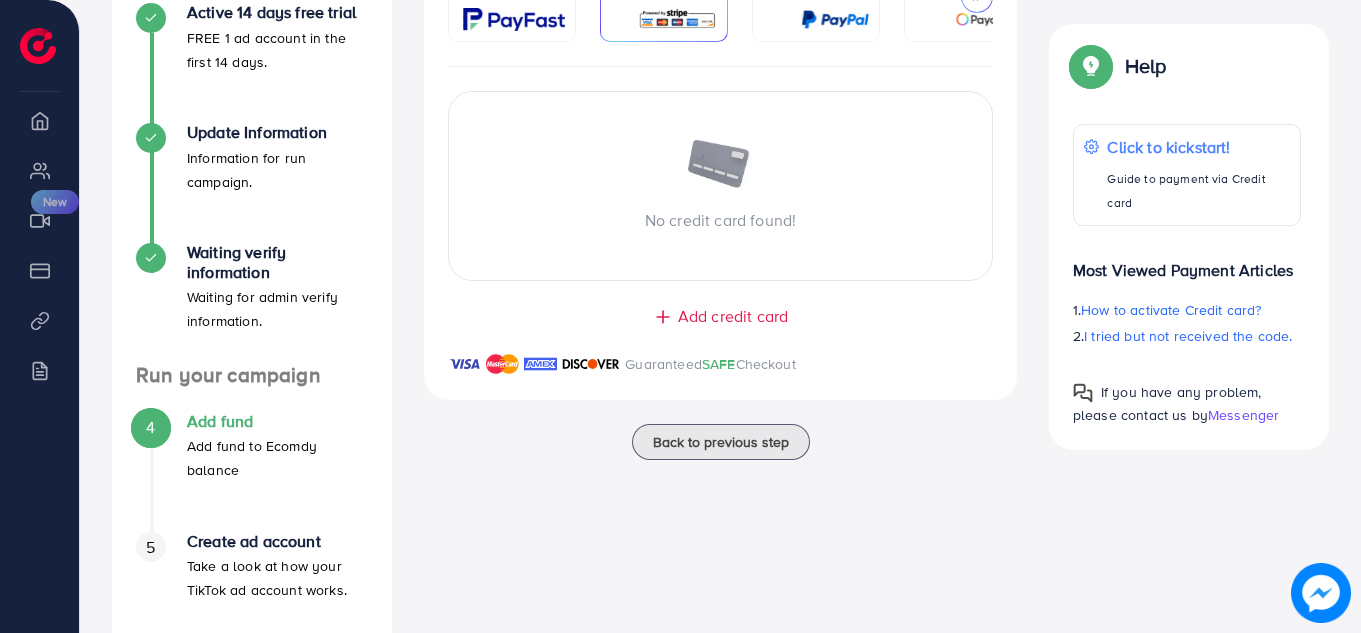 scroll, scrollTop: 394, scrollLeft: 0, axis: vertical 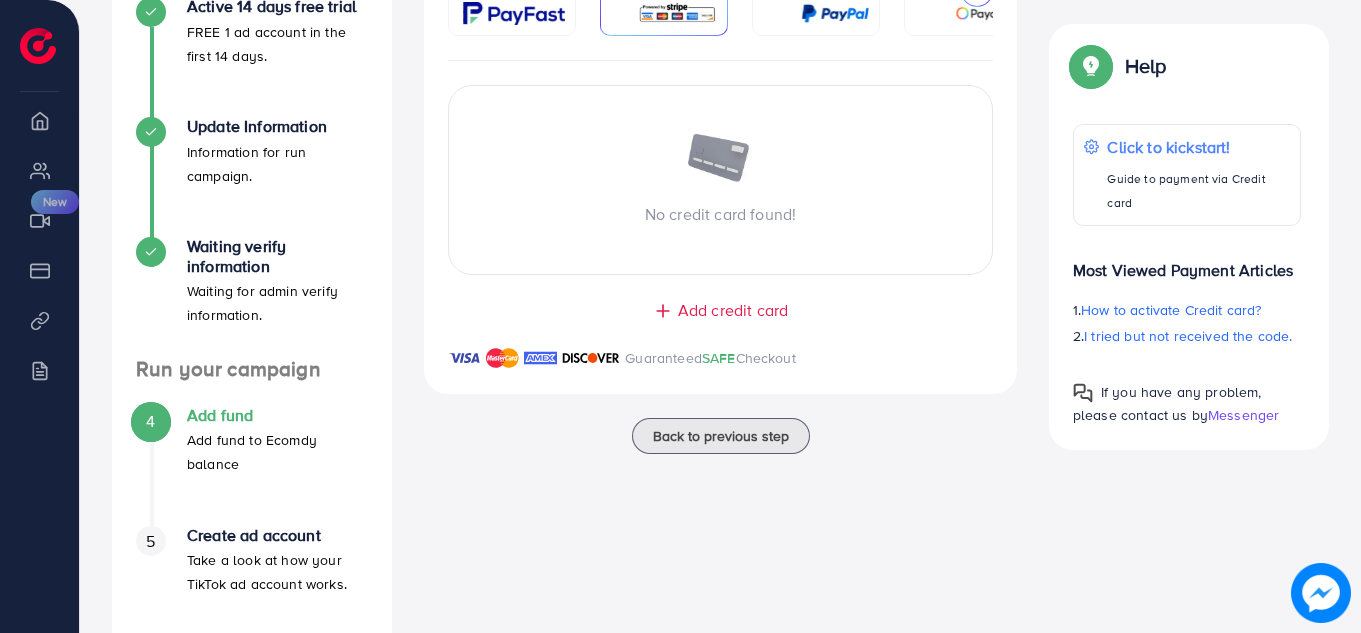 click on "Add credit card" at bounding box center [733, 310] 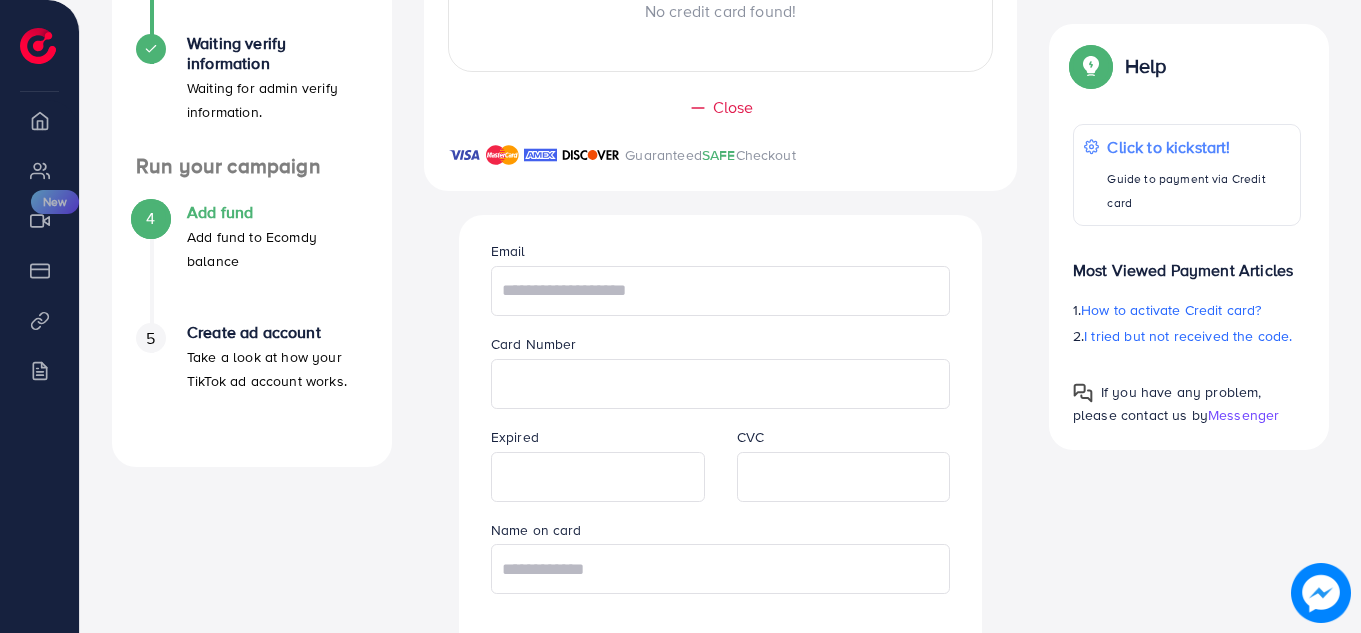 scroll, scrollTop: 707, scrollLeft: 0, axis: vertical 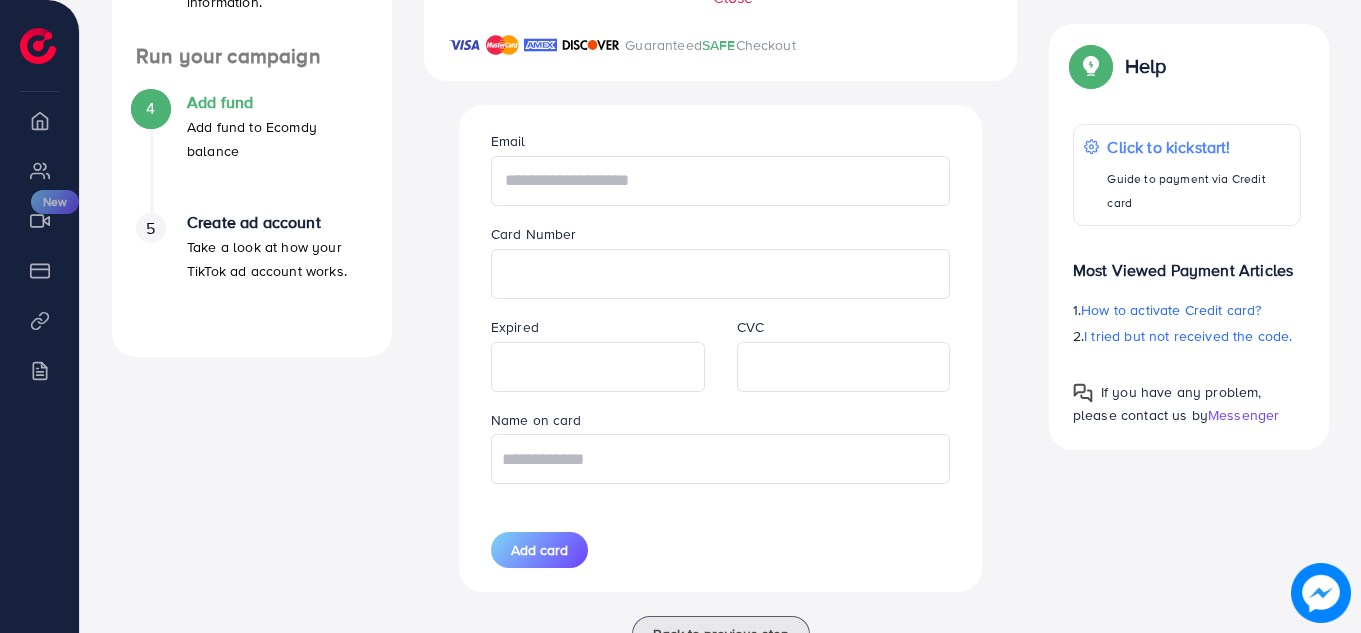 click at bounding box center [721, 181] 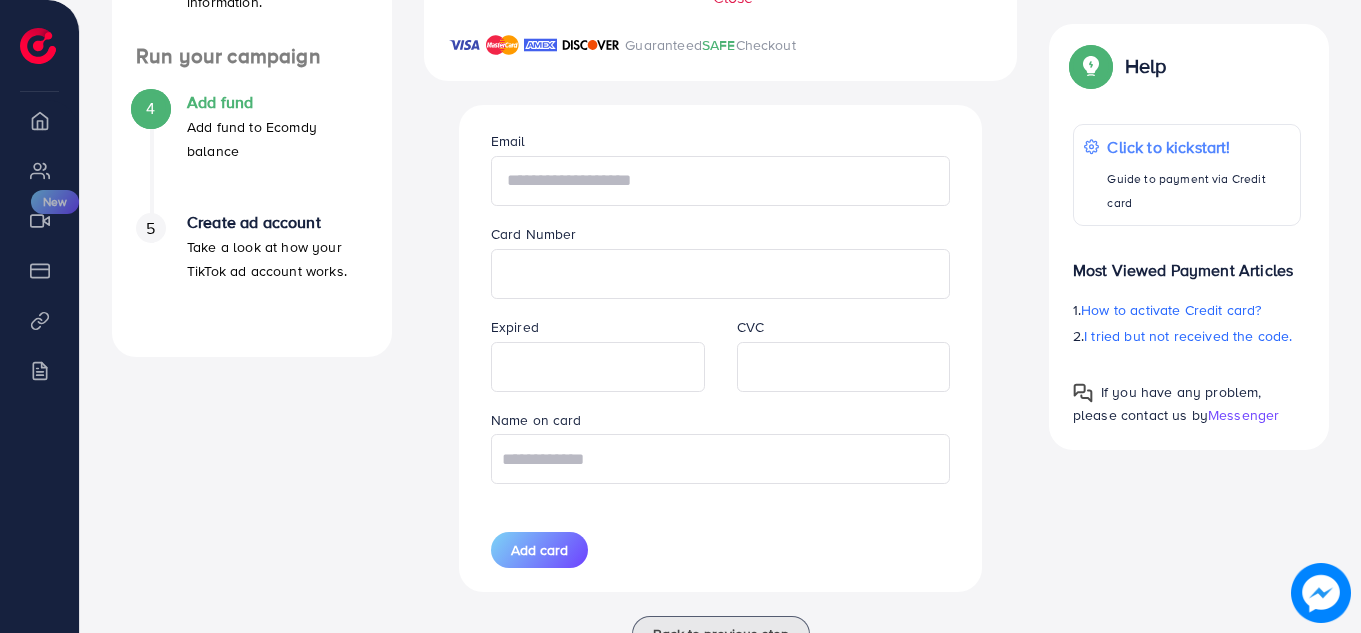 type on "**********" 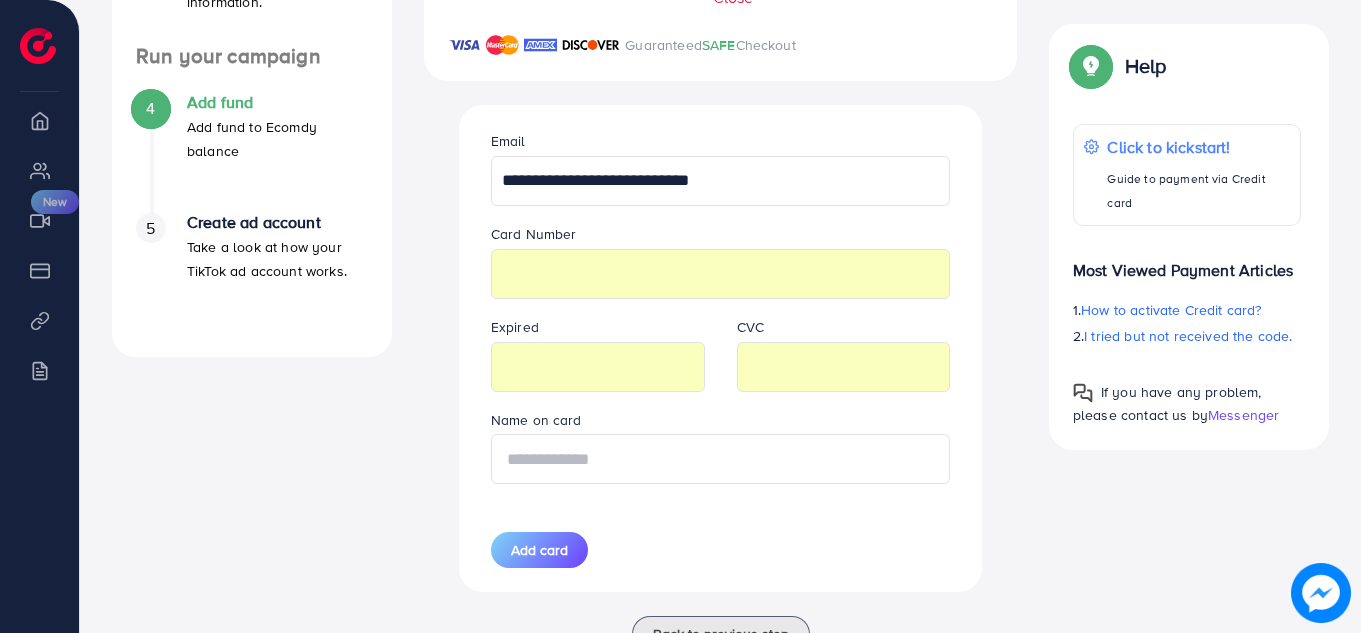 click at bounding box center [721, 459] 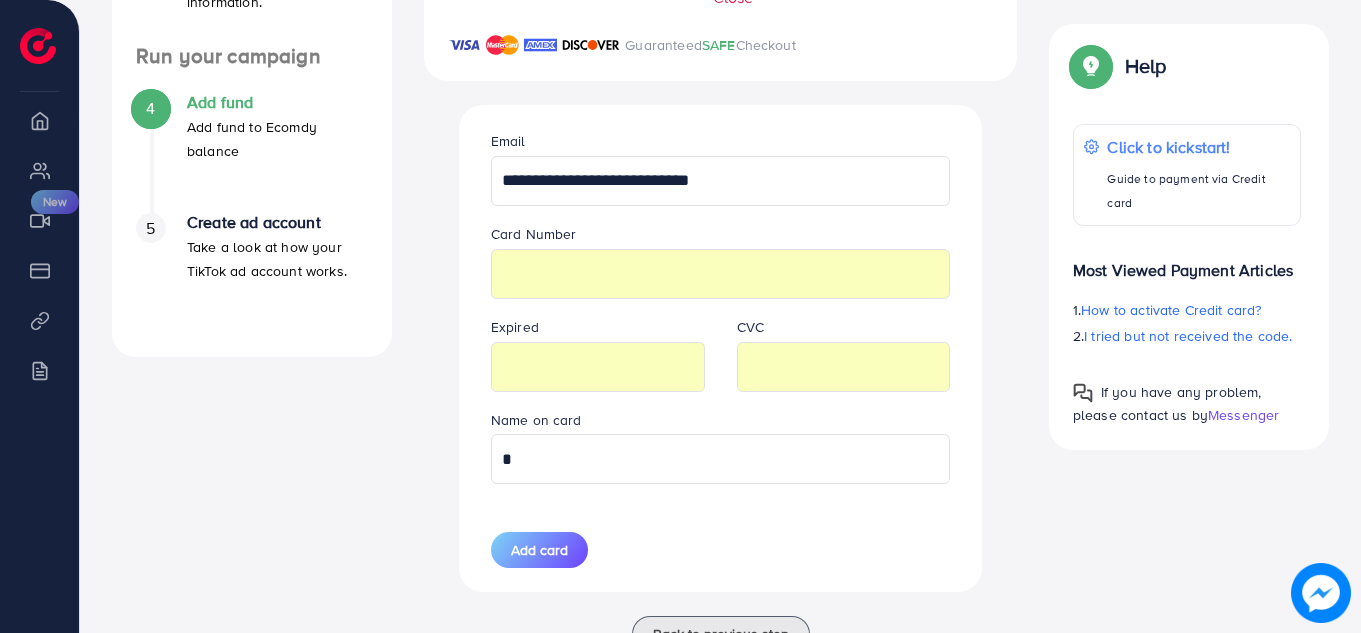 type on "**********" 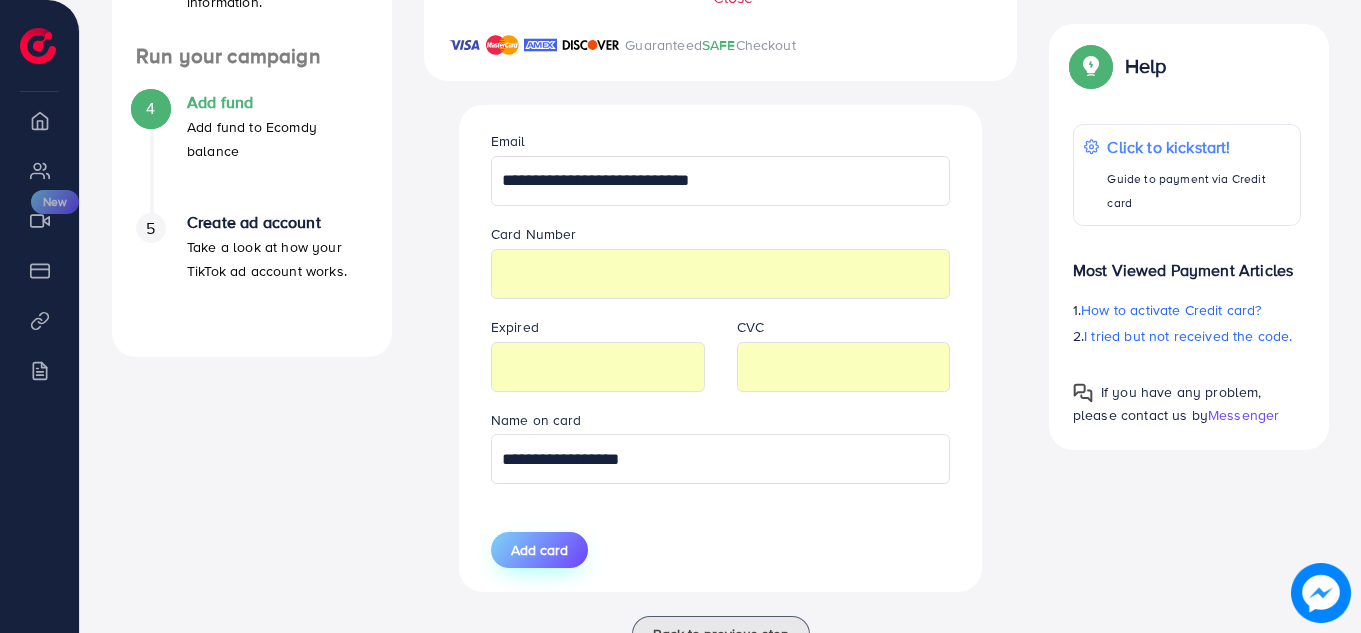 scroll, scrollTop: 787, scrollLeft: 0, axis: vertical 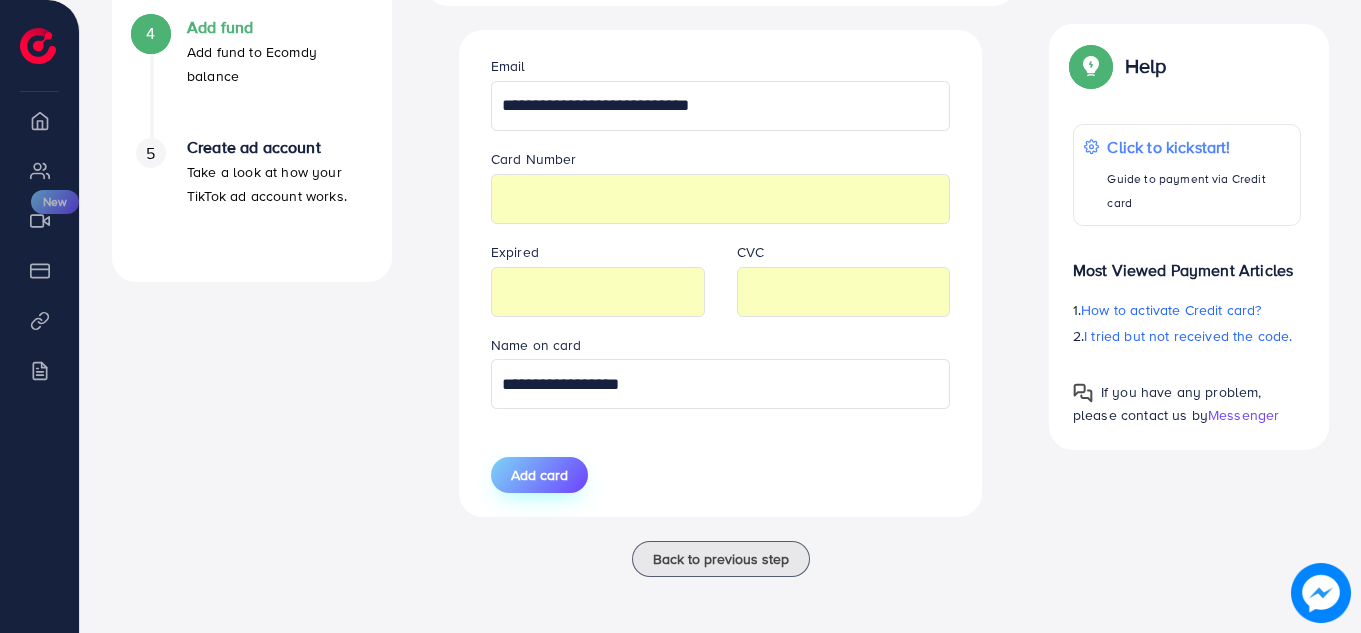 click on "Add card" at bounding box center [539, 475] 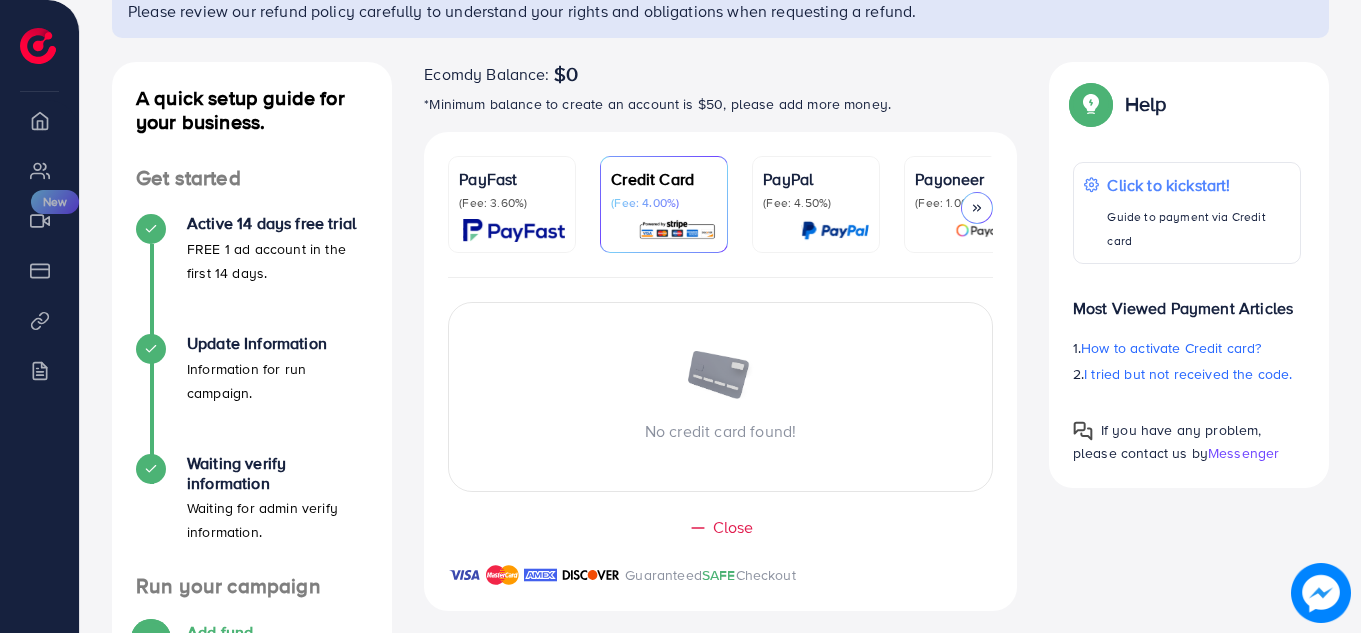 scroll, scrollTop: 167, scrollLeft: 0, axis: vertical 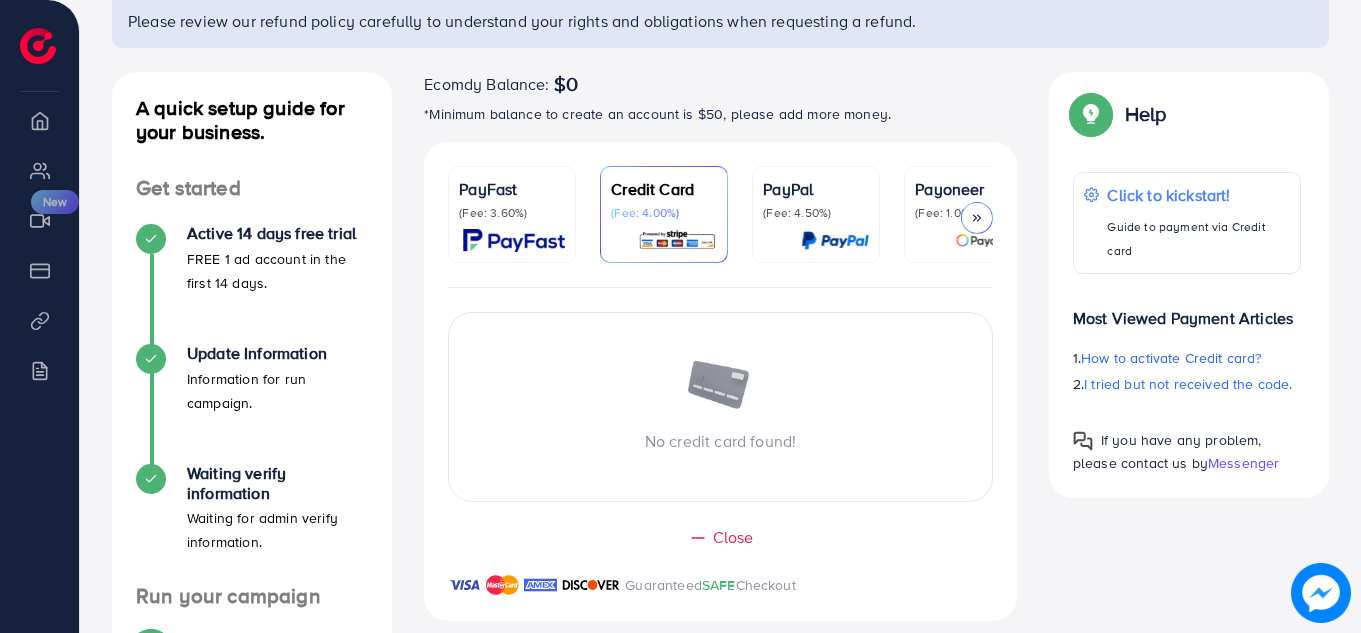 click at bounding box center (514, 240) 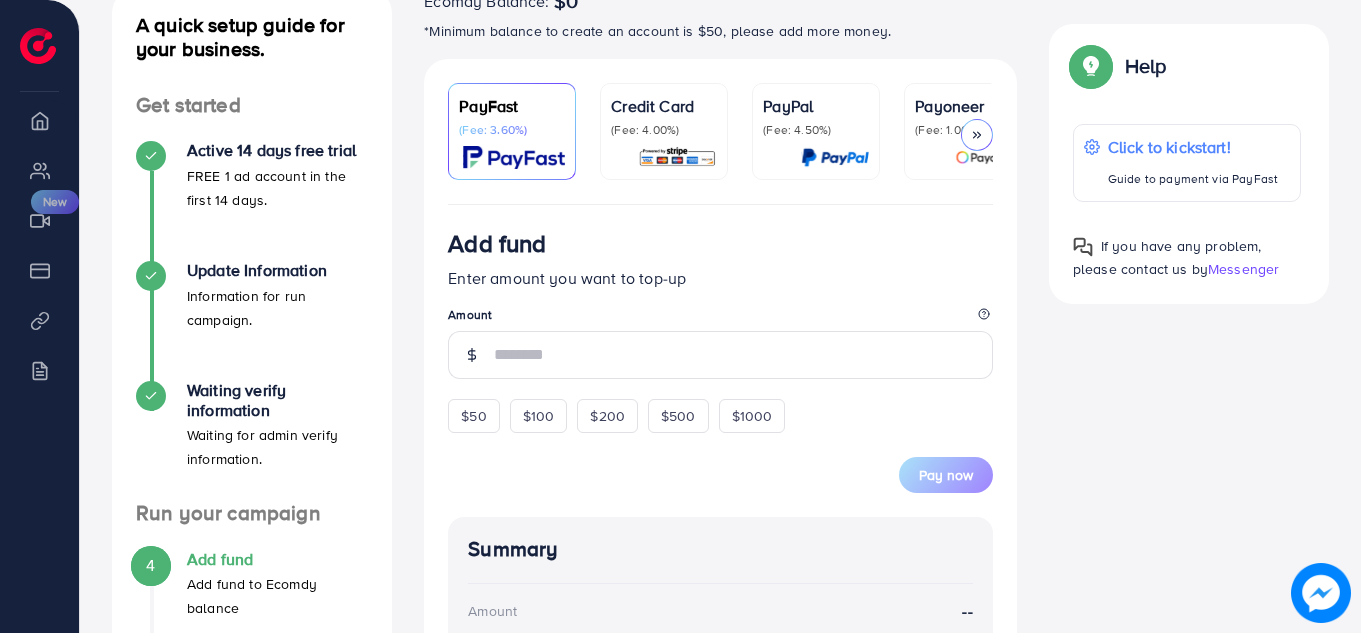 scroll, scrollTop: 287, scrollLeft: 0, axis: vertical 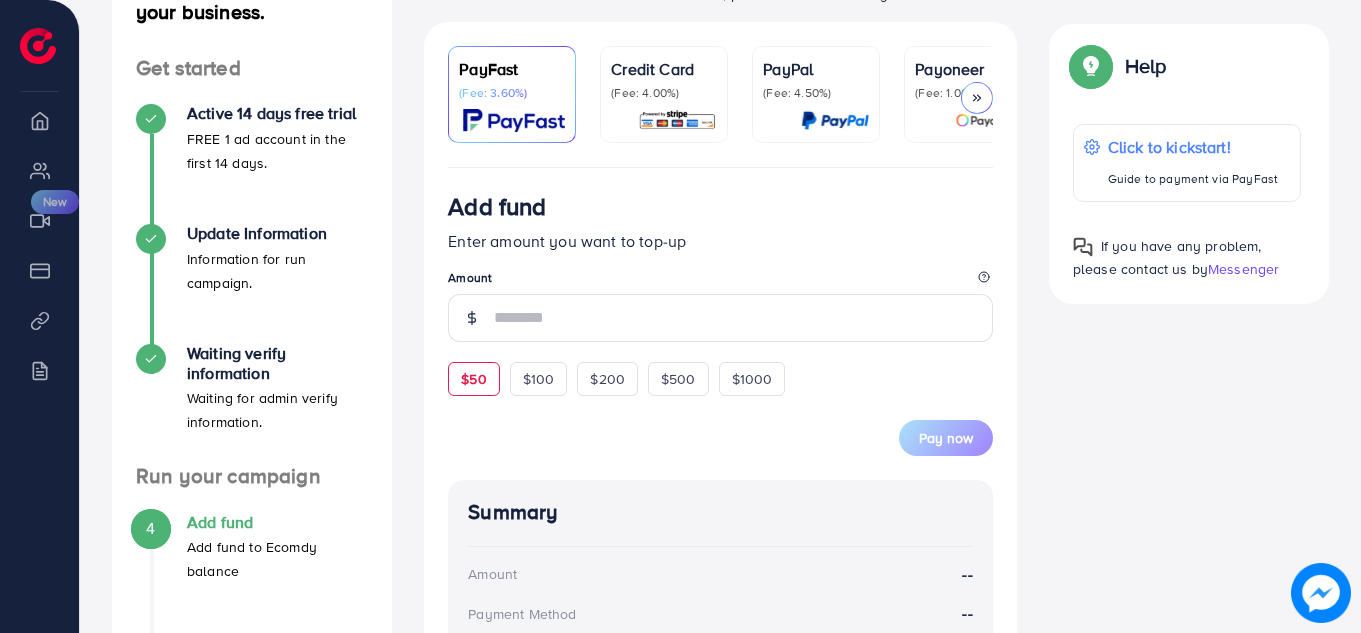 click on "$50" at bounding box center (473, 379) 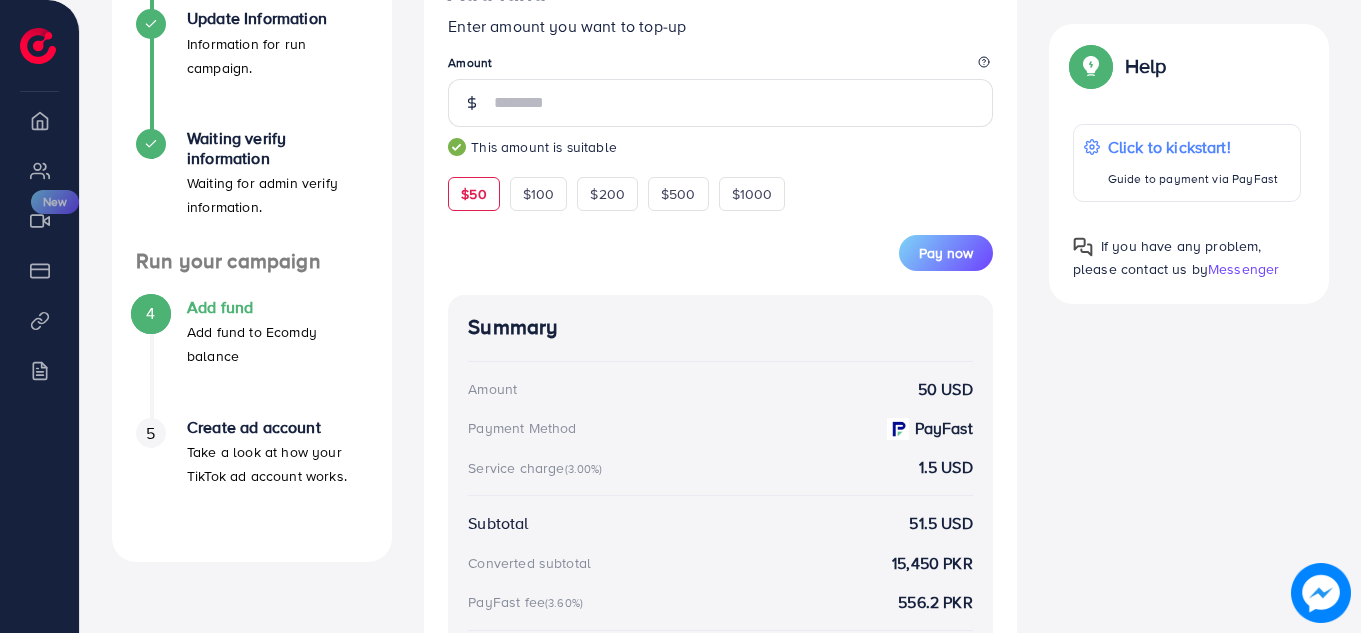 scroll, scrollTop: 540, scrollLeft: 0, axis: vertical 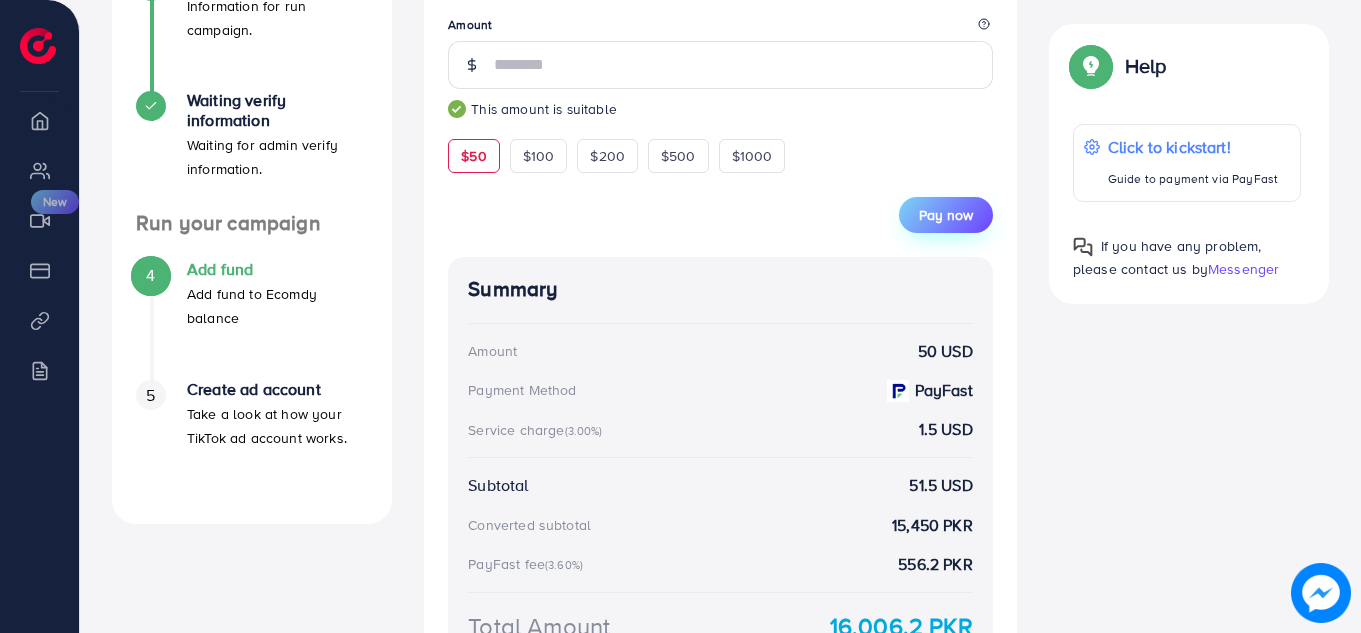 click on "Pay now" at bounding box center (946, 215) 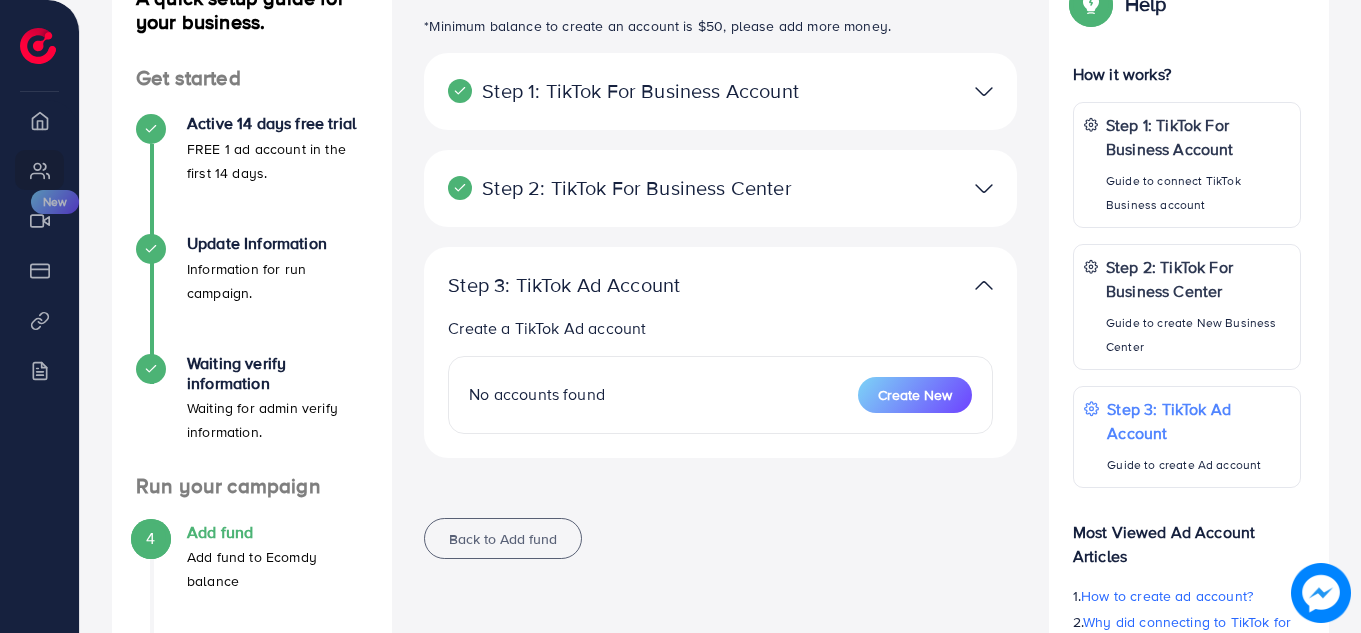 scroll, scrollTop: 273, scrollLeft: 0, axis: vertical 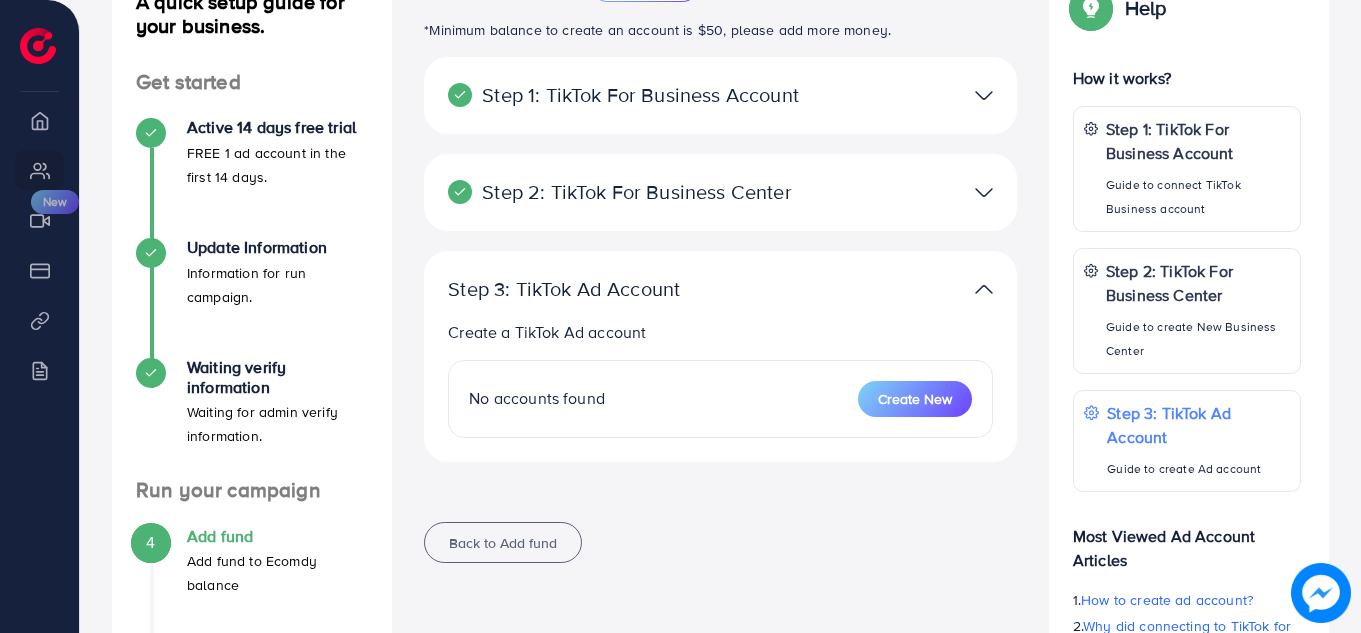click at bounding box center [984, 192] 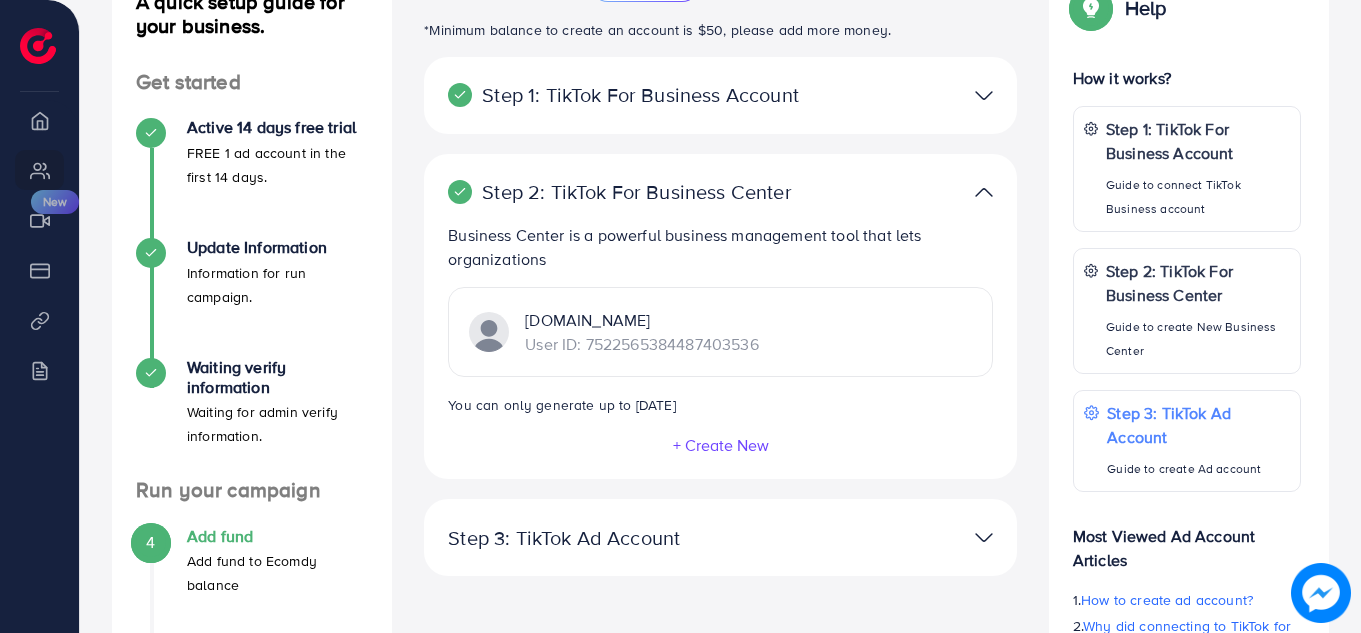 click at bounding box center (984, 95) 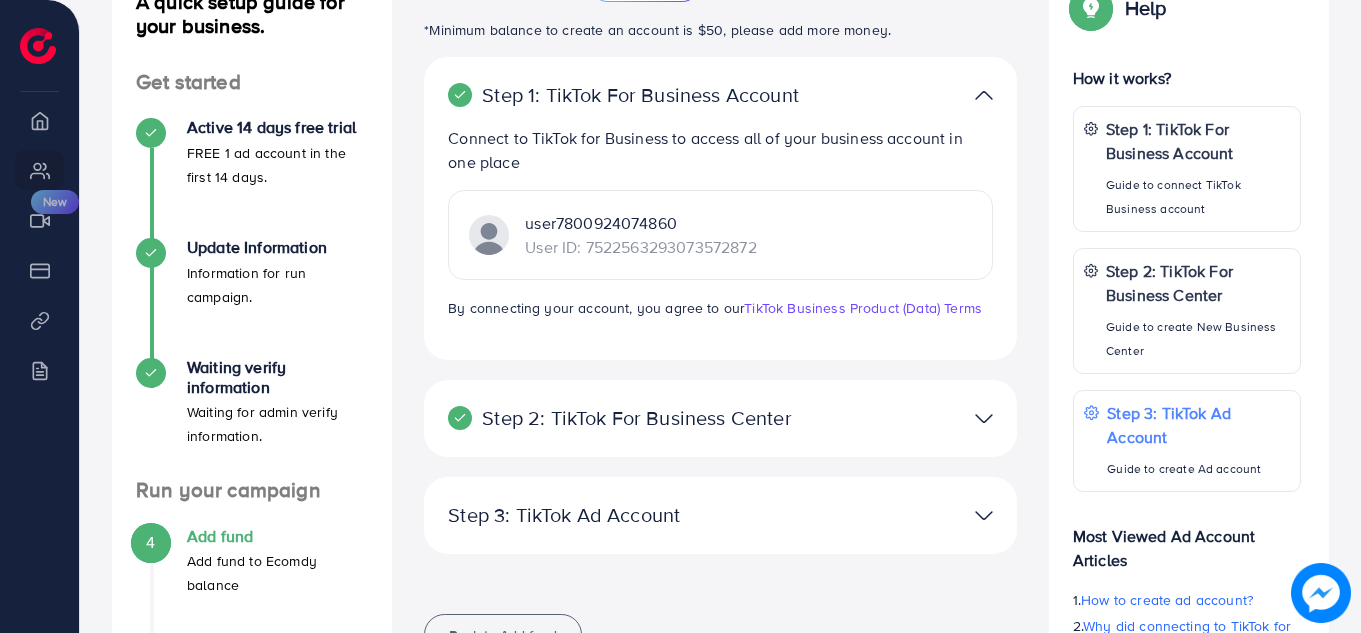 click at bounding box center (984, 95) 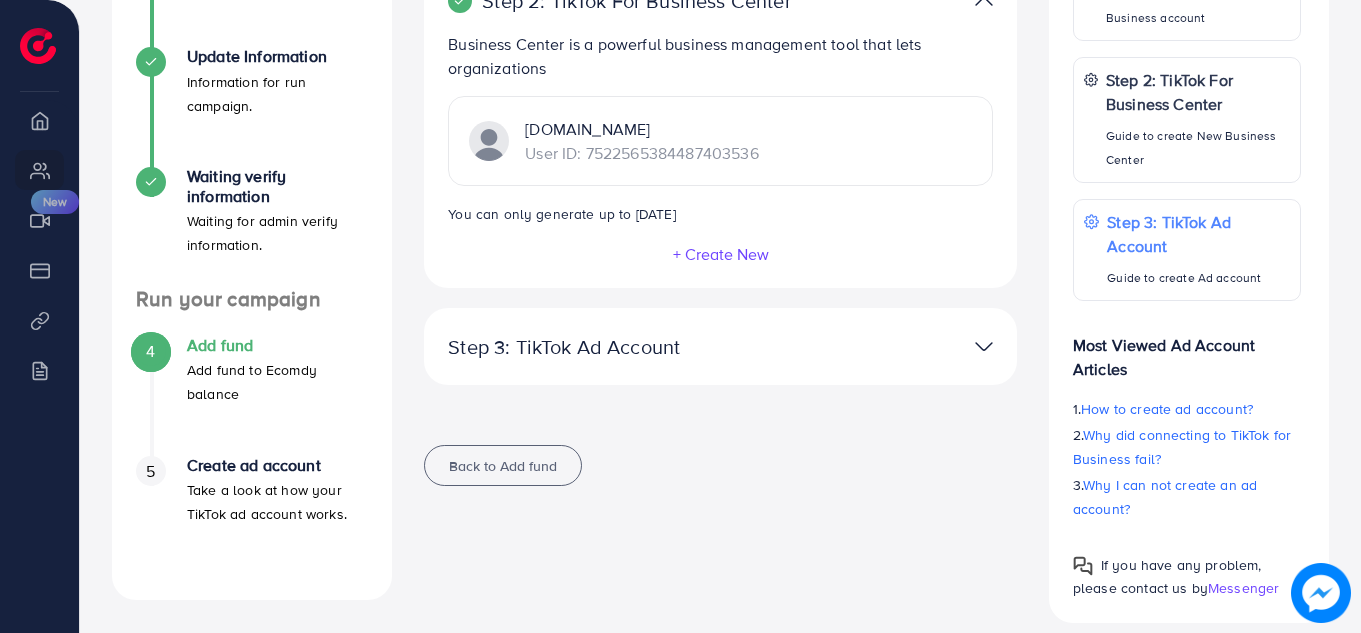 scroll, scrollTop: 486, scrollLeft: 0, axis: vertical 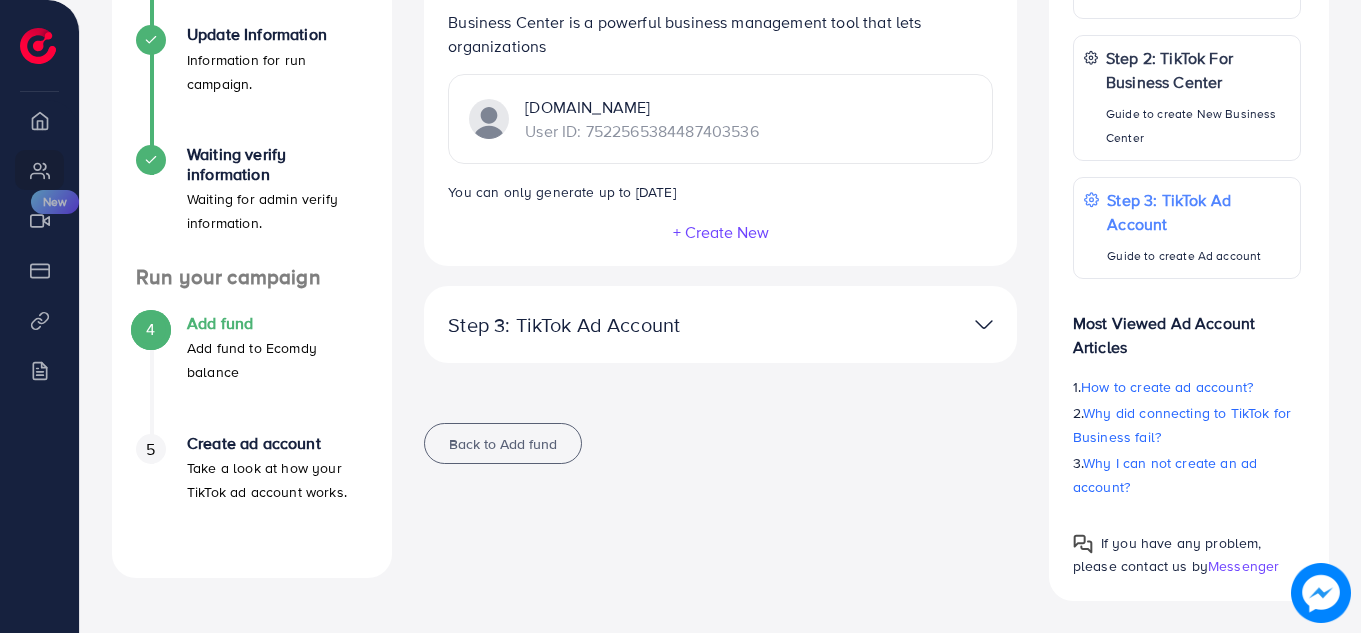 click at bounding box center [1320, 592] 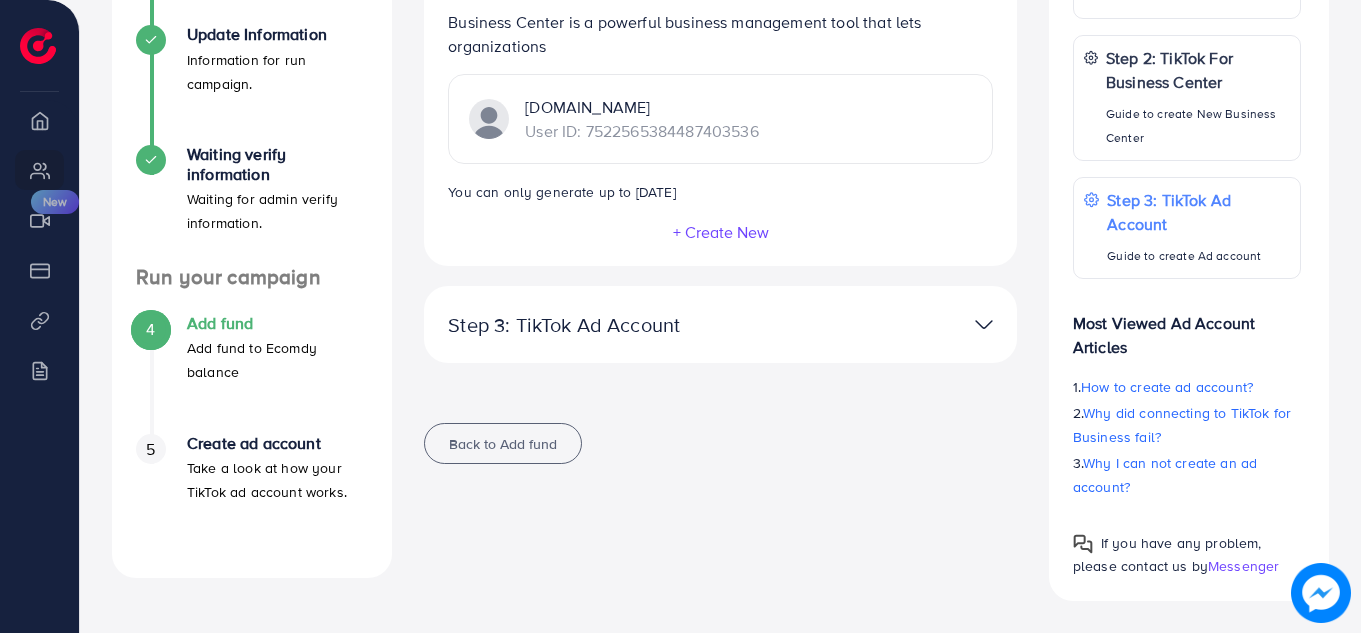 click on "Step 3: TikTok Ad Account" at bounding box center (624, 325) 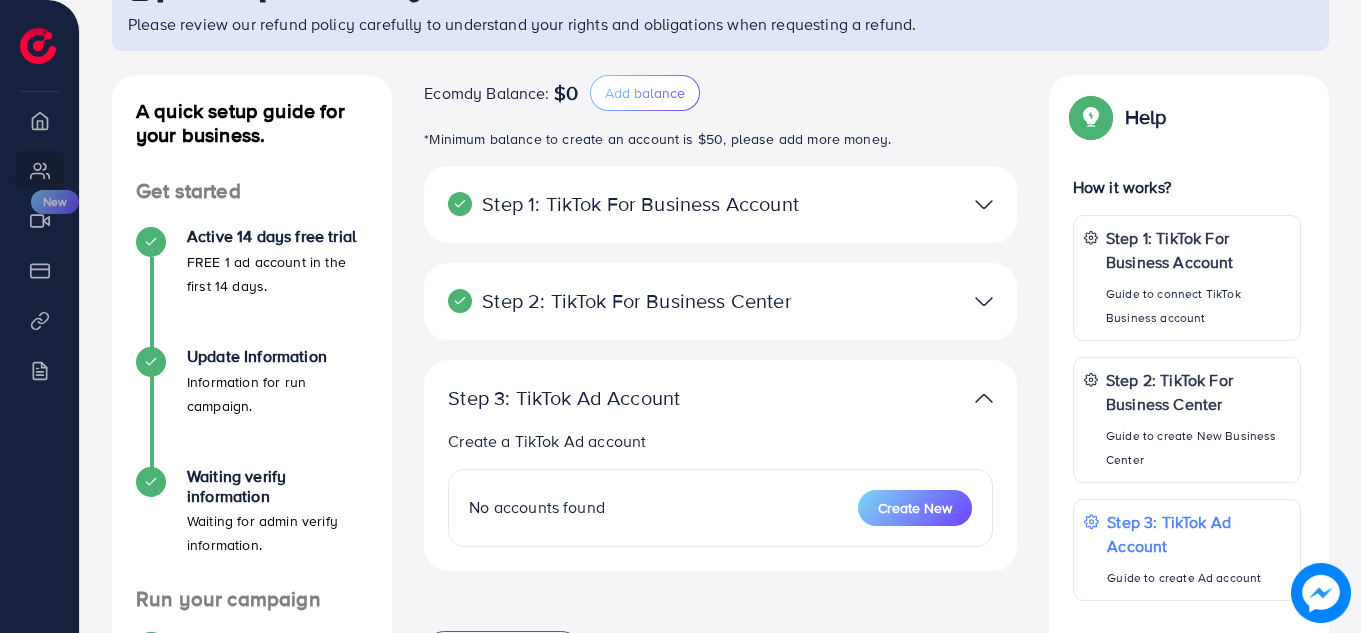 scroll, scrollTop: 166, scrollLeft: 0, axis: vertical 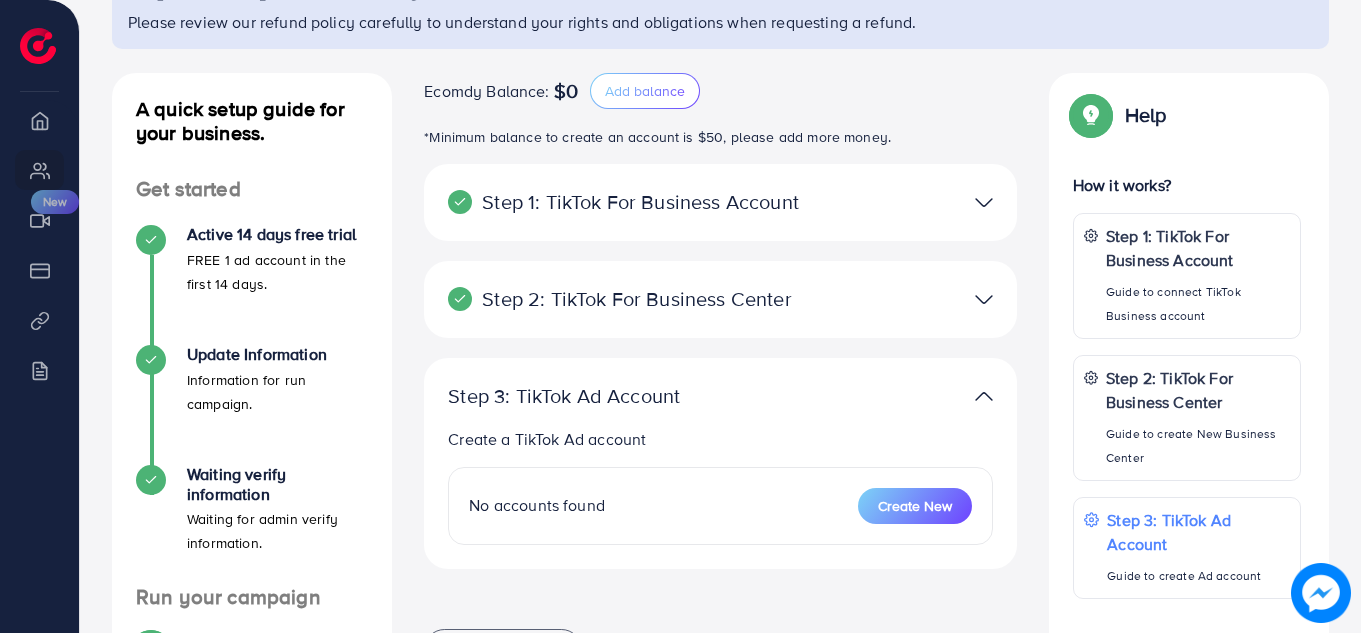 click on "Step 2: TikTok For Business Center   Business Center is a powerful business management tool that lets organizations   Carfumes.net   User ID: 7522565384487403536  You can only generate up to 3 BC  + Create New" at bounding box center [720, 299] 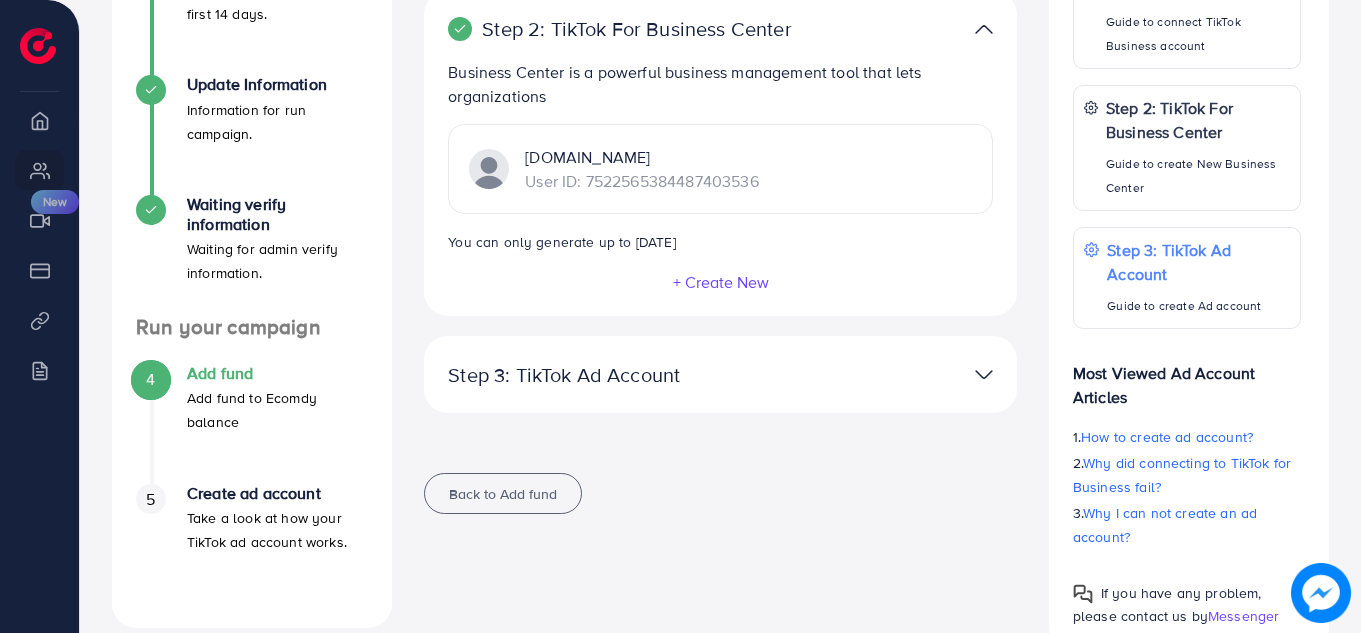 scroll, scrollTop: 439, scrollLeft: 0, axis: vertical 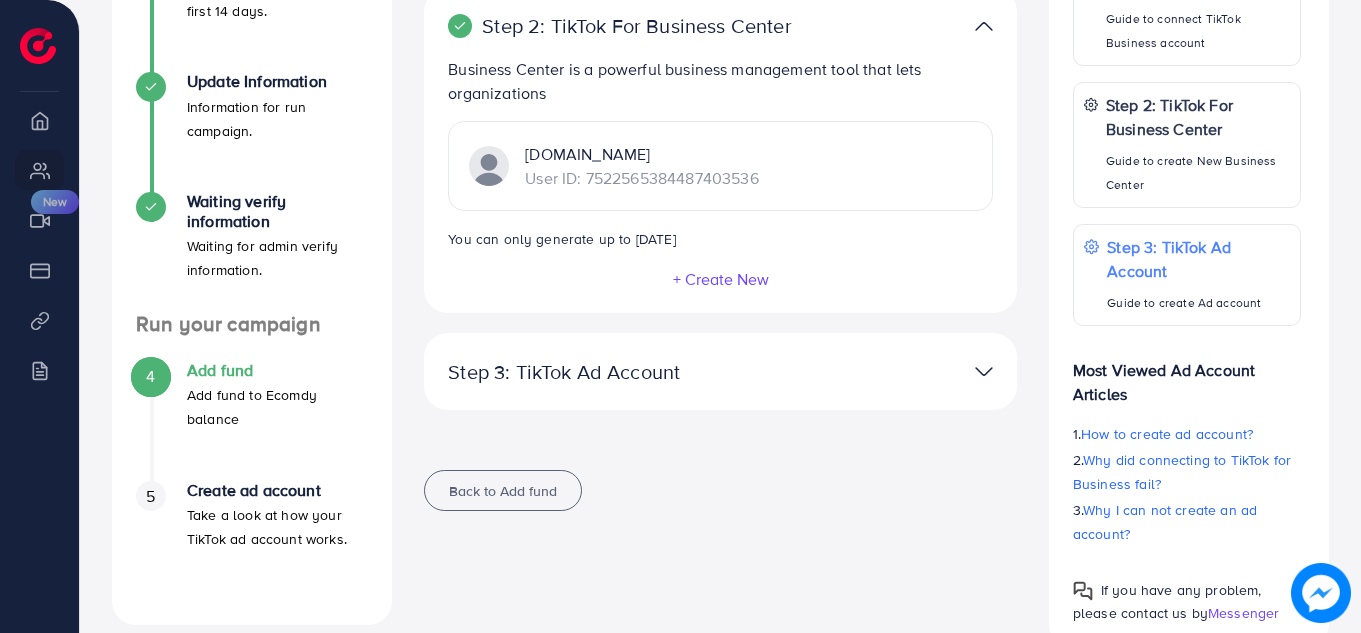 click on "Step 3: TikTok Ad Account" at bounding box center (624, 372) 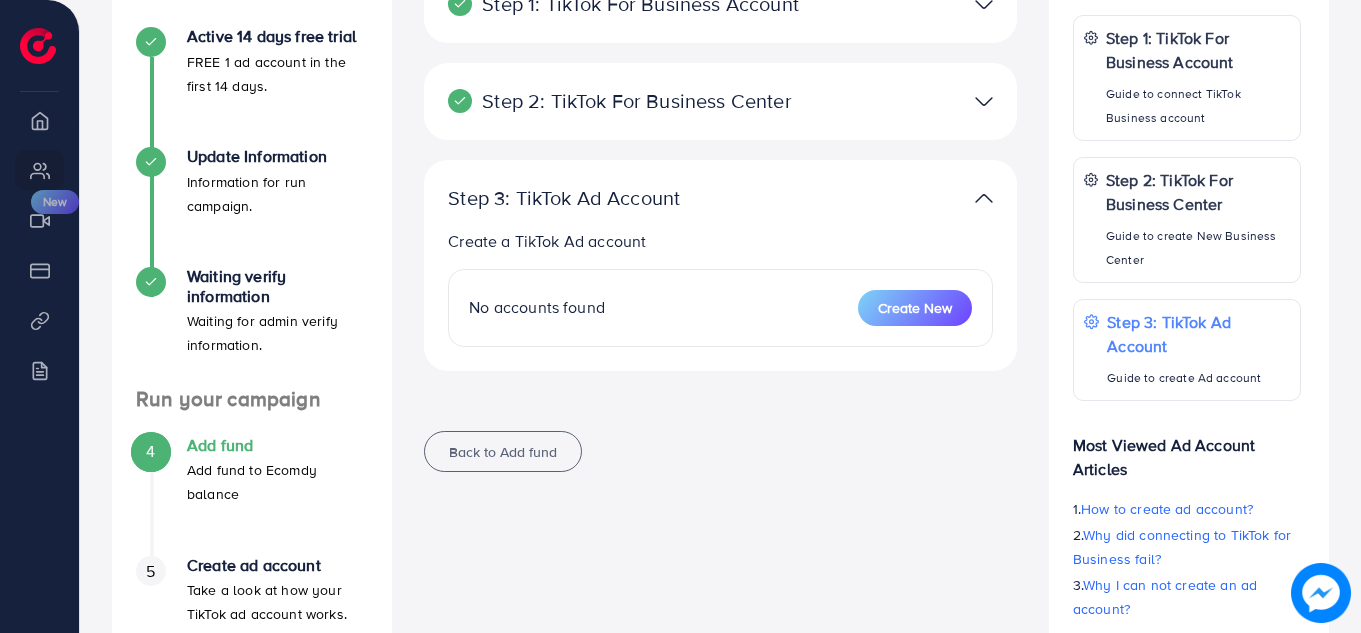 scroll, scrollTop: 359, scrollLeft: 0, axis: vertical 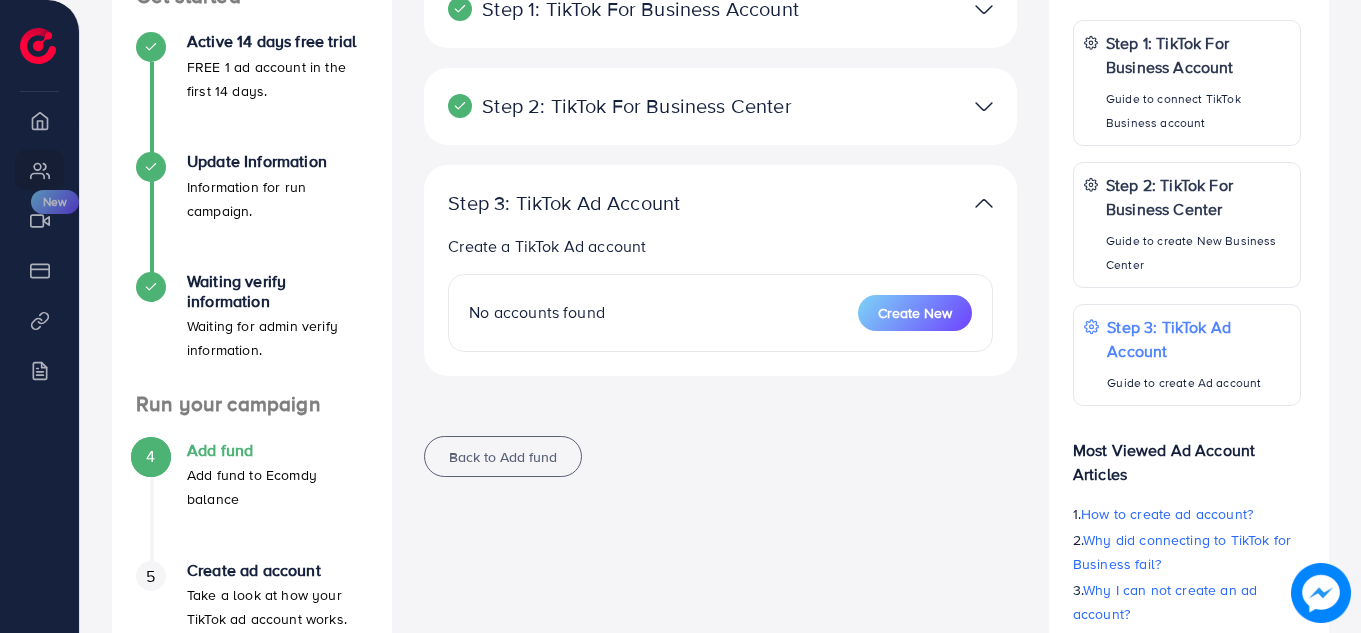 click on "No accounts found  Create New" at bounding box center [720, 313] 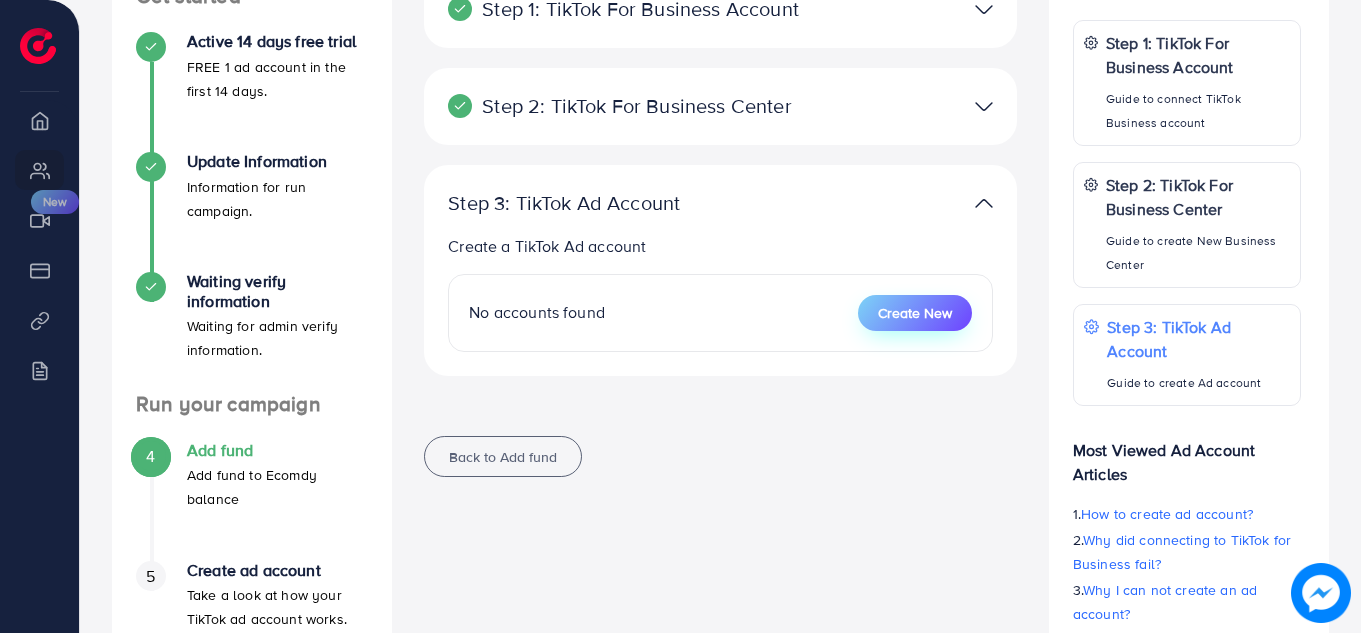 click on "Create New" at bounding box center [915, 313] 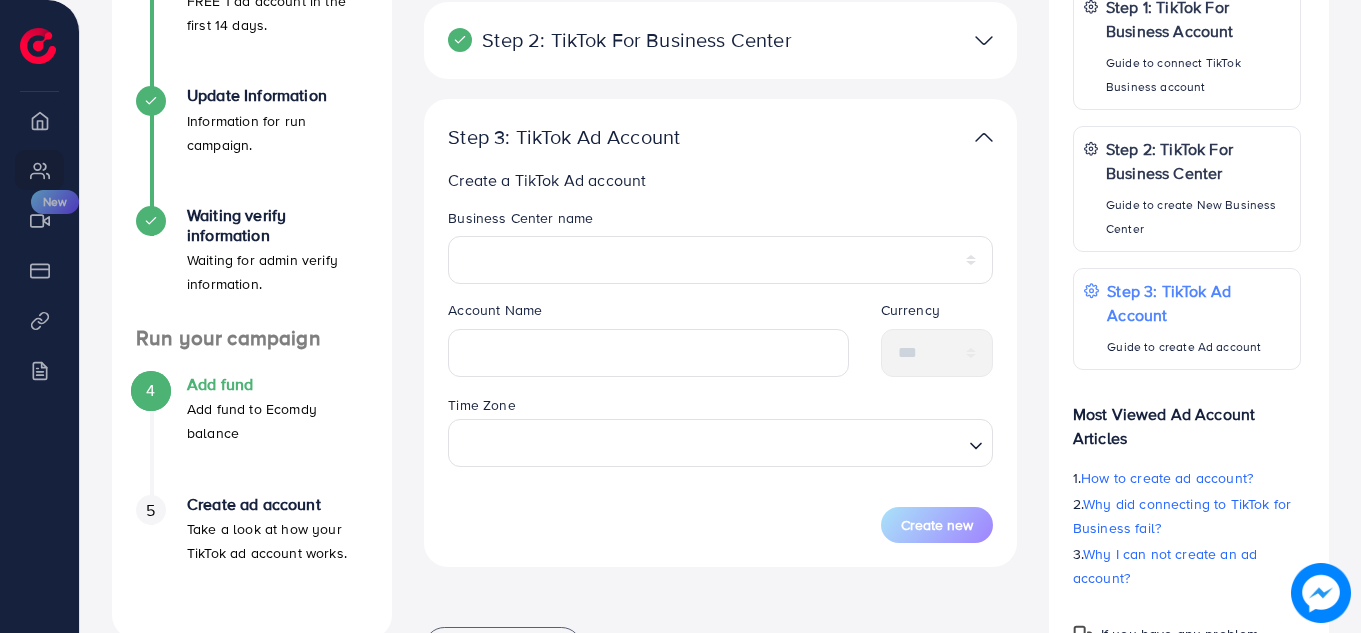 scroll, scrollTop: 426, scrollLeft: 0, axis: vertical 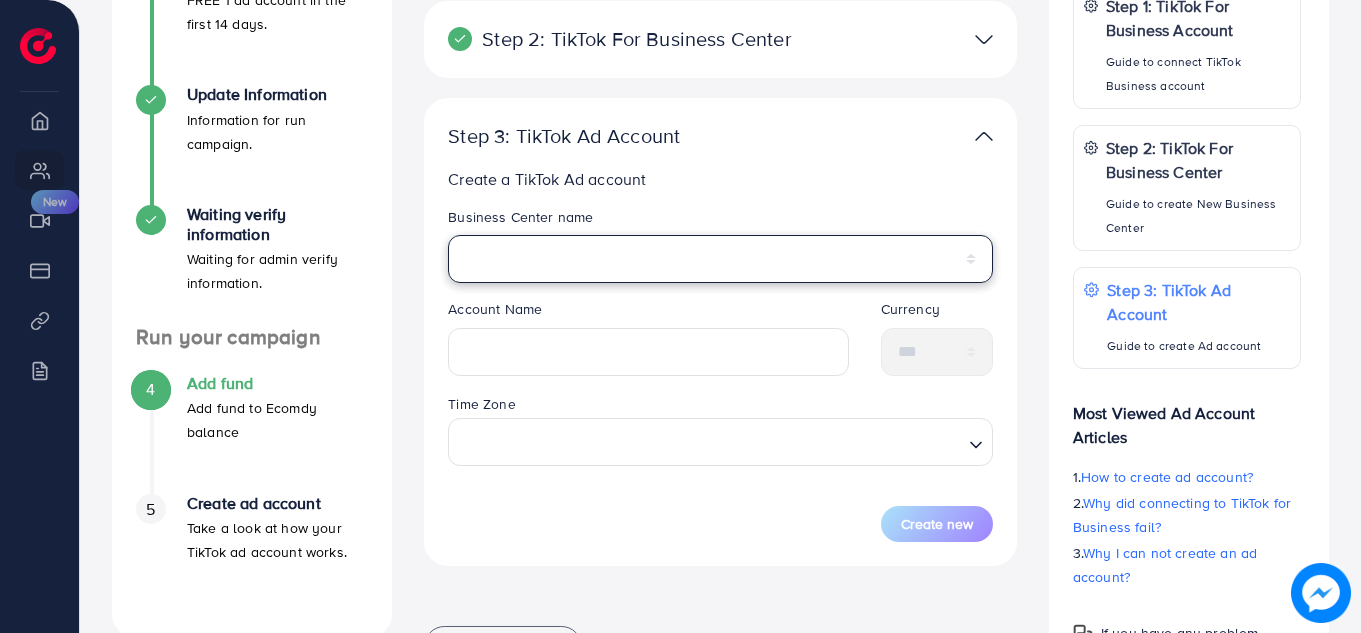 click on "**********" at bounding box center [720, 259] 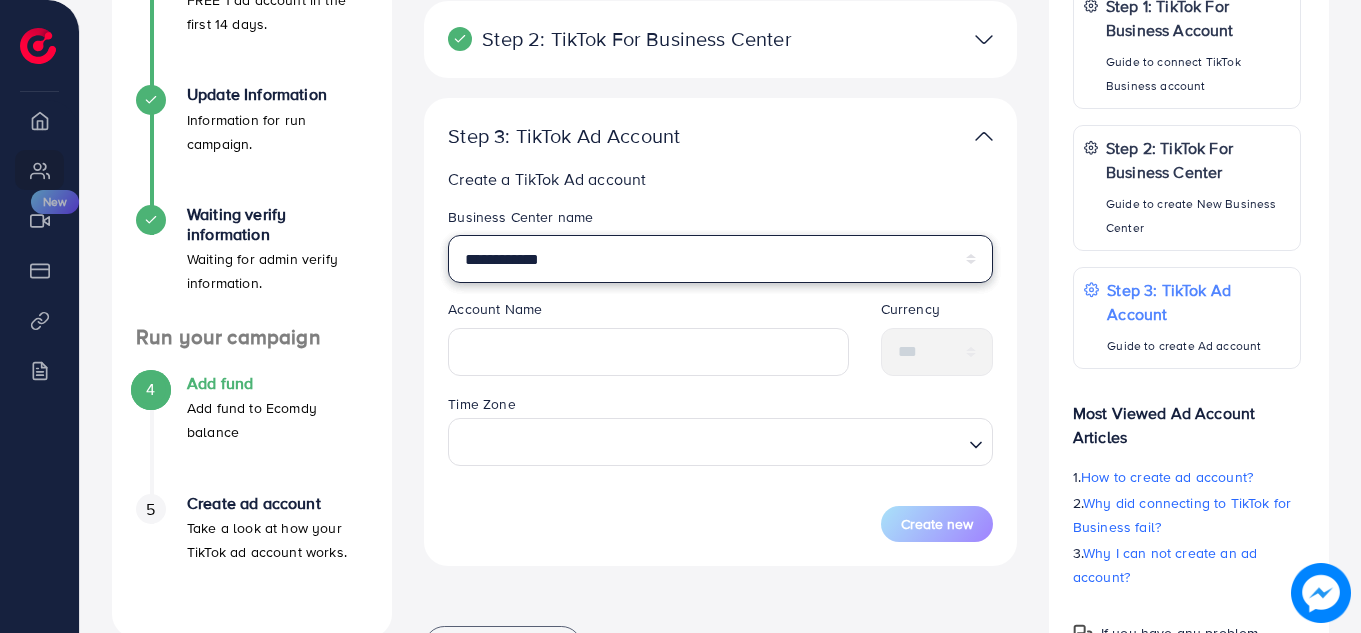 click on "**********" at bounding box center [720, 259] 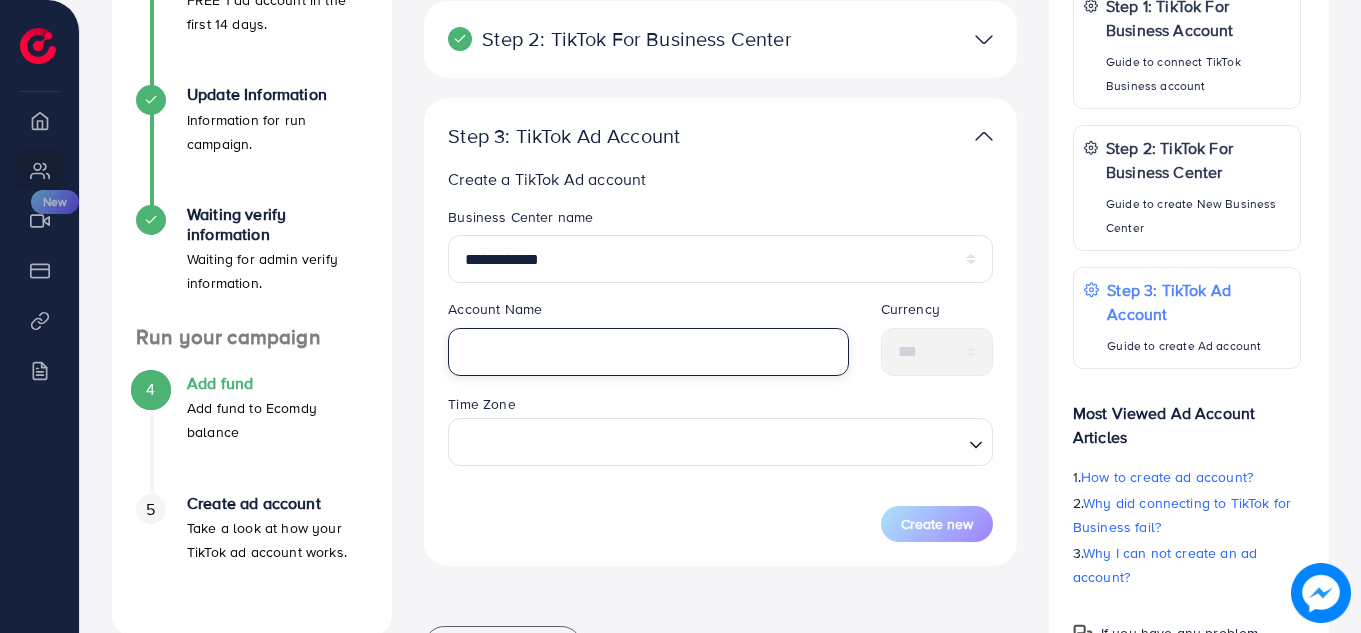 click at bounding box center (648, 352) 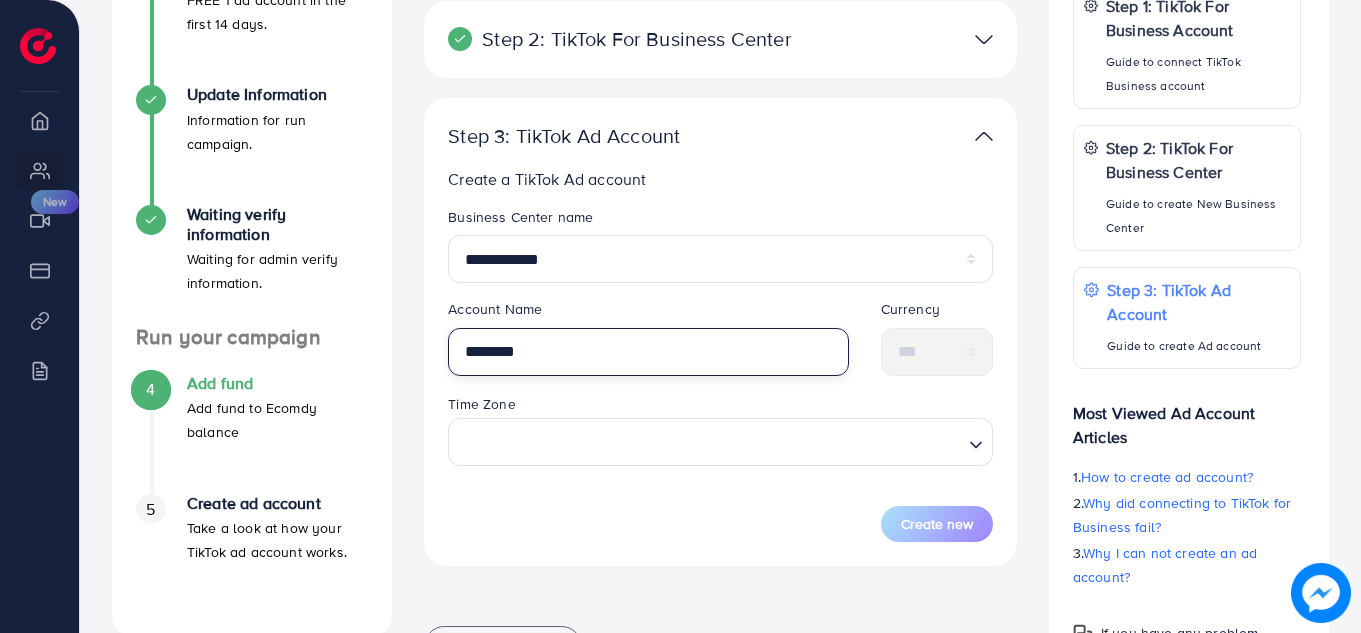 type on "********" 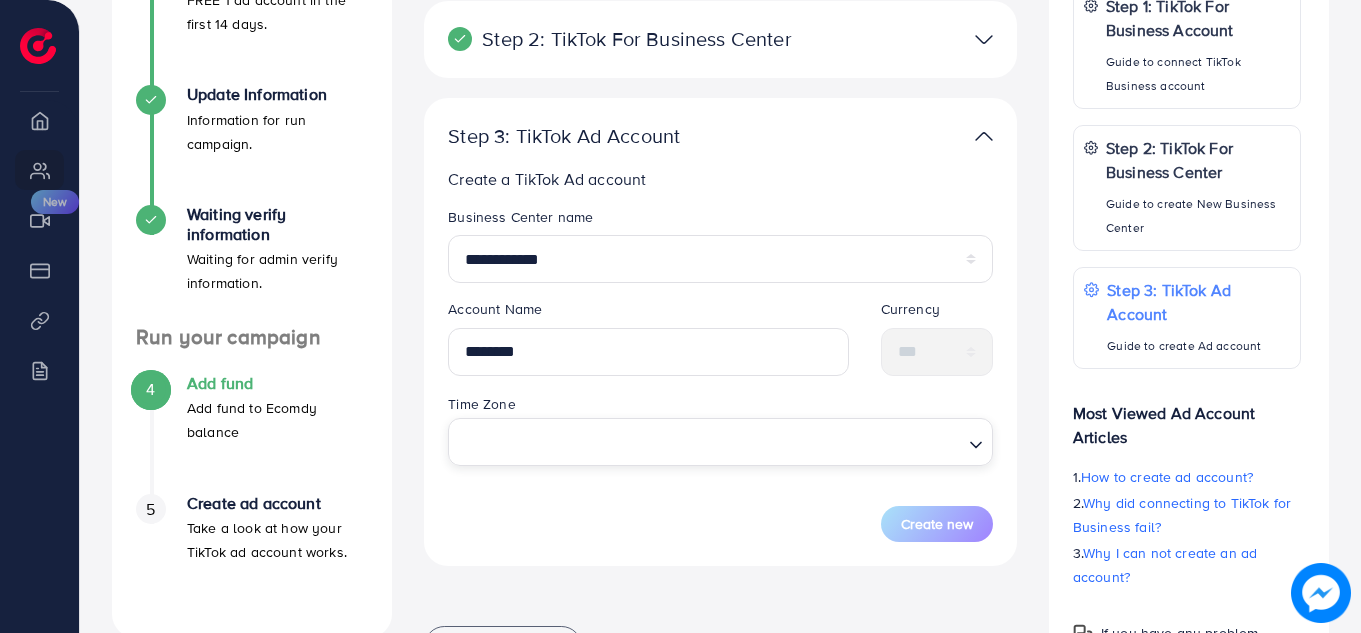 click at bounding box center (709, 442) 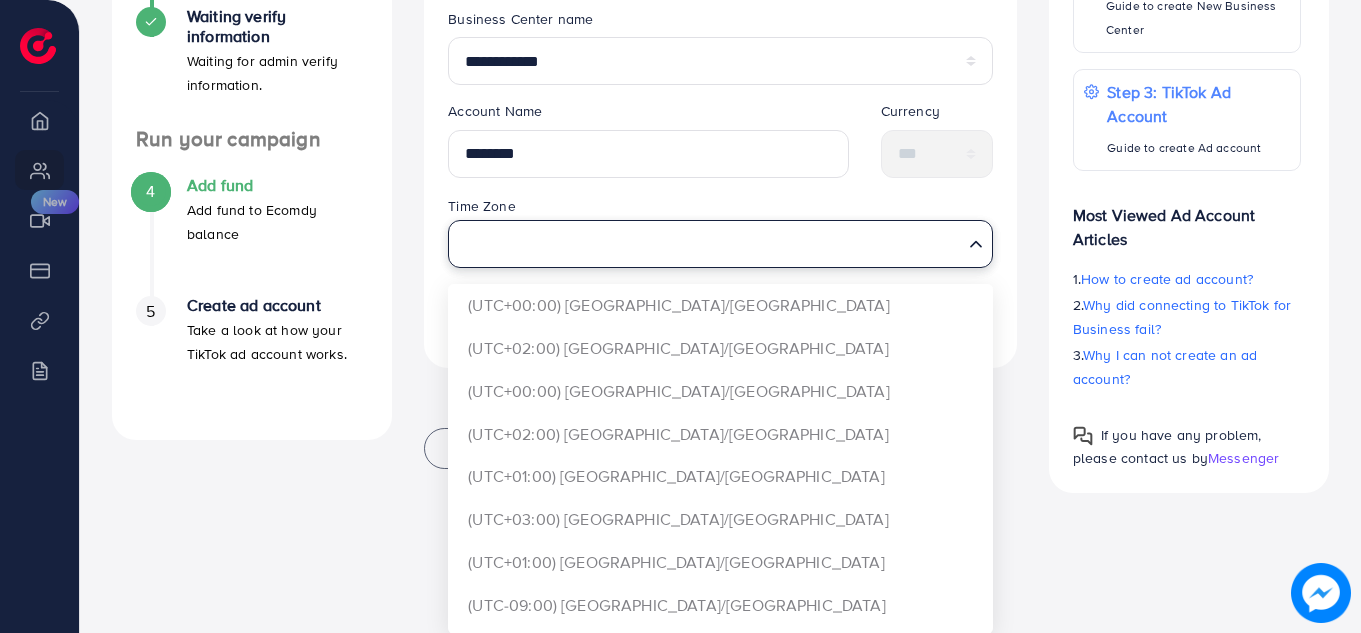 scroll, scrollTop: 625, scrollLeft: 0, axis: vertical 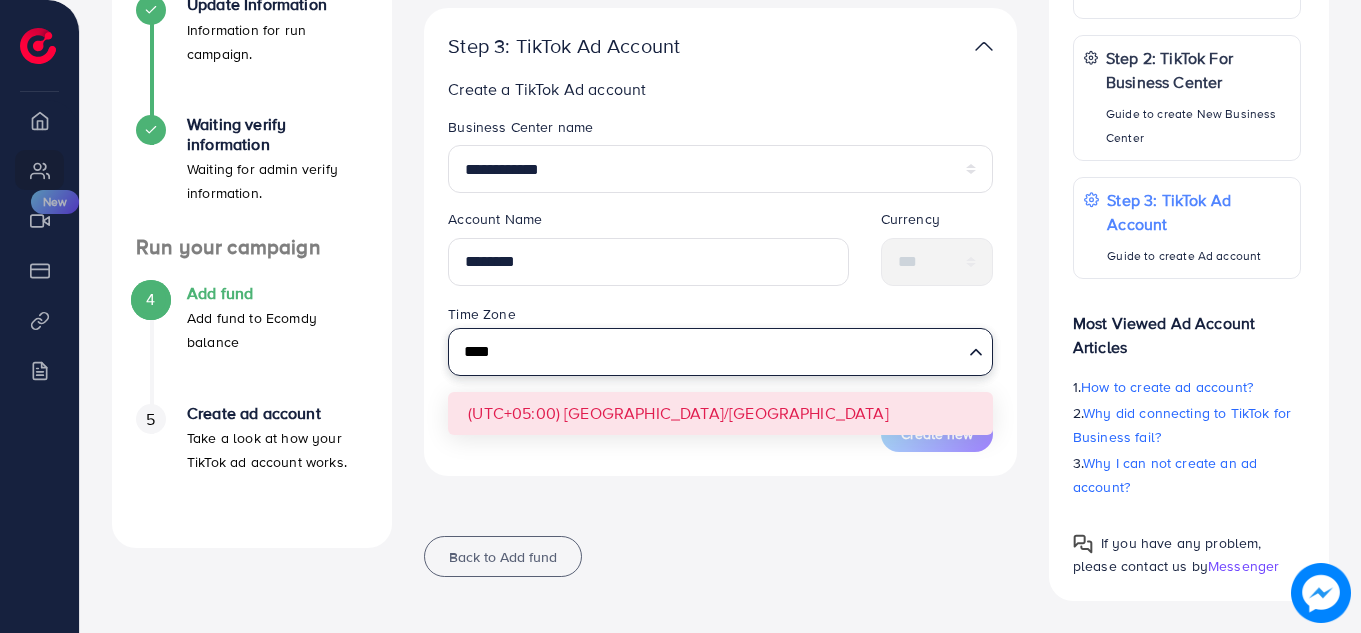 type on "****" 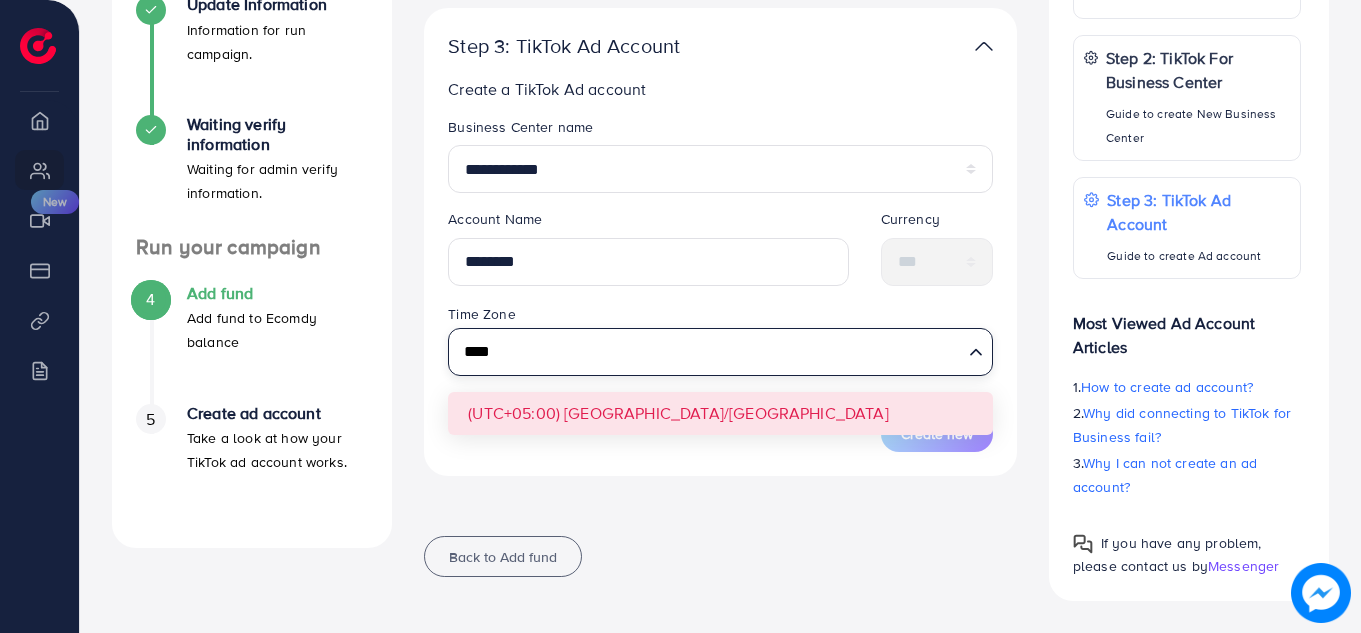 type 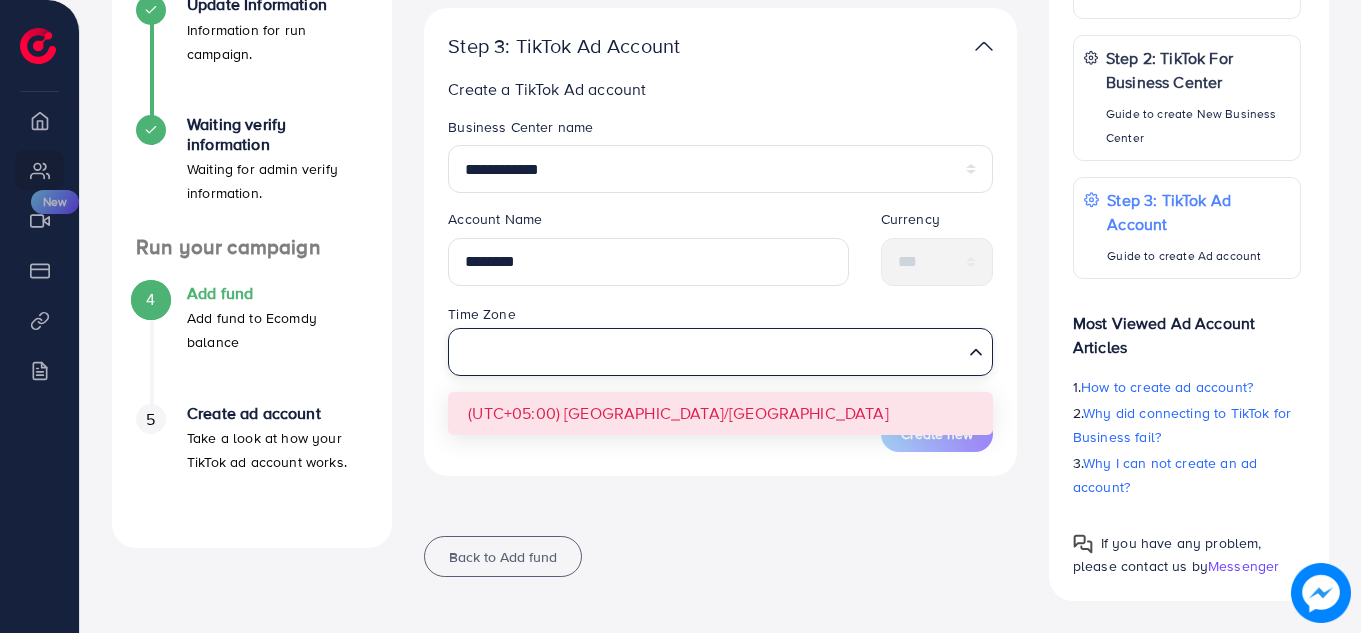 click on "**********" at bounding box center (720, 284) 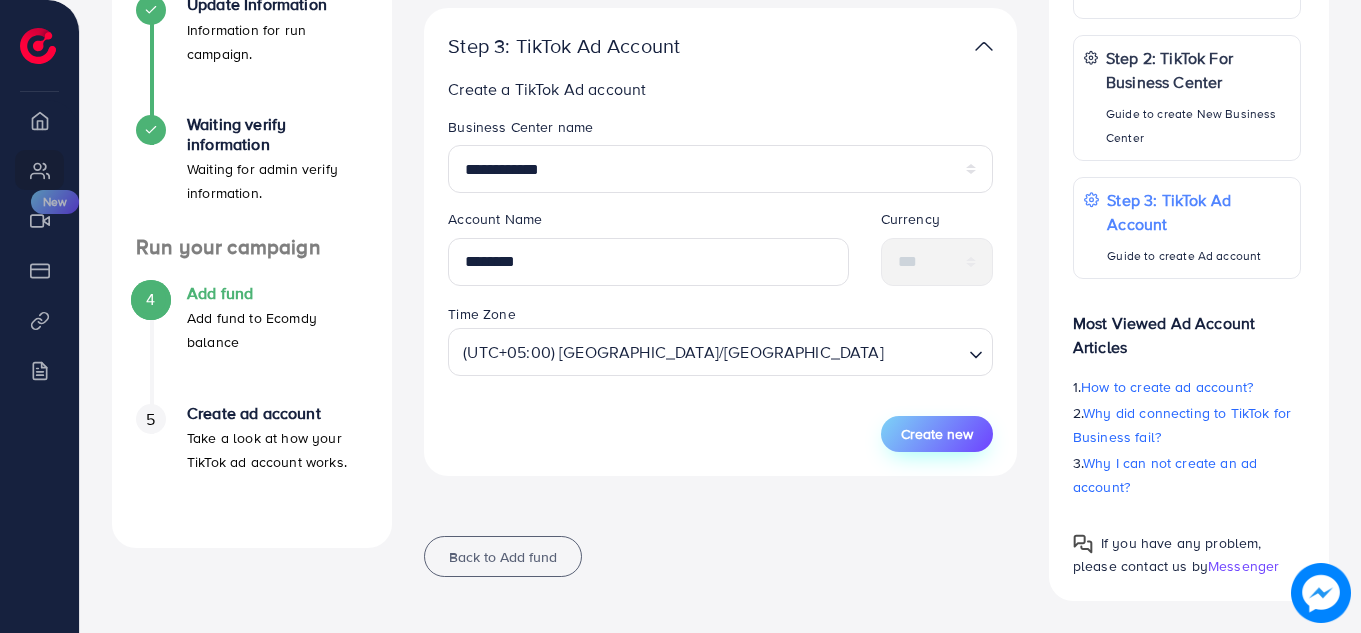 click on "Create new" at bounding box center (937, 434) 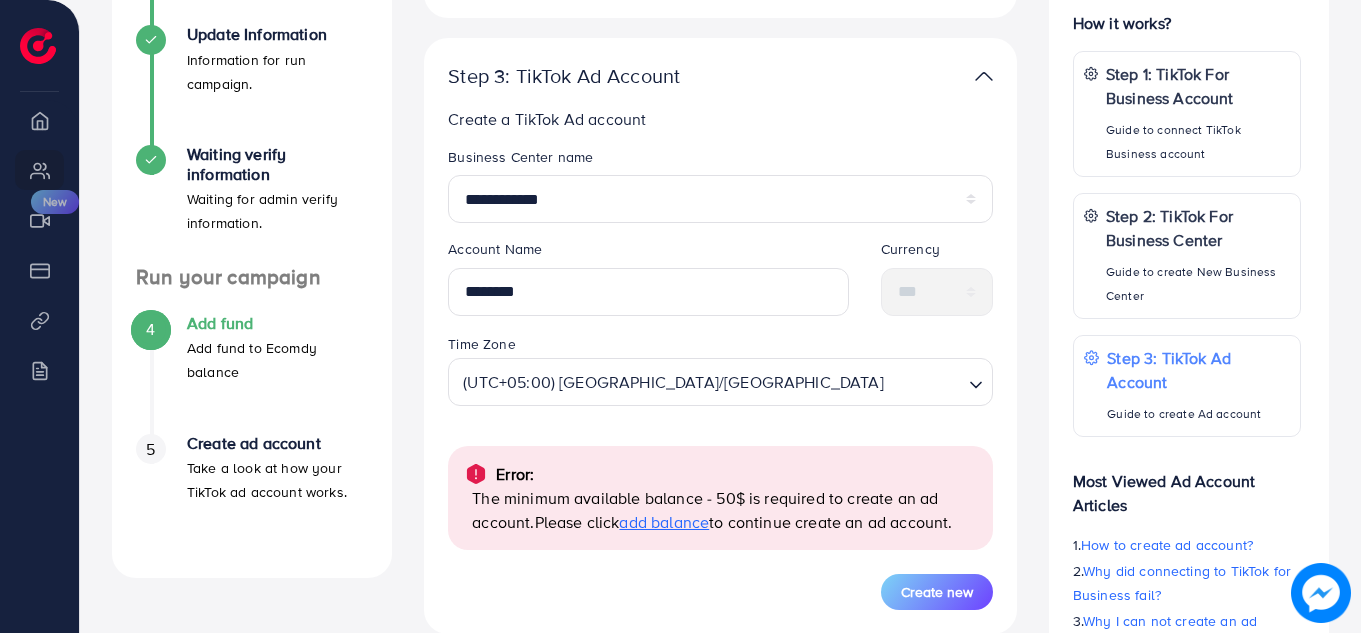 scroll, scrollTop: 516, scrollLeft: 0, axis: vertical 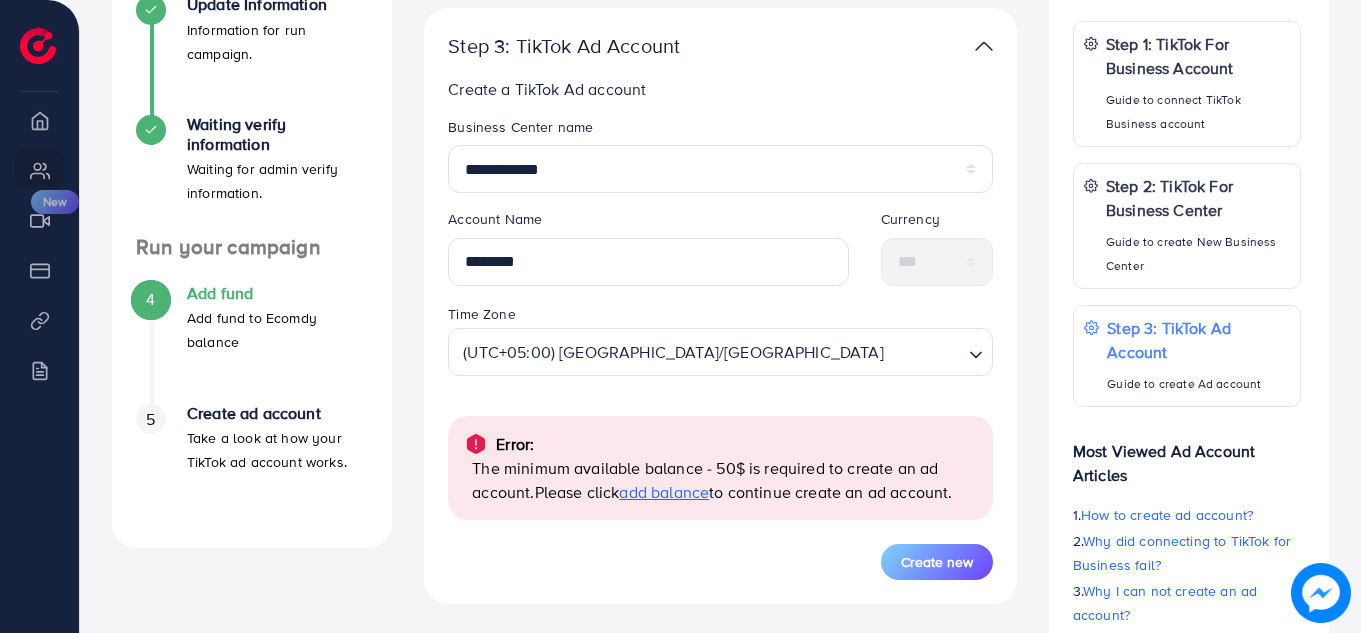 click at bounding box center [38, 46] 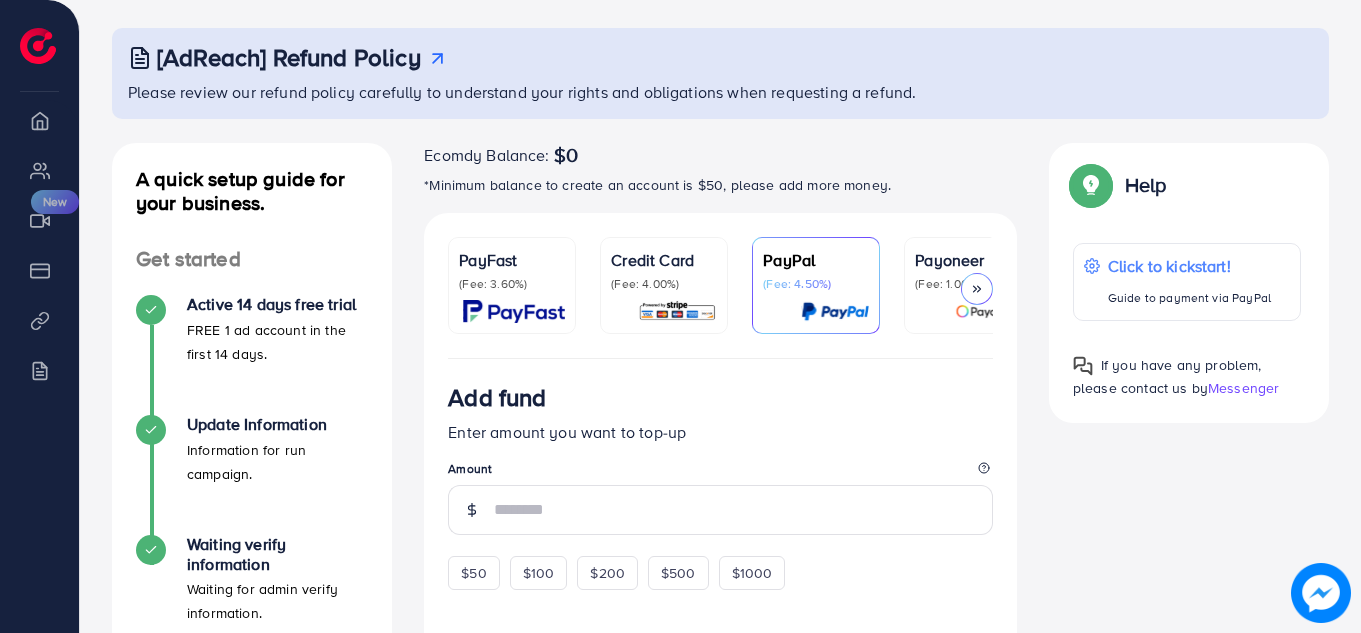 scroll, scrollTop: 260, scrollLeft: 0, axis: vertical 